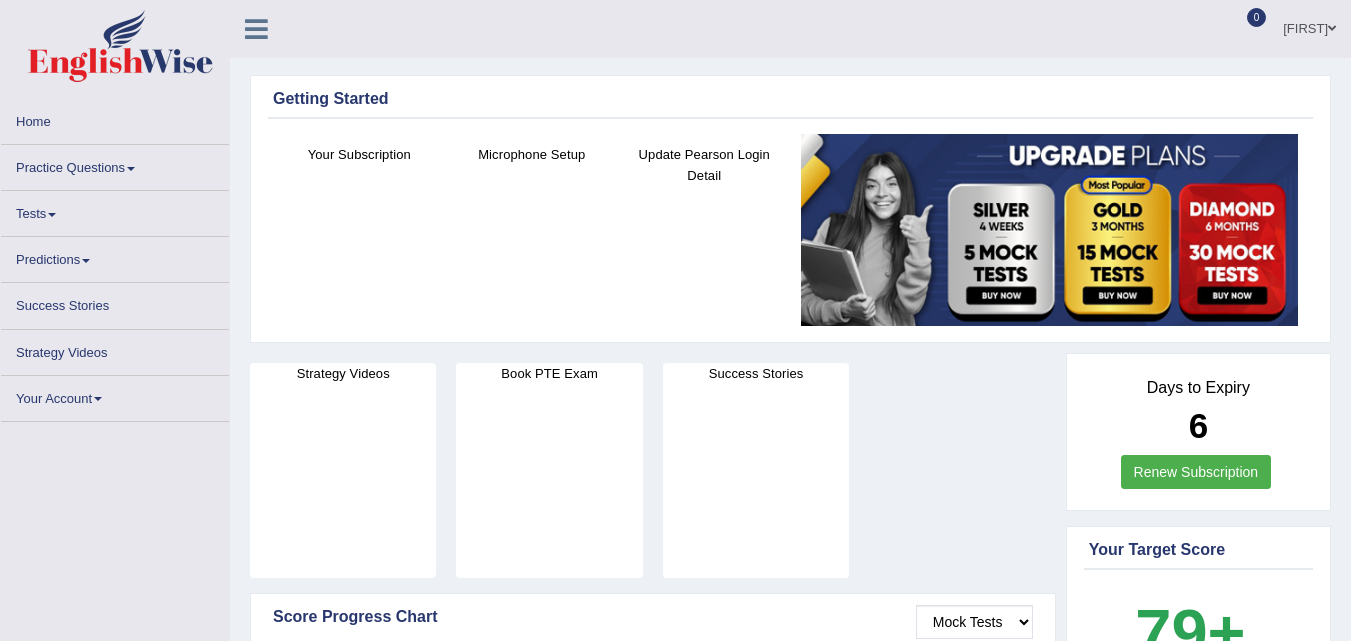 scroll, scrollTop: 0, scrollLeft: 0, axis: both 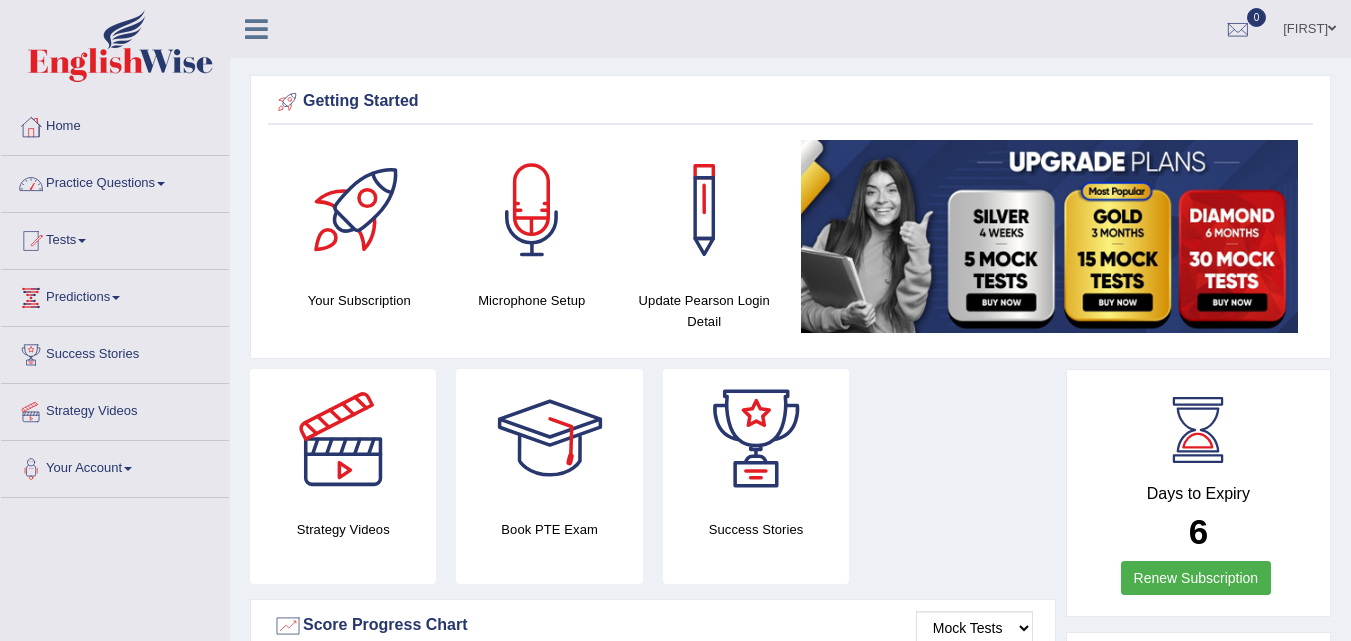 click on "Practice Questions" at bounding box center [115, 181] 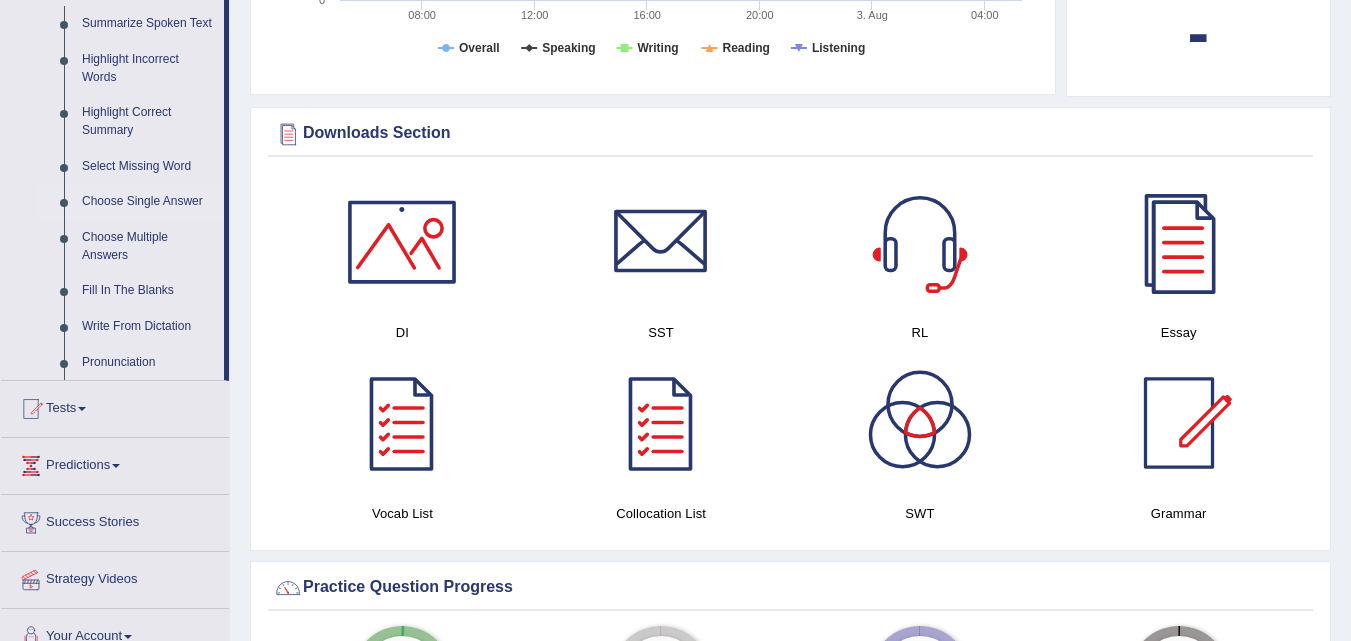 scroll, scrollTop: 800, scrollLeft: 0, axis: vertical 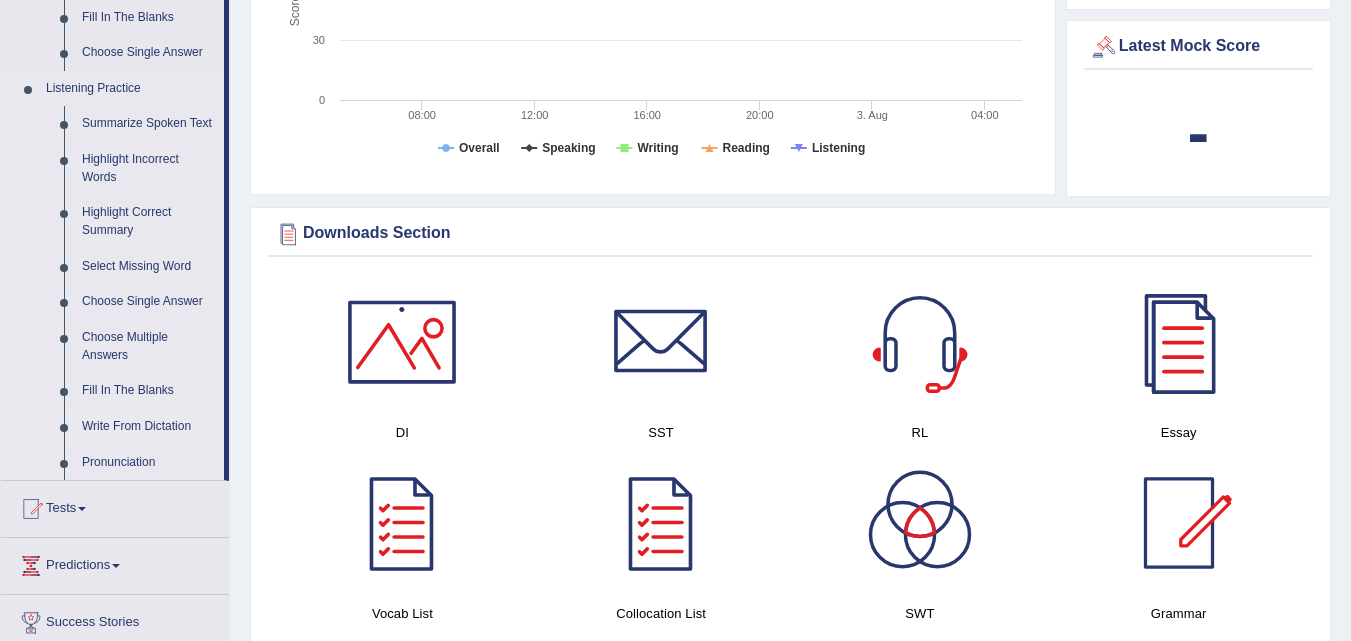 click on "Write From Dictation" at bounding box center (148, 427) 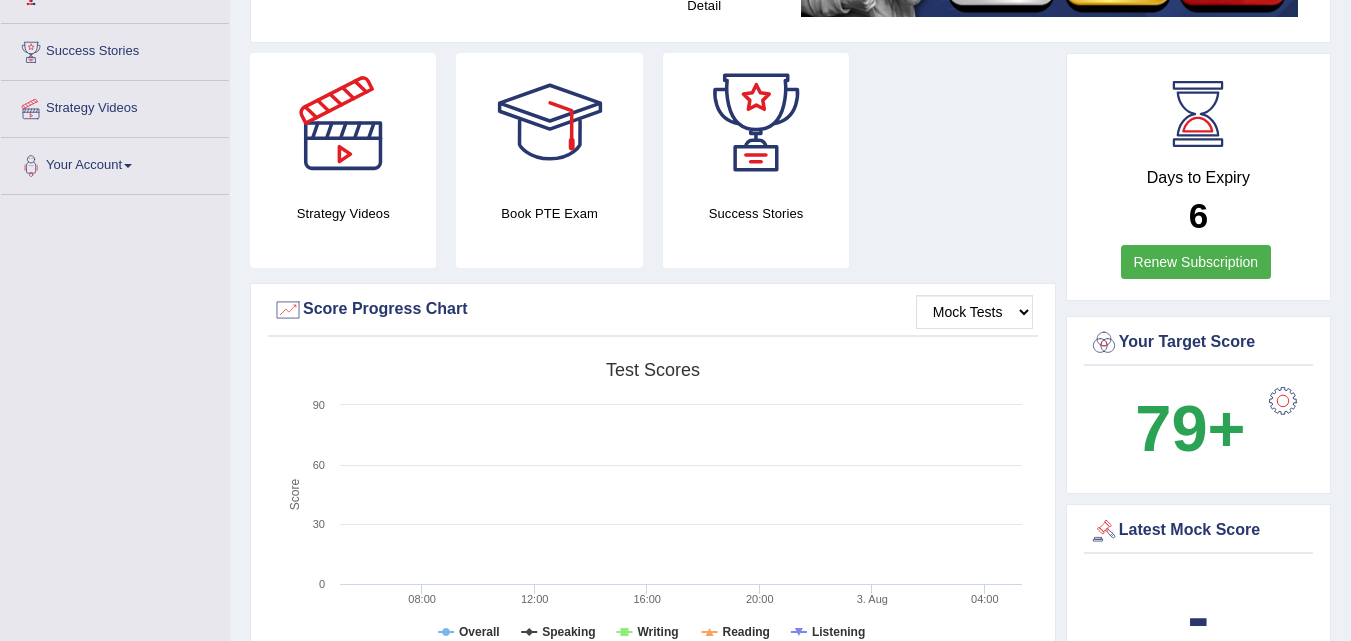 scroll, scrollTop: 218, scrollLeft: 0, axis: vertical 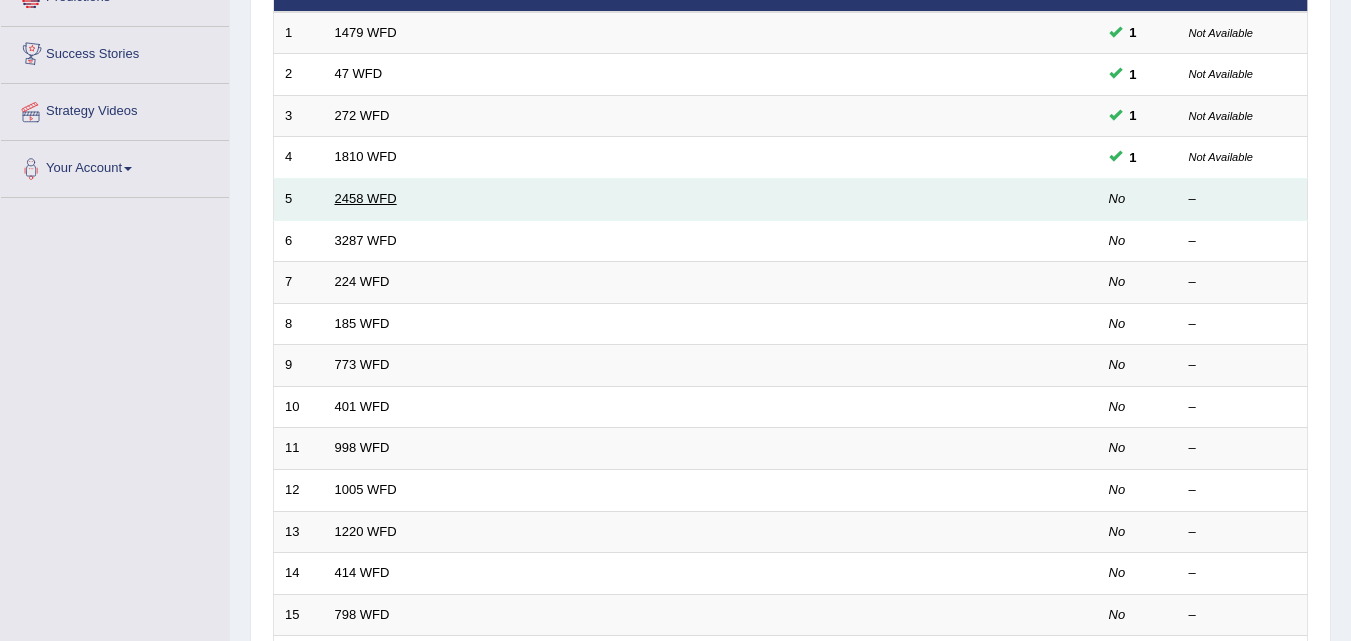 click on "2458 WFD" at bounding box center (366, 198) 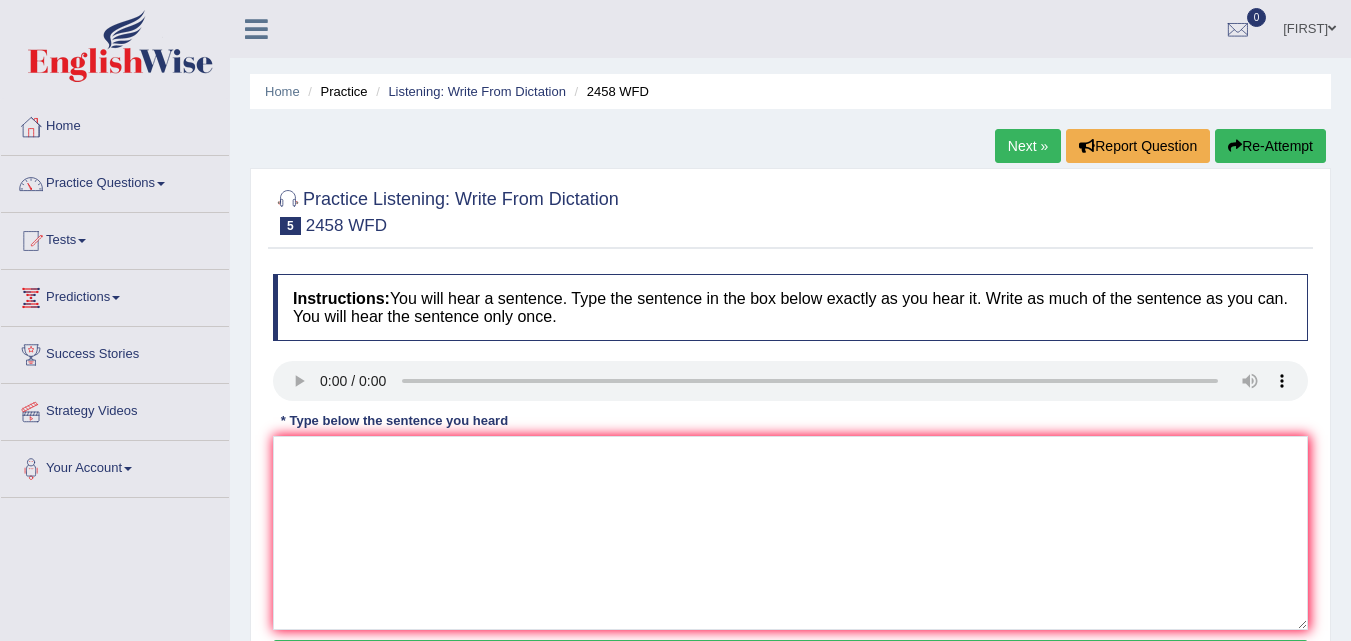 scroll, scrollTop: 0, scrollLeft: 0, axis: both 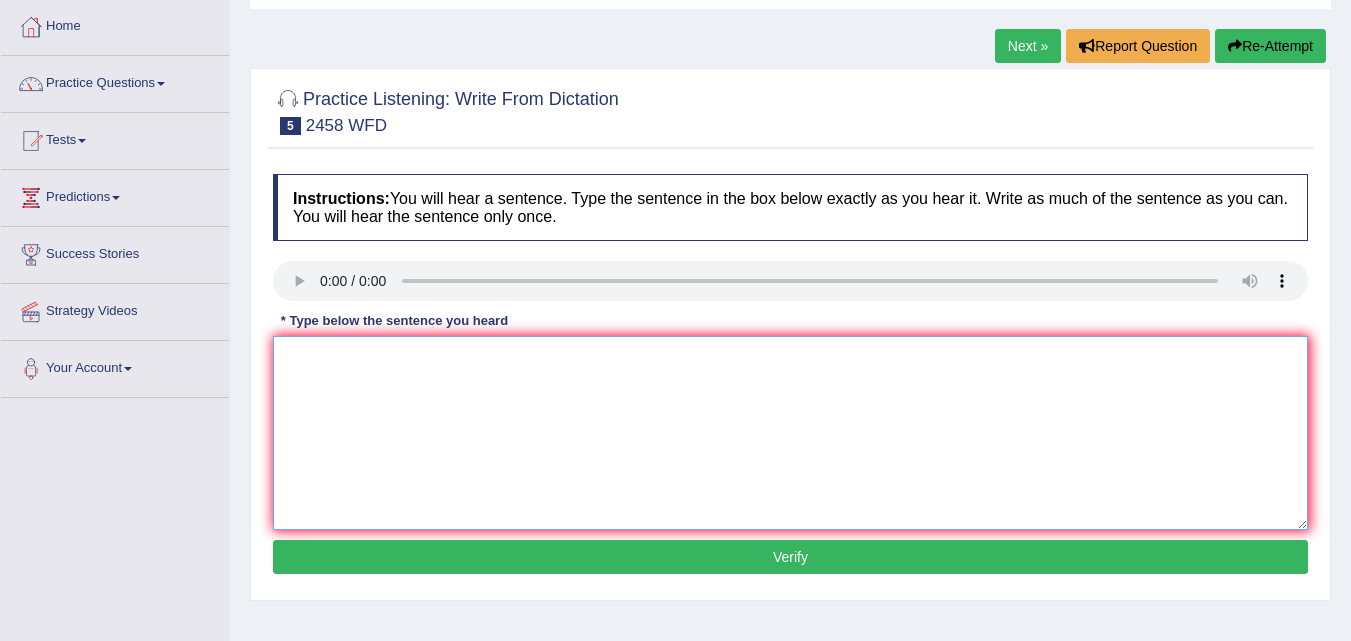 click at bounding box center (790, 433) 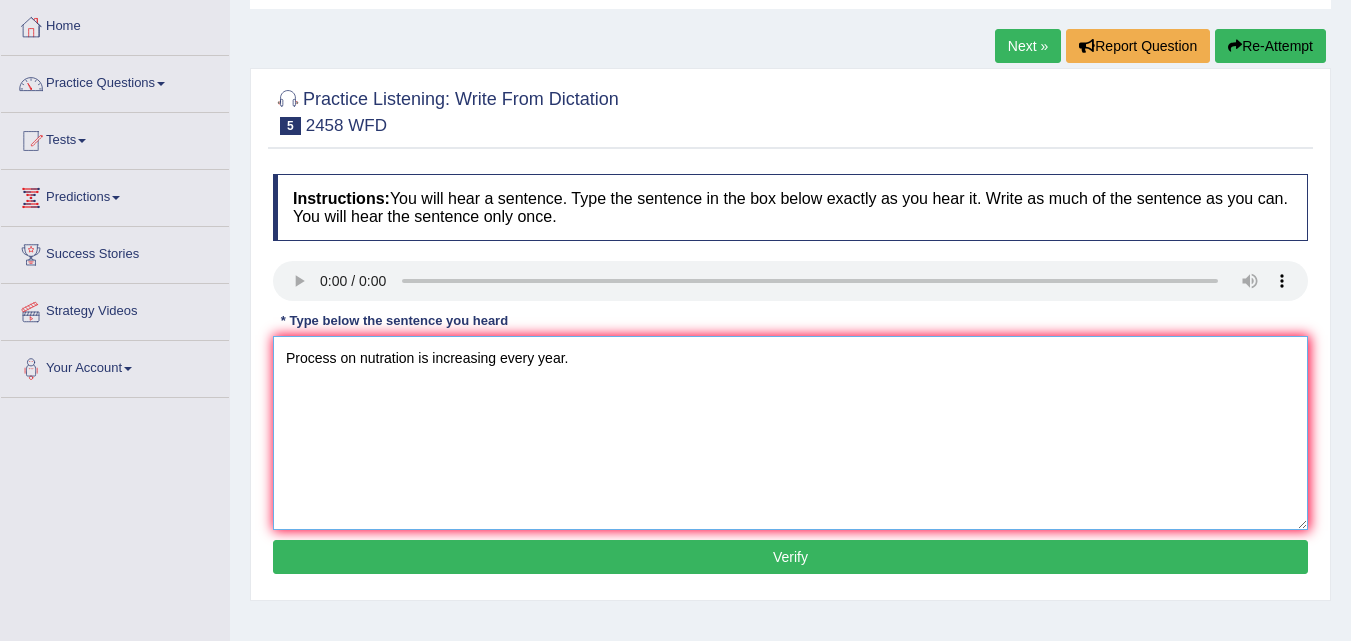 type on "Process on nutration is increasing every year." 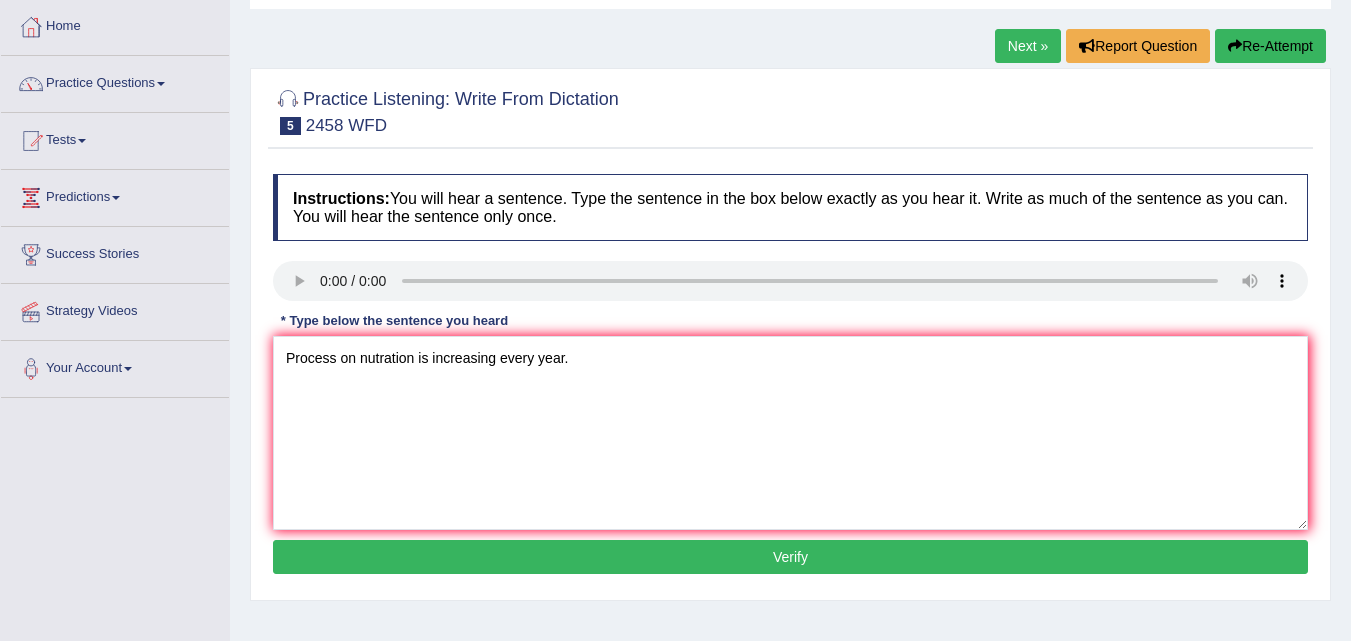 click on "Verify" at bounding box center (790, 557) 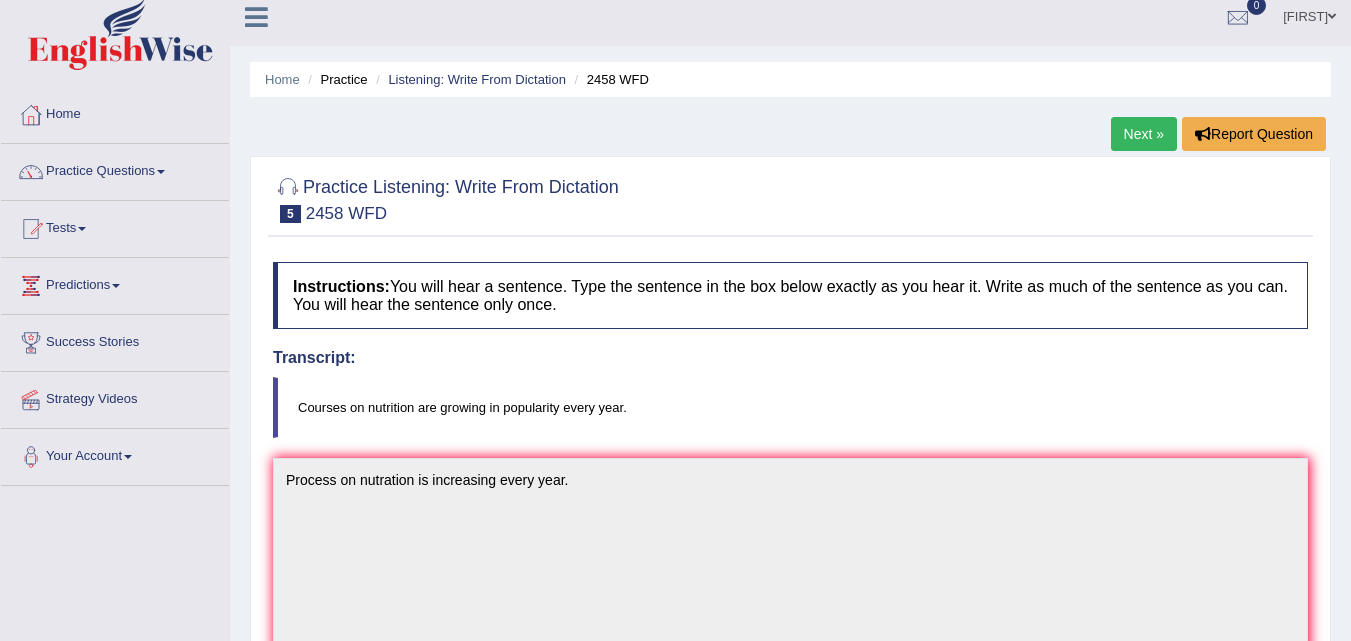 scroll, scrollTop: 0, scrollLeft: 0, axis: both 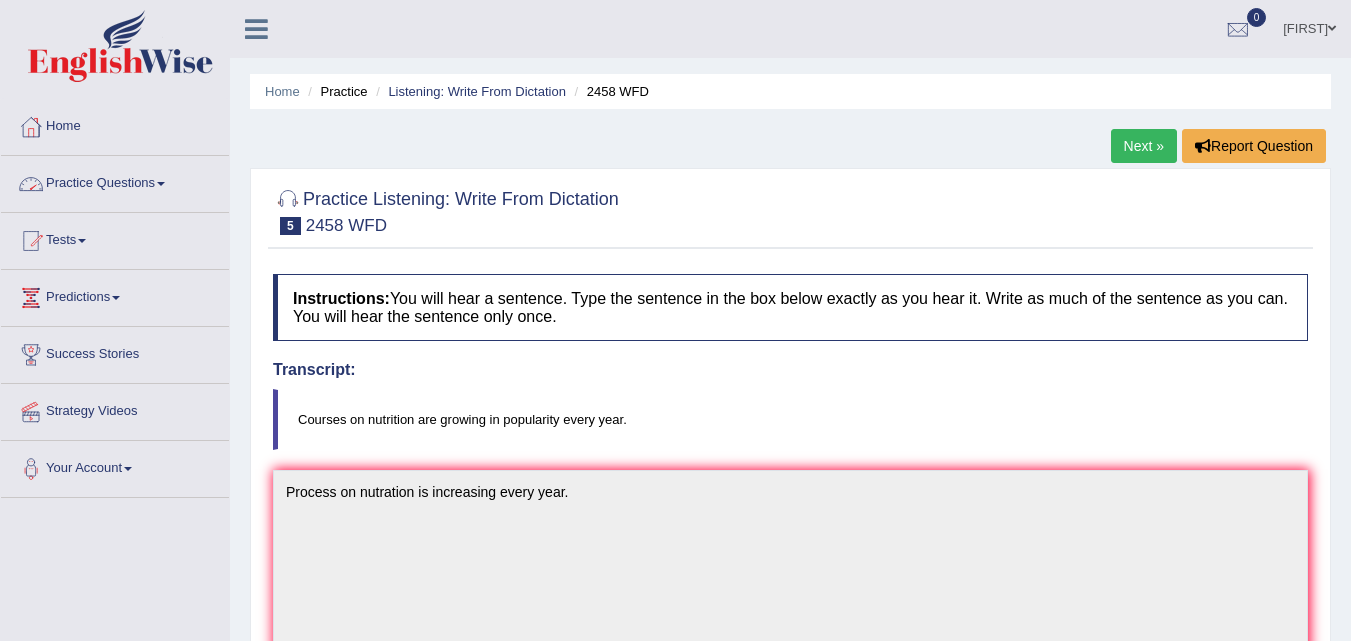 click on "Practice Questions" at bounding box center [115, 181] 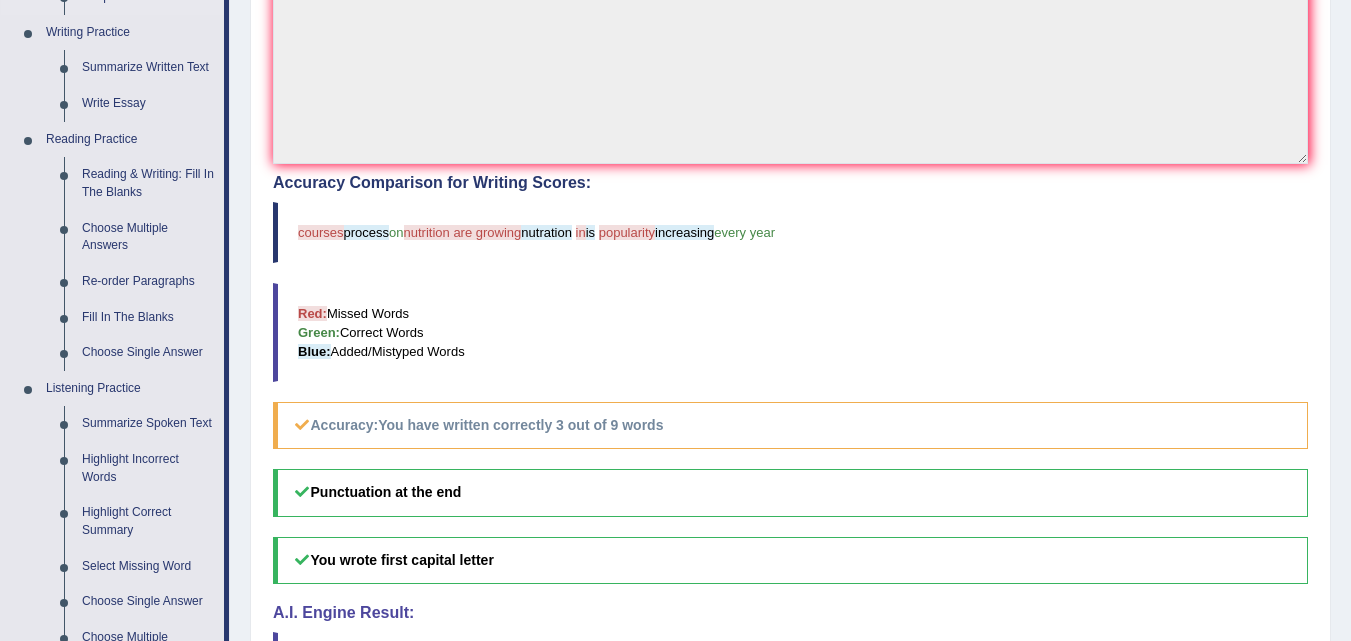 scroll, scrollTop: 900, scrollLeft: 0, axis: vertical 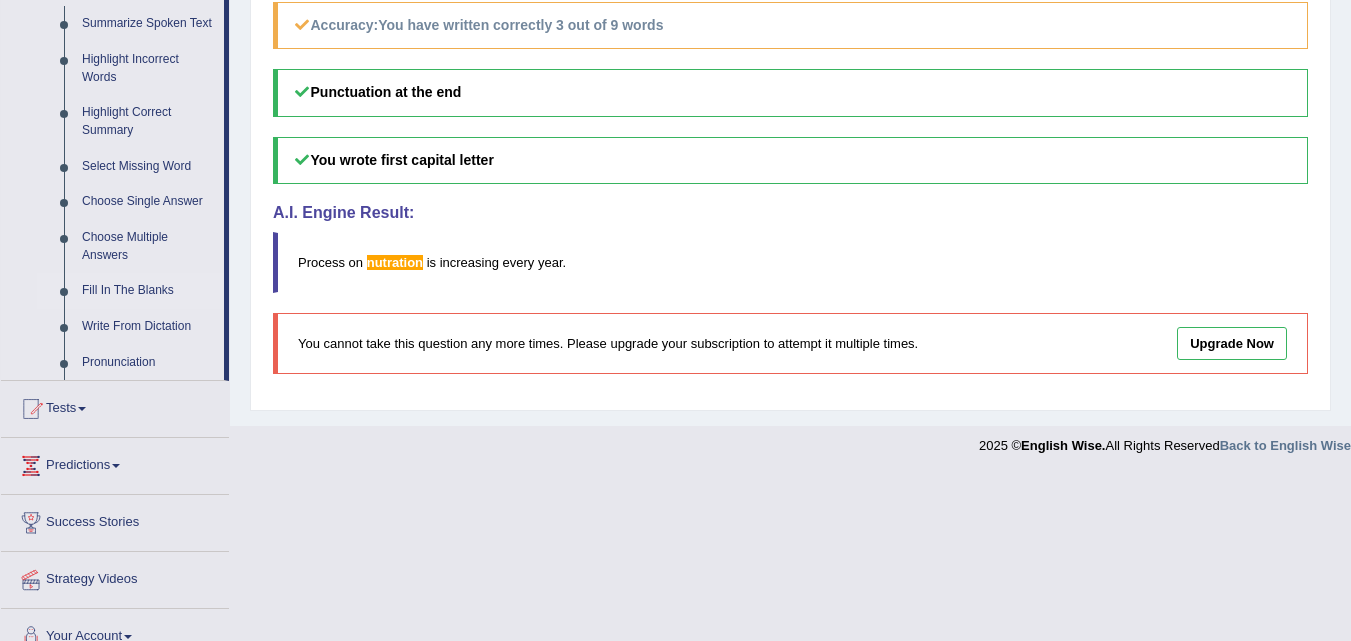 click on "Fill In The Blanks" at bounding box center (148, 291) 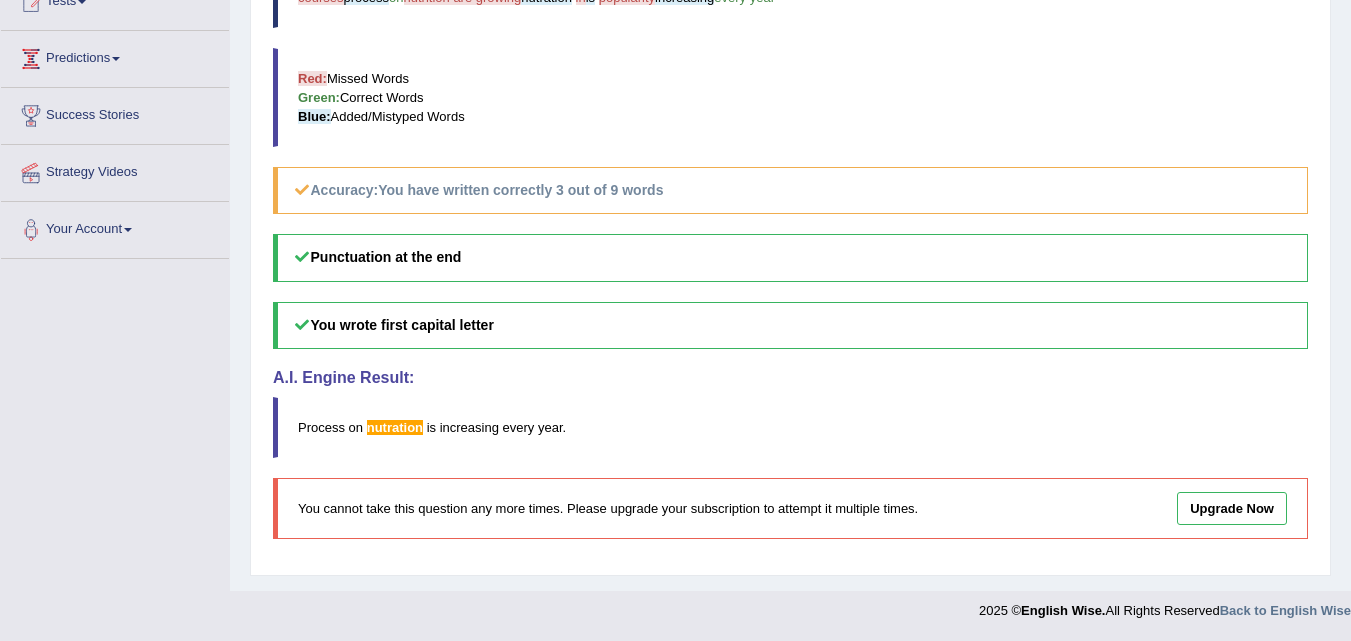 scroll, scrollTop: 538, scrollLeft: 0, axis: vertical 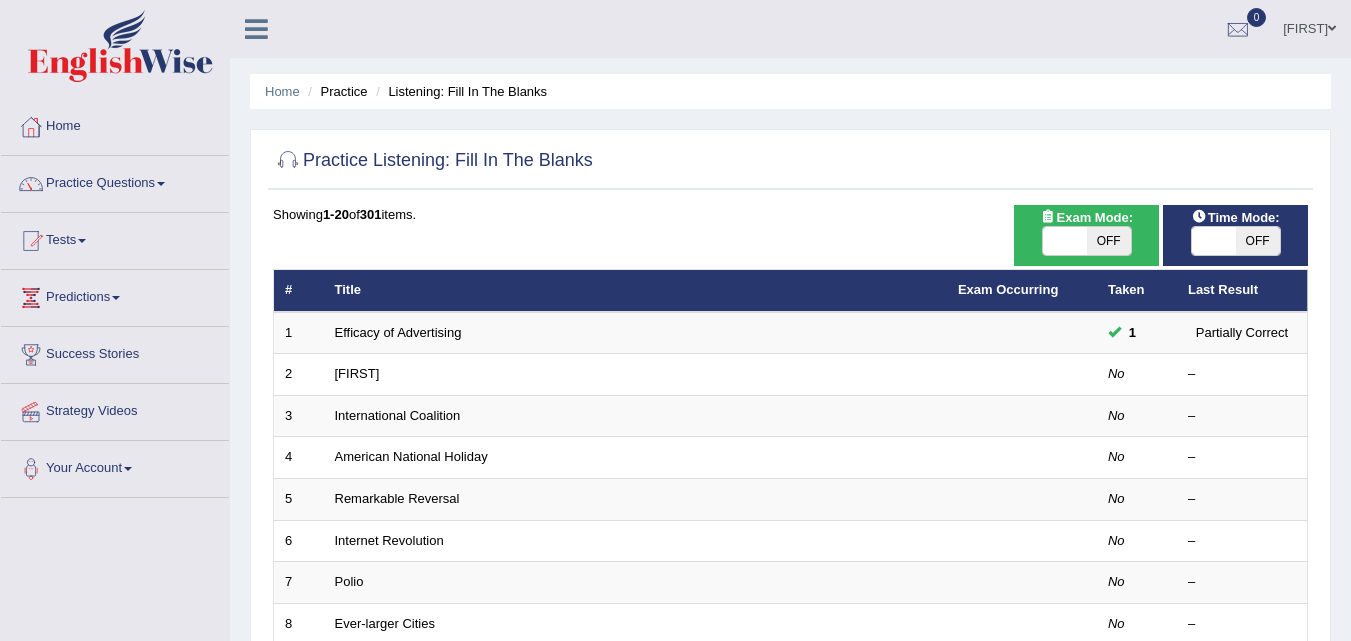 click on "OFF" at bounding box center (1258, 241) 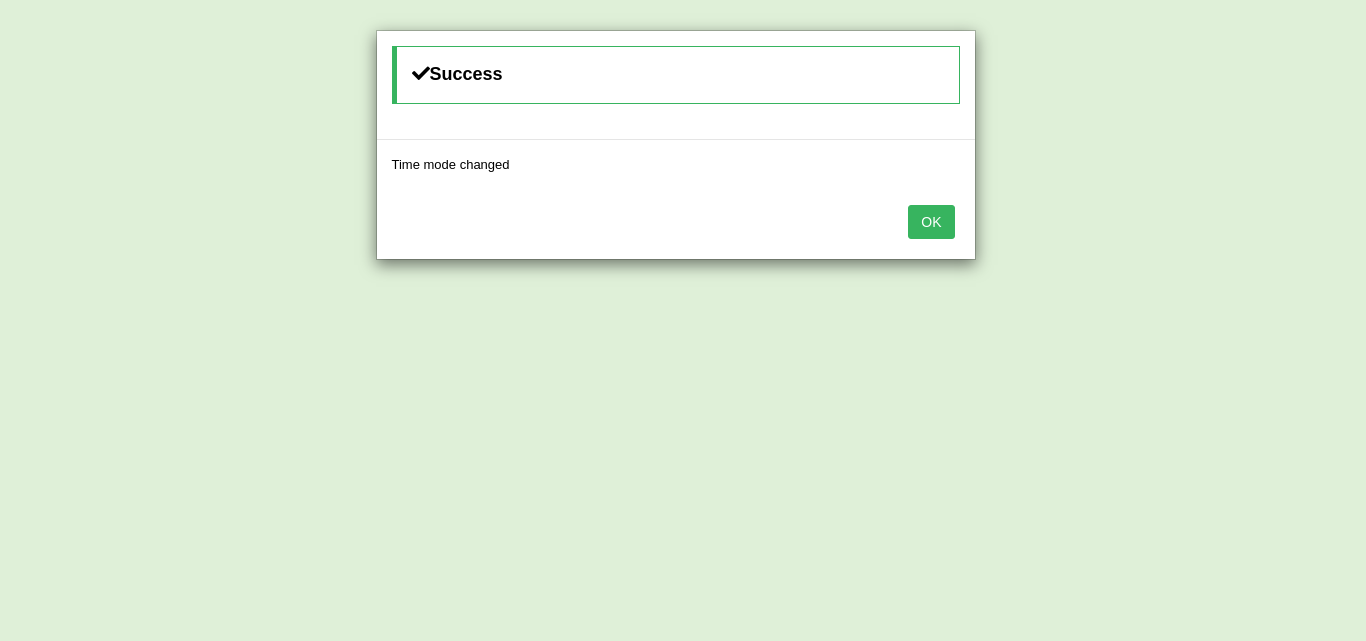 click on "OK" at bounding box center [931, 222] 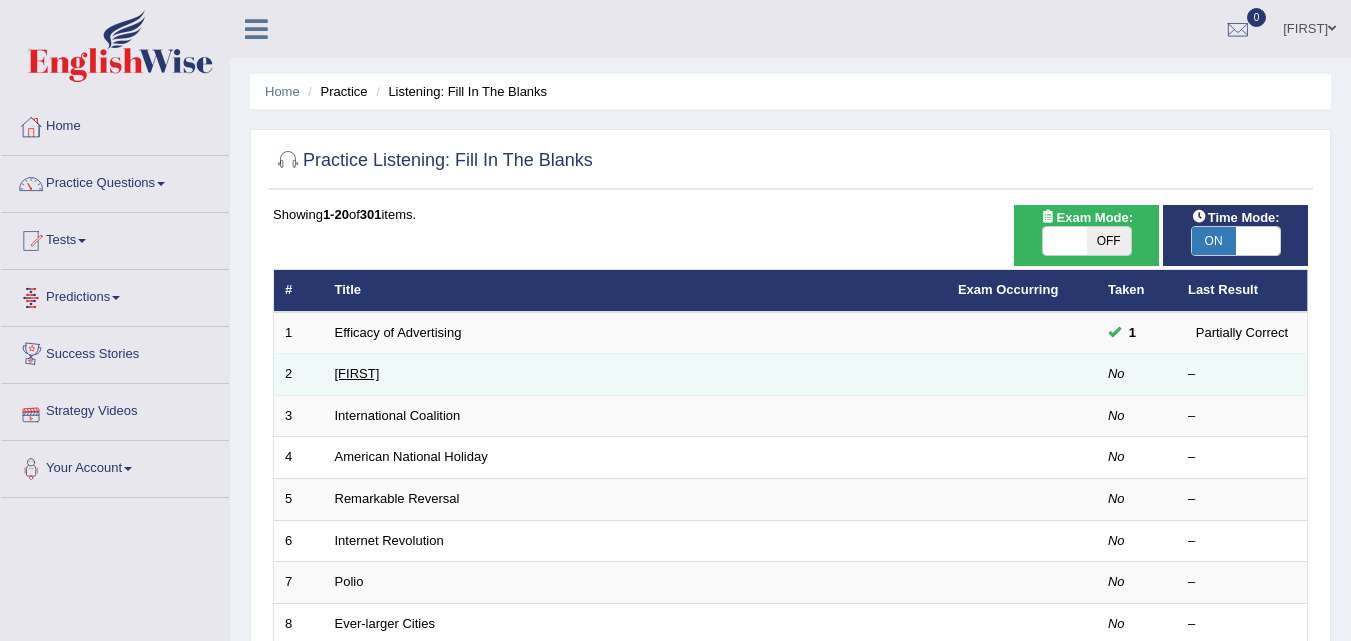 click on "Kazuhiro" at bounding box center [357, 373] 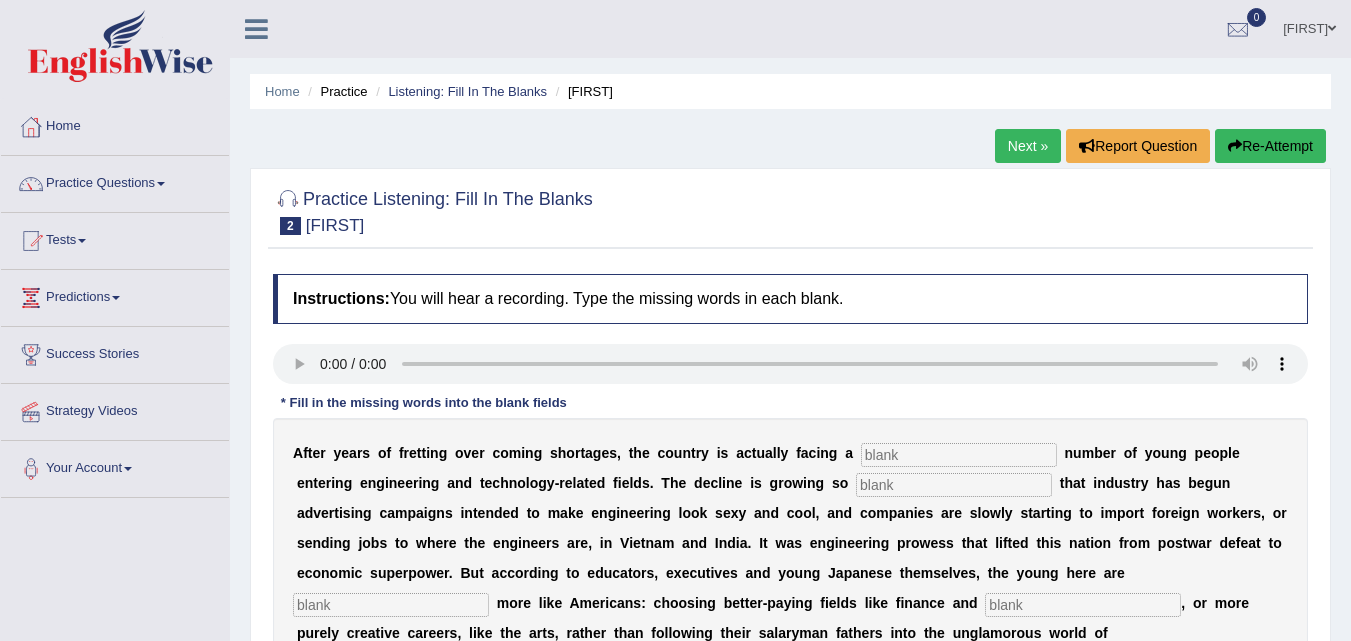 scroll, scrollTop: 200, scrollLeft: 0, axis: vertical 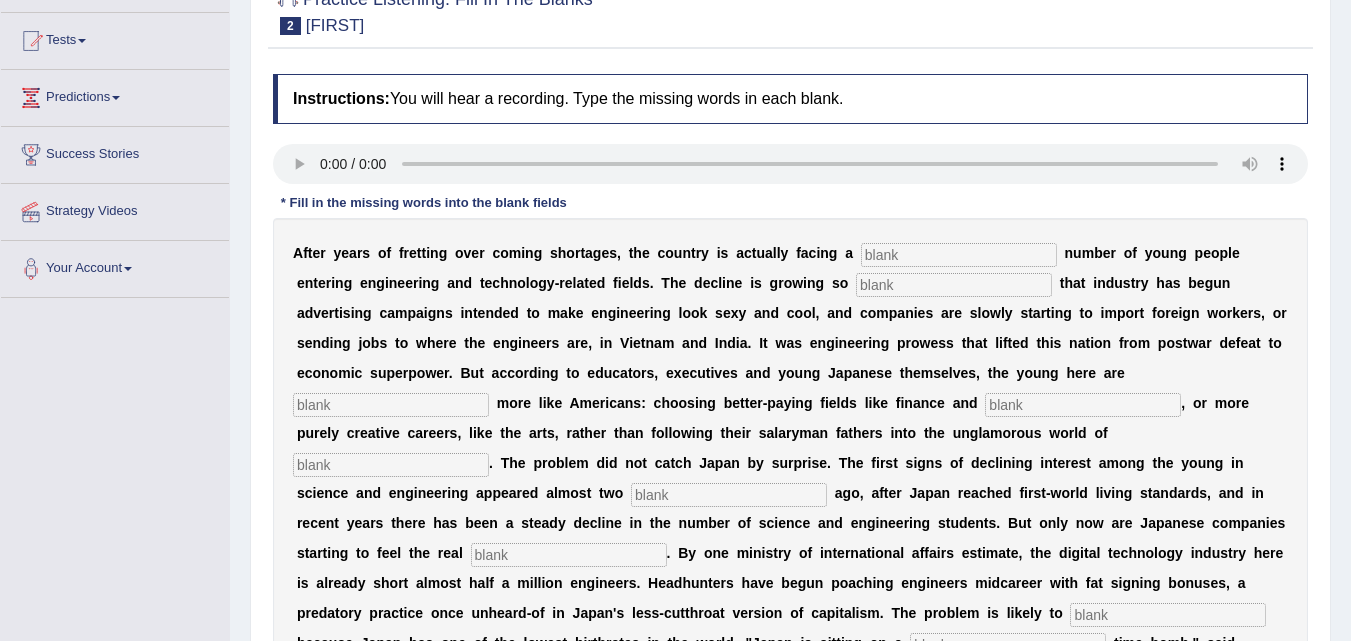 click at bounding box center [959, 255] 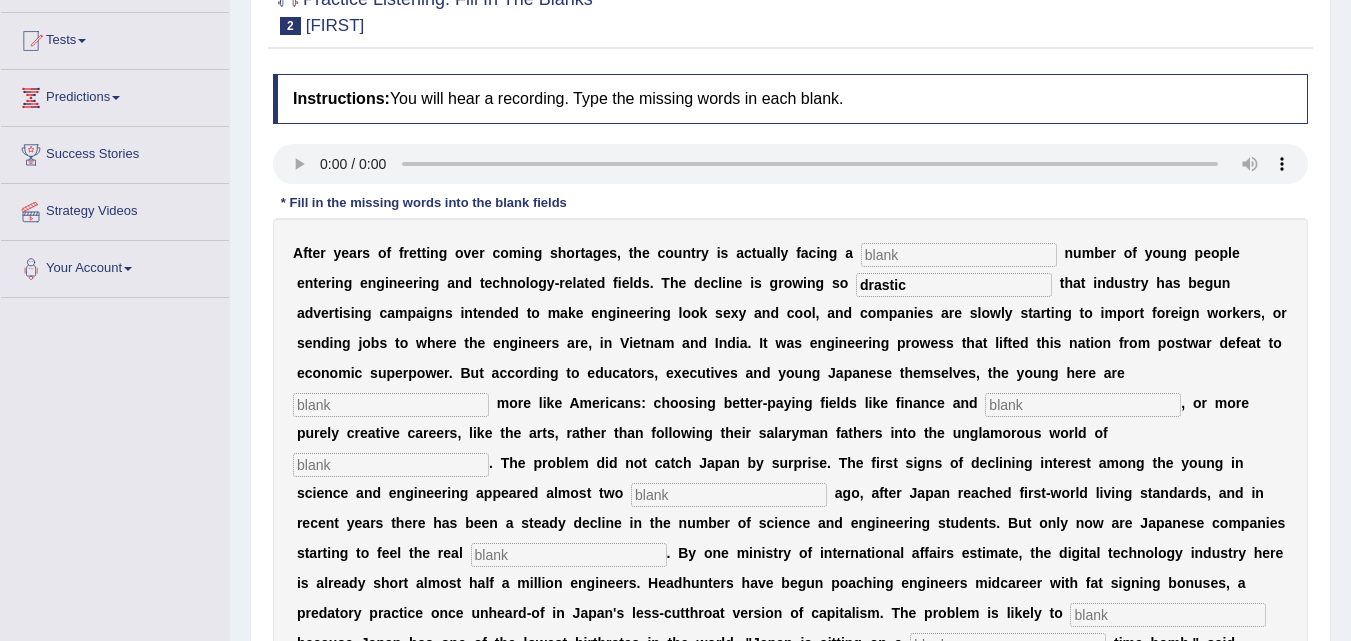 type on "drastic" 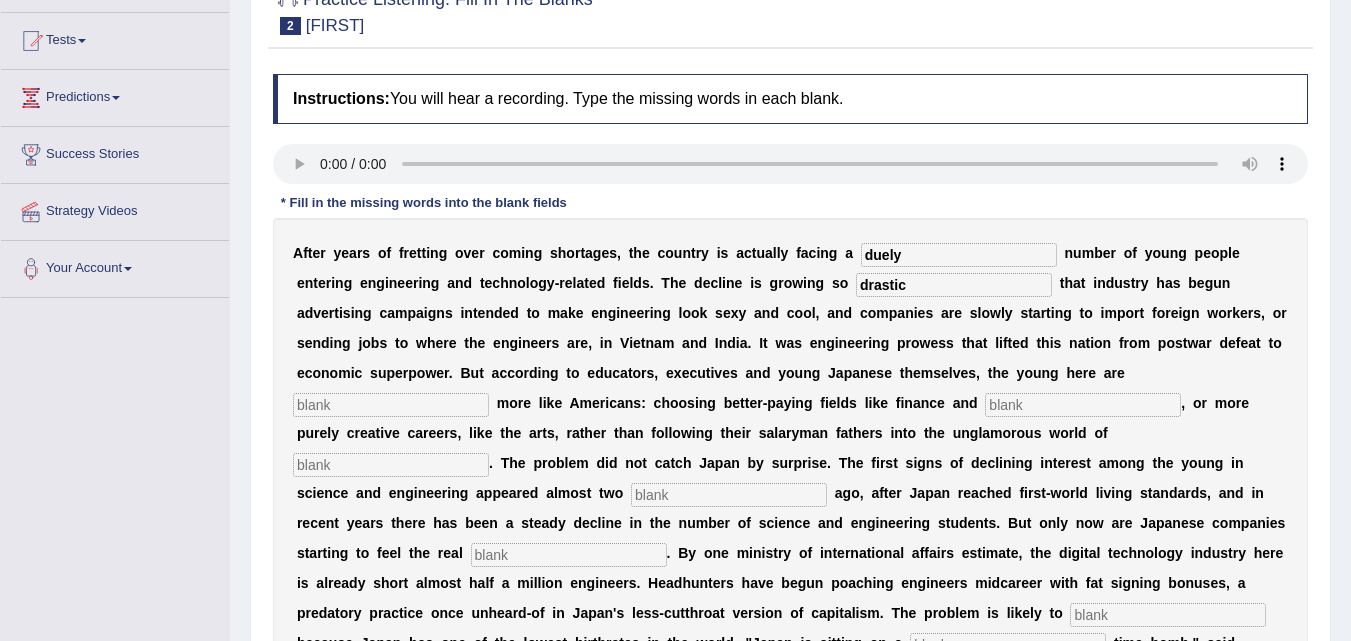 type on "duely" 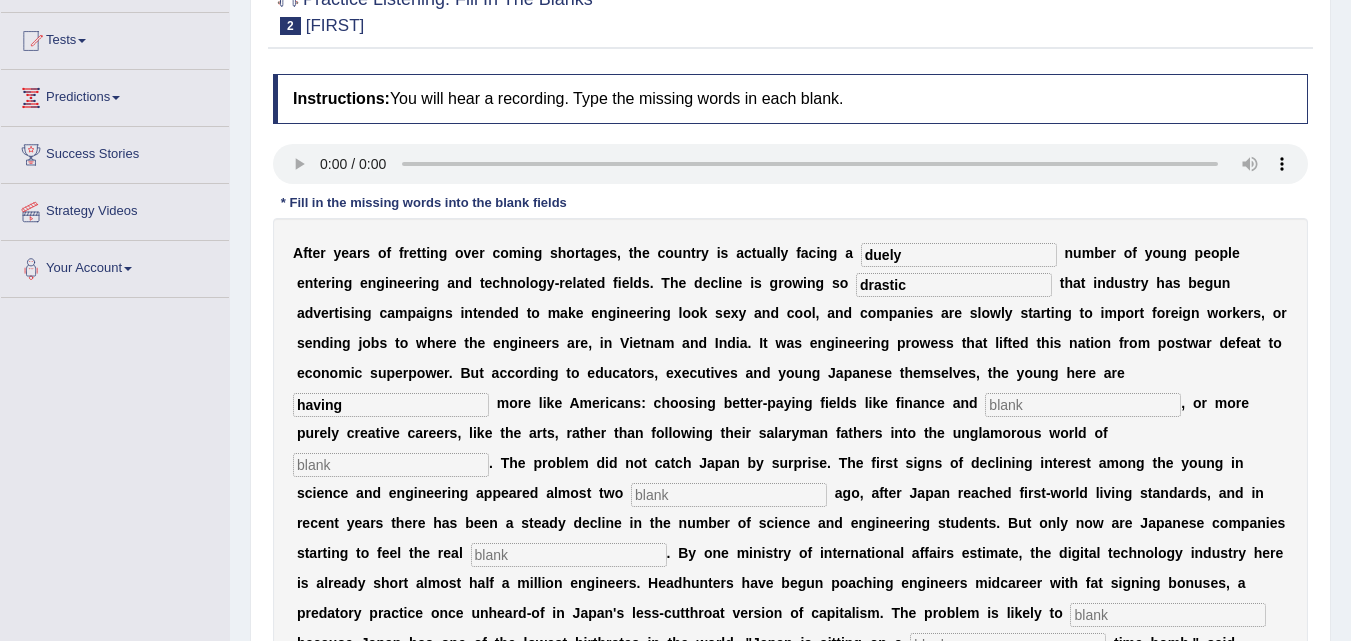 type on "having" 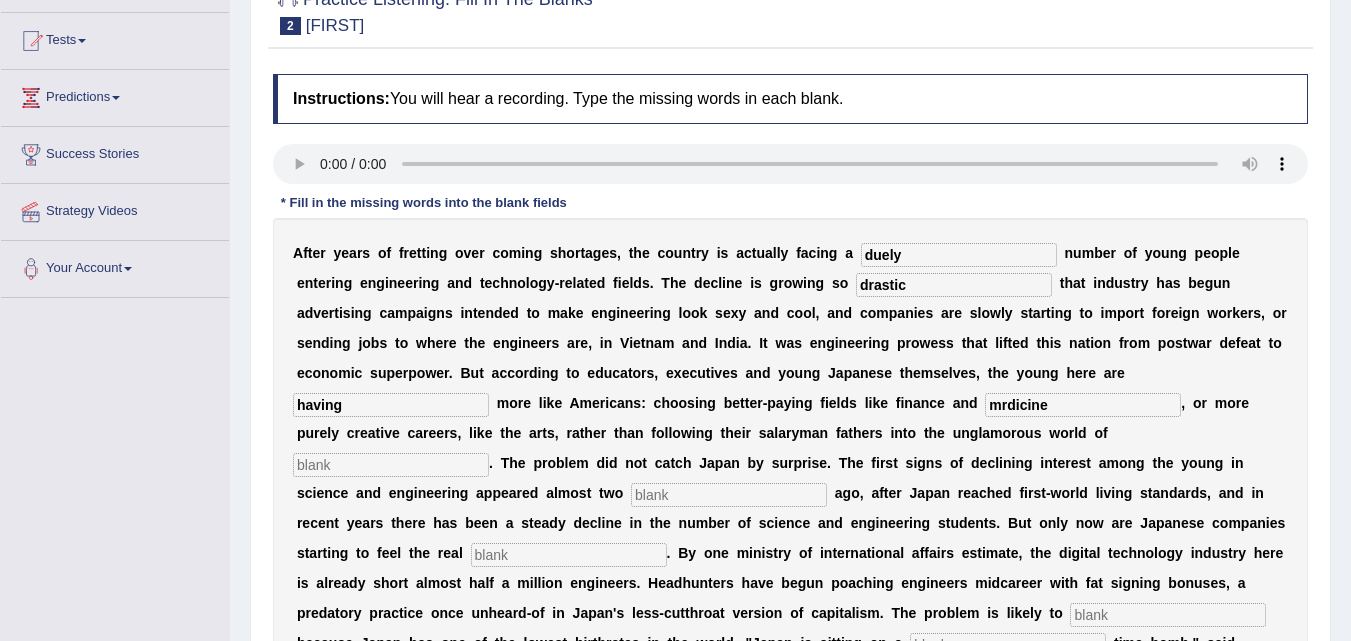 type on "mrdicine" 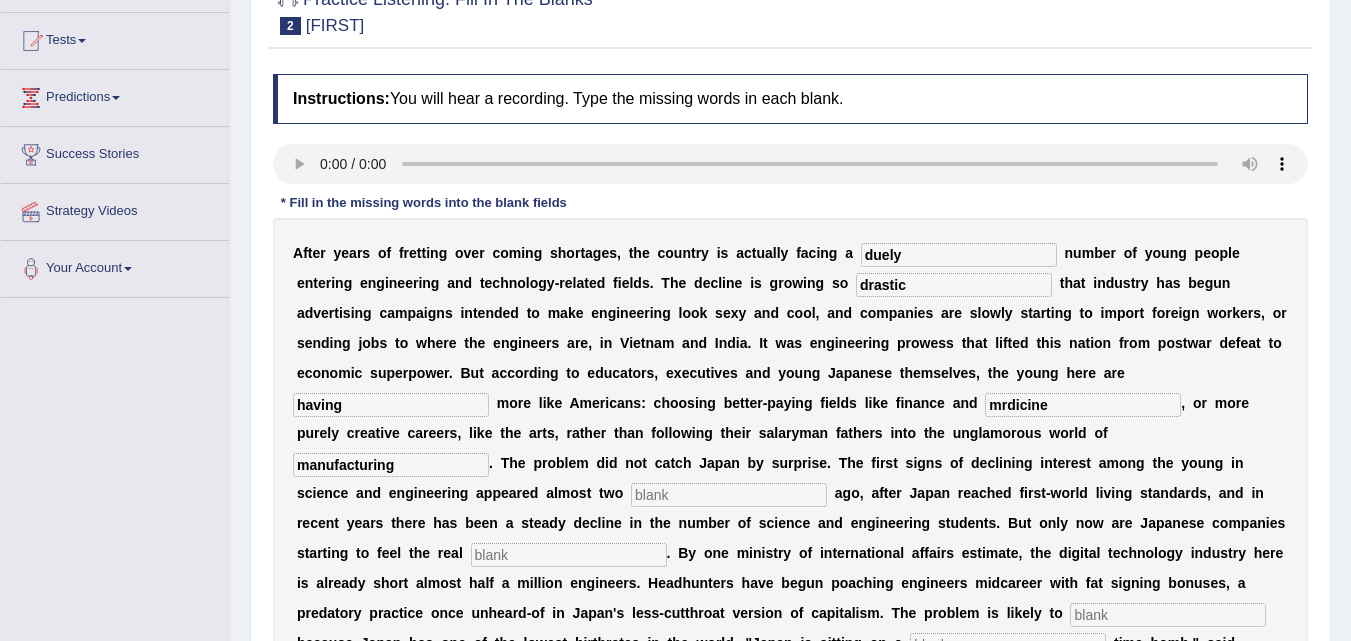 type on "manufacturing" 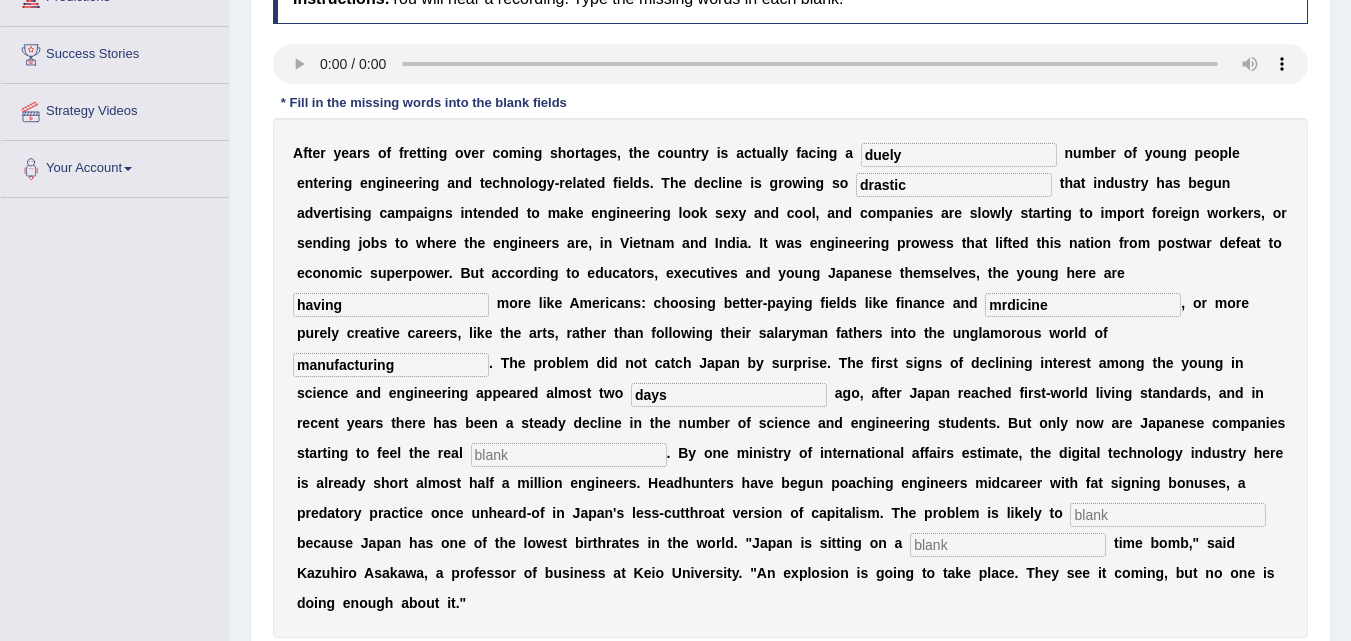 type on "days" 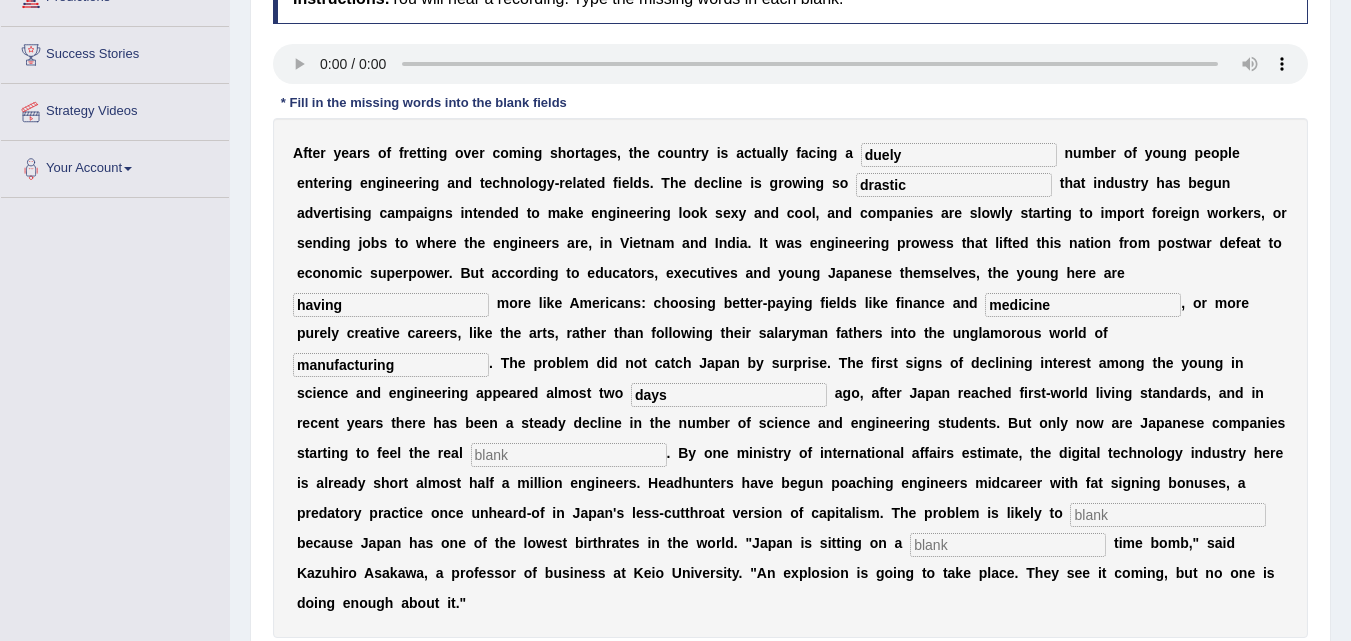 type on "medicine" 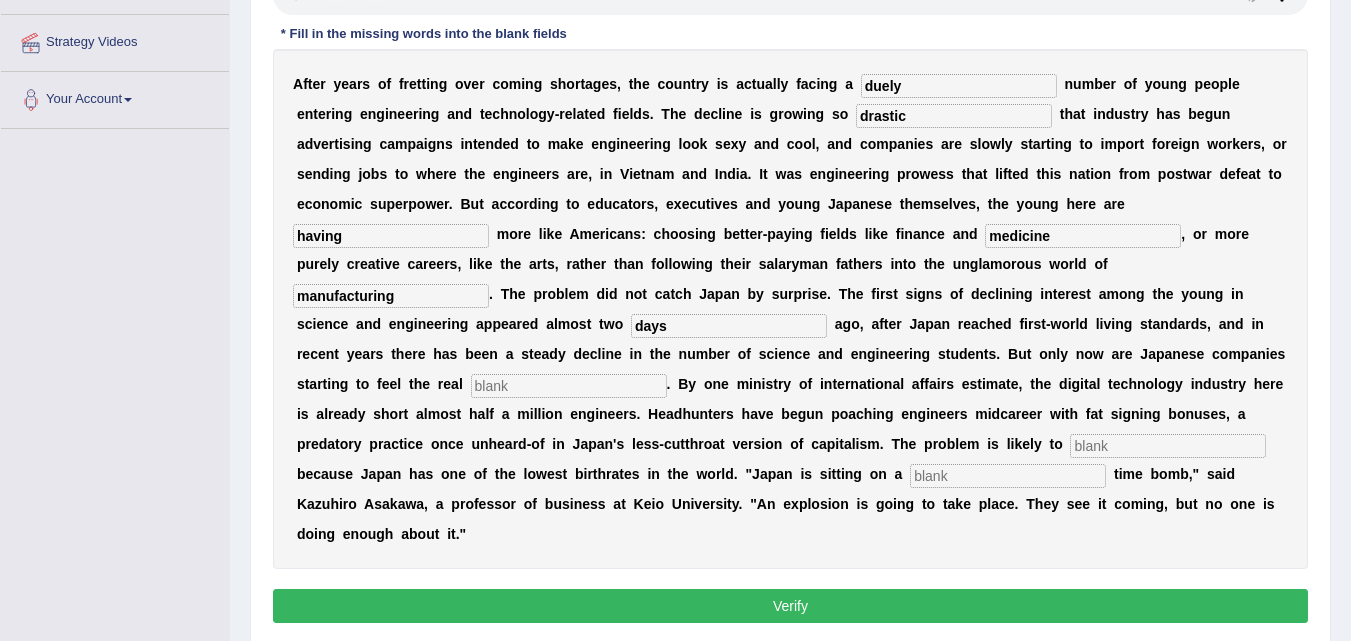 scroll, scrollTop: 400, scrollLeft: 0, axis: vertical 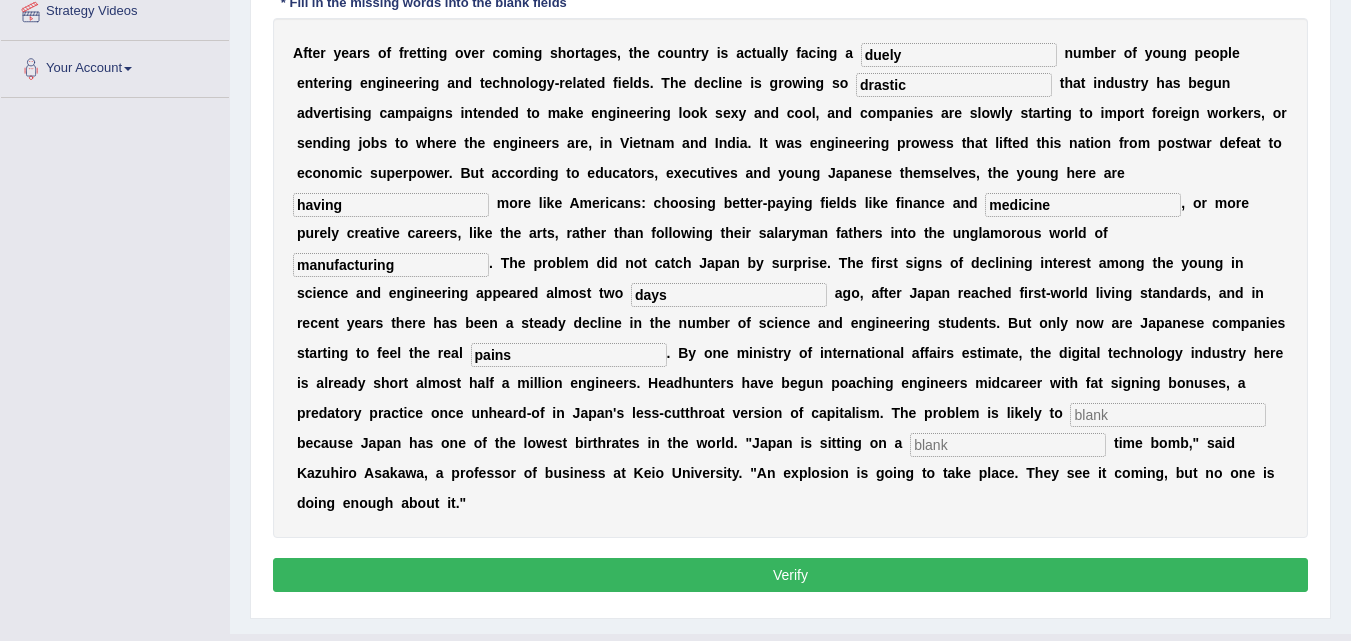 type on "pains" 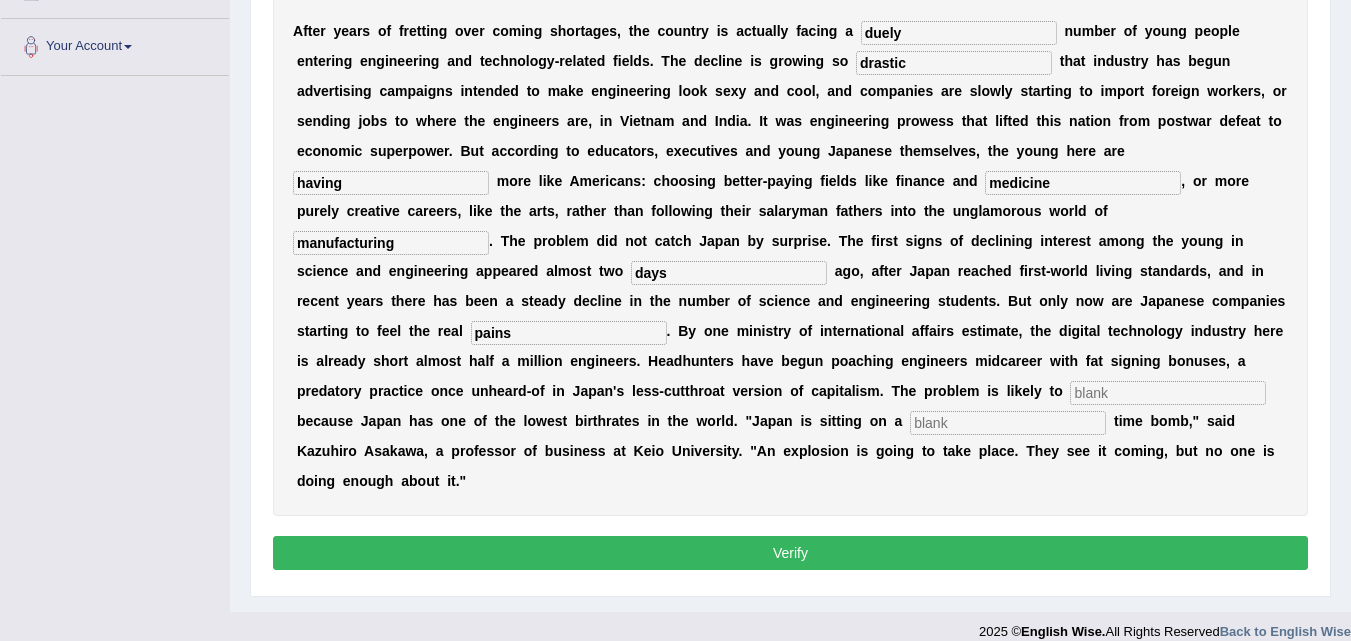 scroll, scrollTop: 443, scrollLeft: 0, axis: vertical 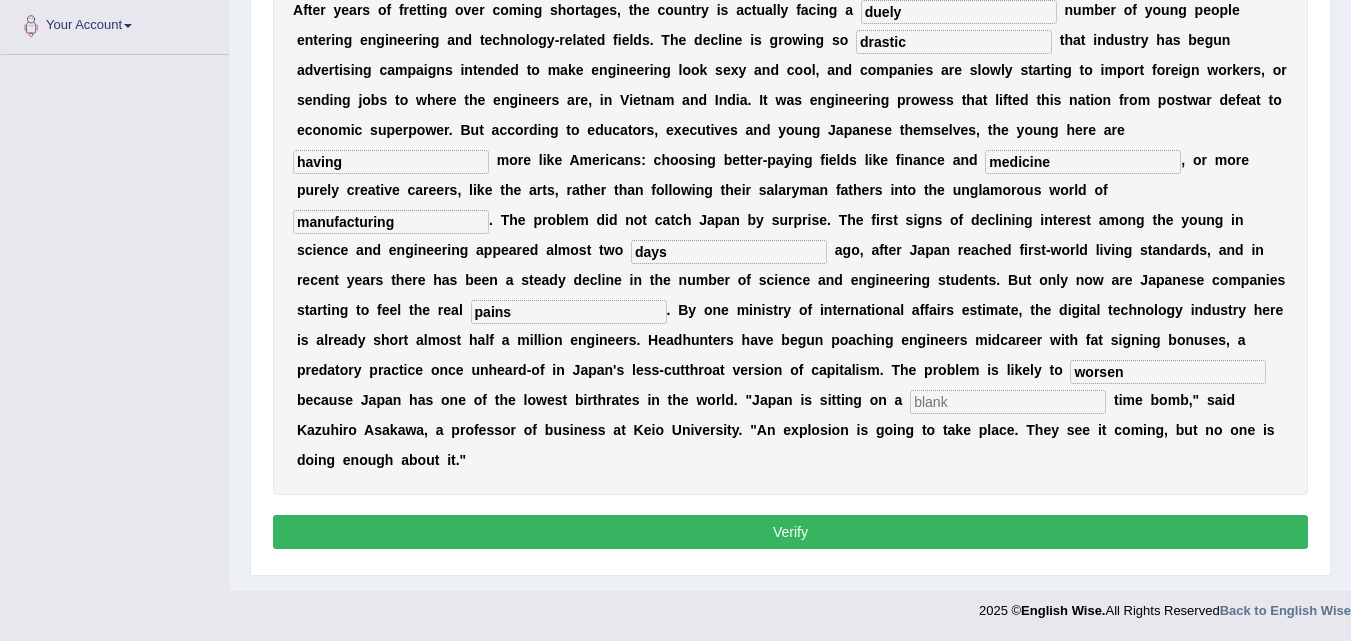 type on "worsen" 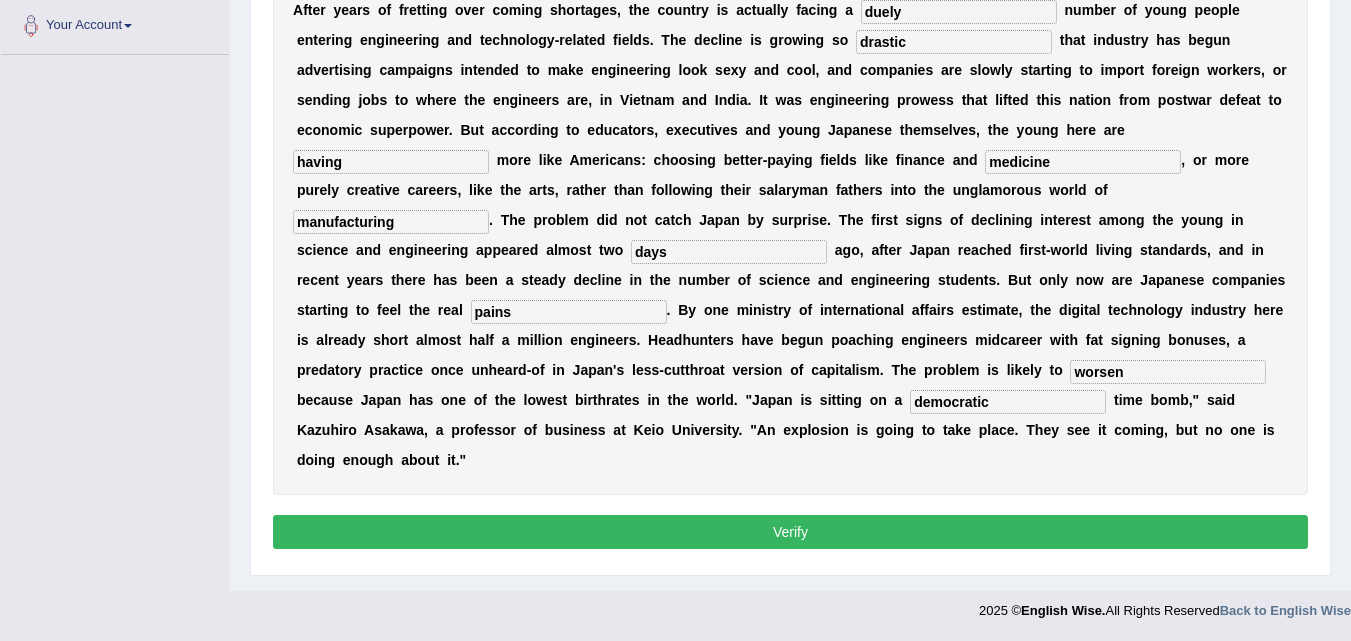 type on "democratic" 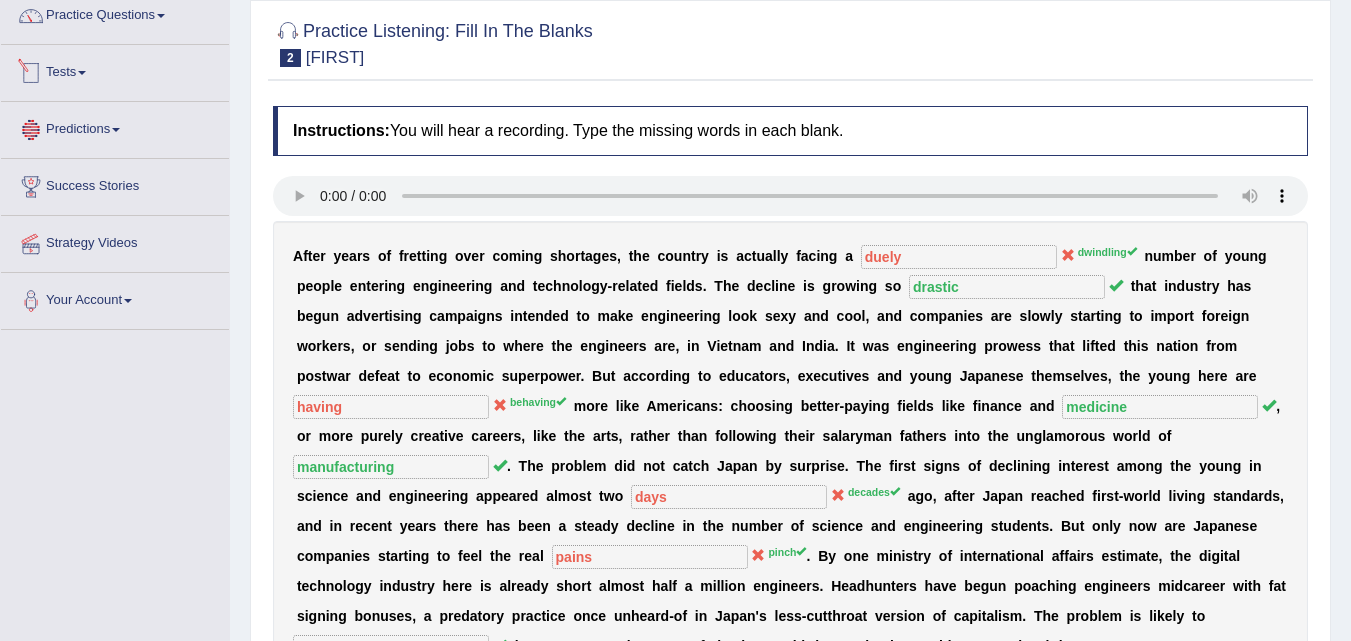 scroll, scrollTop: 133, scrollLeft: 0, axis: vertical 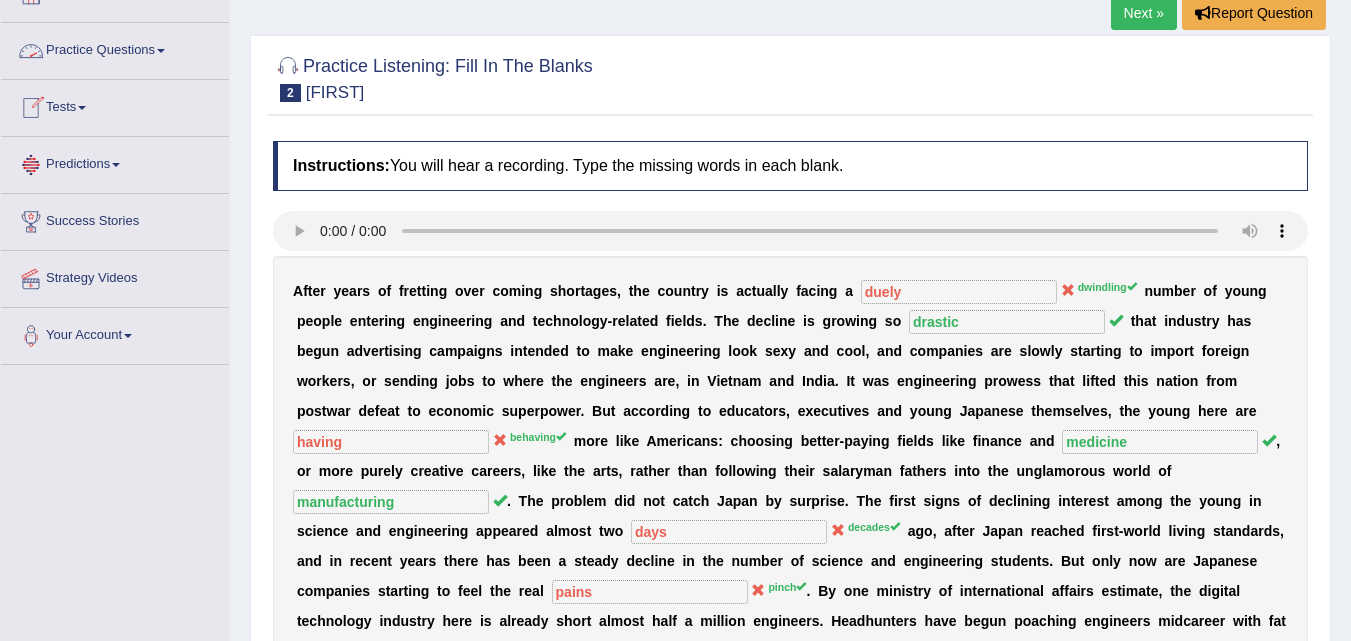 click on "Practice Questions" at bounding box center (115, 48) 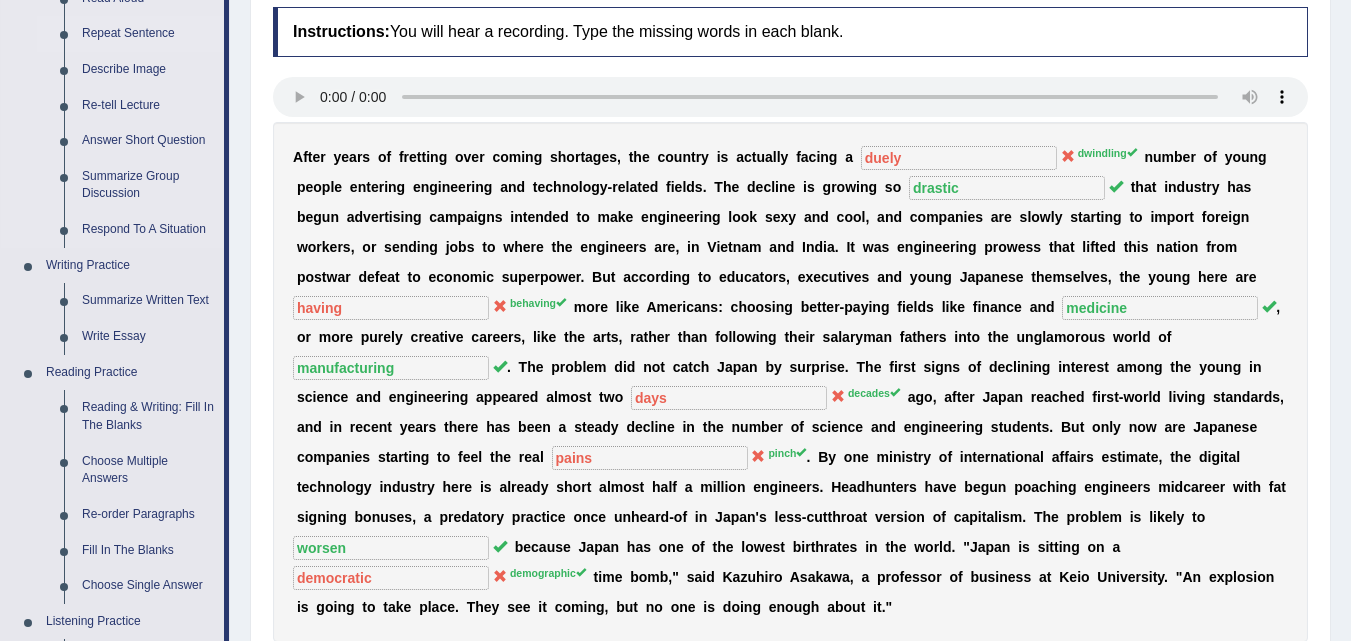 scroll, scrollTop: 533, scrollLeft: 0, axis: vertical 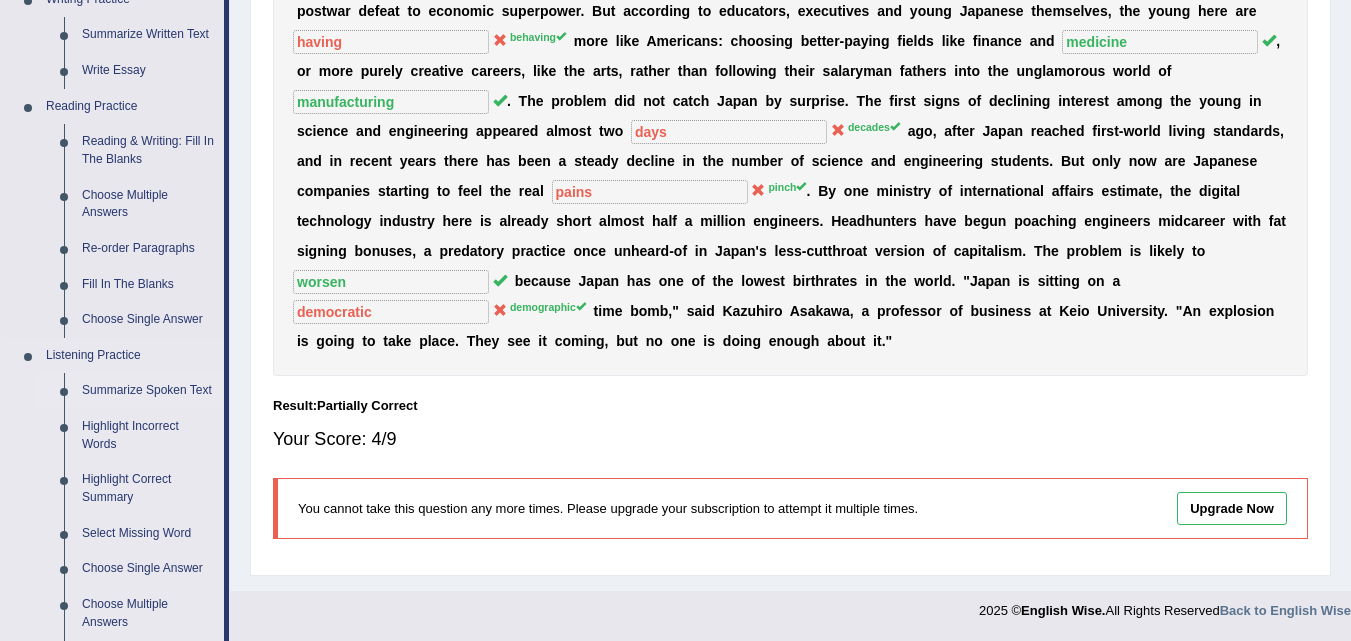 click on "Summarize Spoken Text" at bounding box center [148, 391] 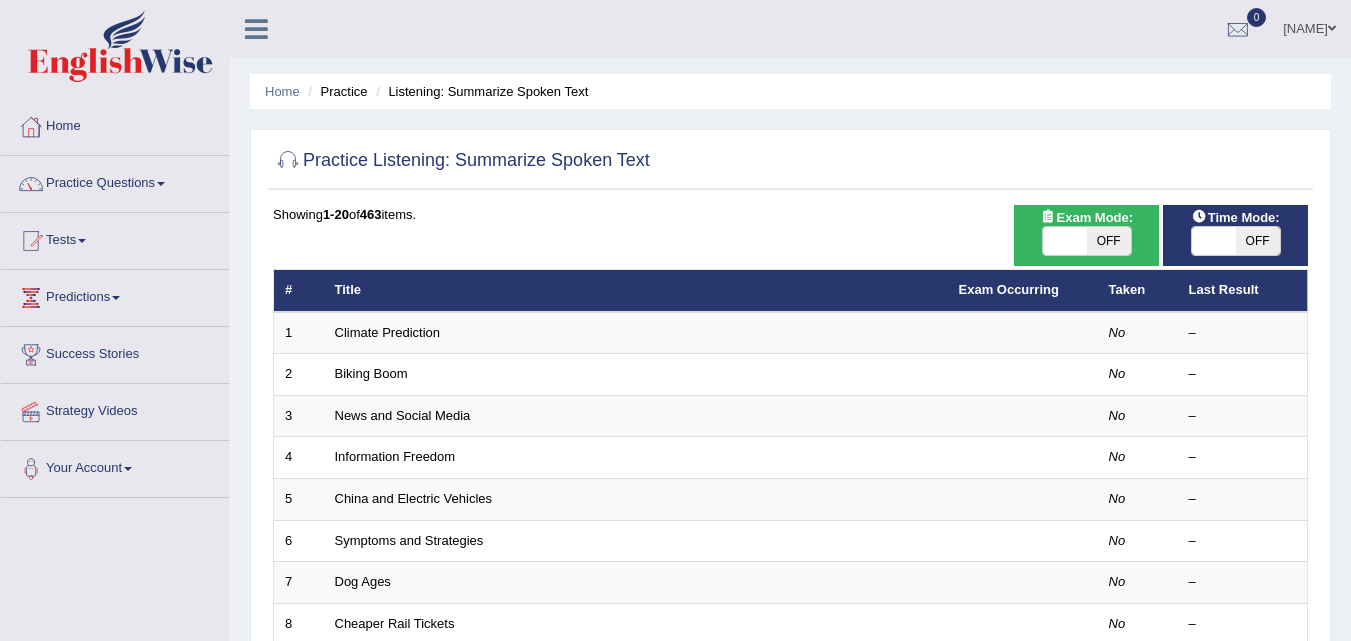 scroll, scrollTop: 0, scrollLeft: 0, axis: both 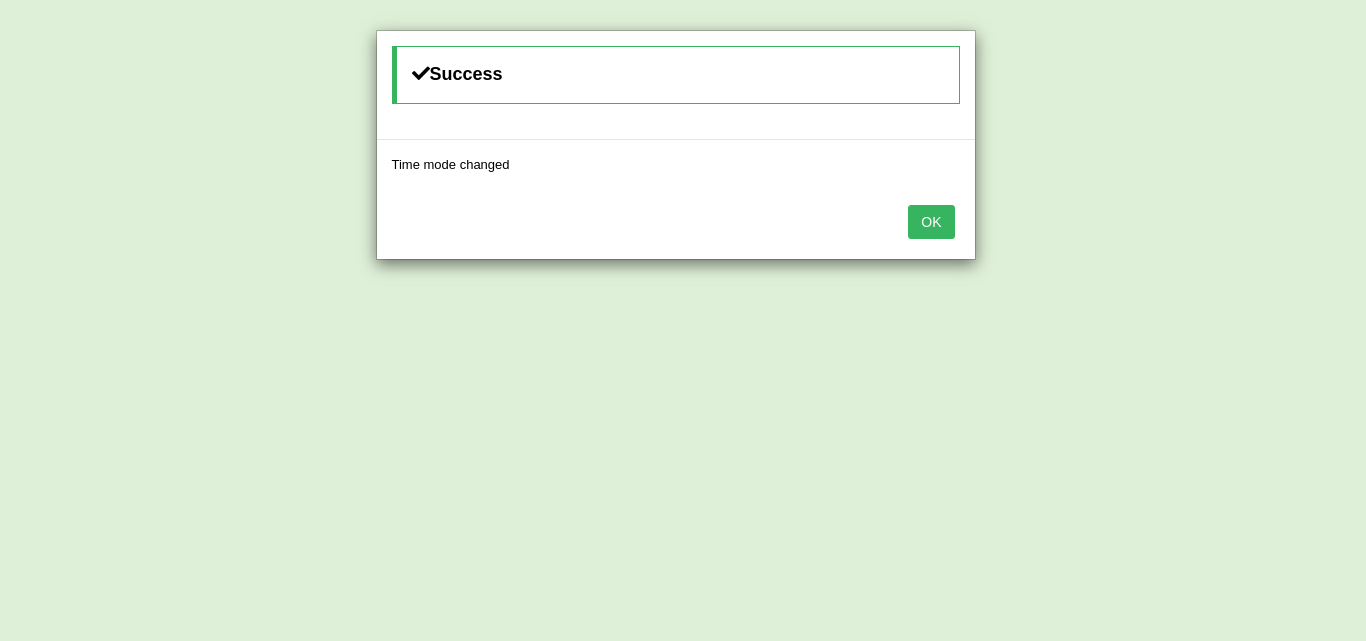 click on "OK" at bounding box center (931, 222) 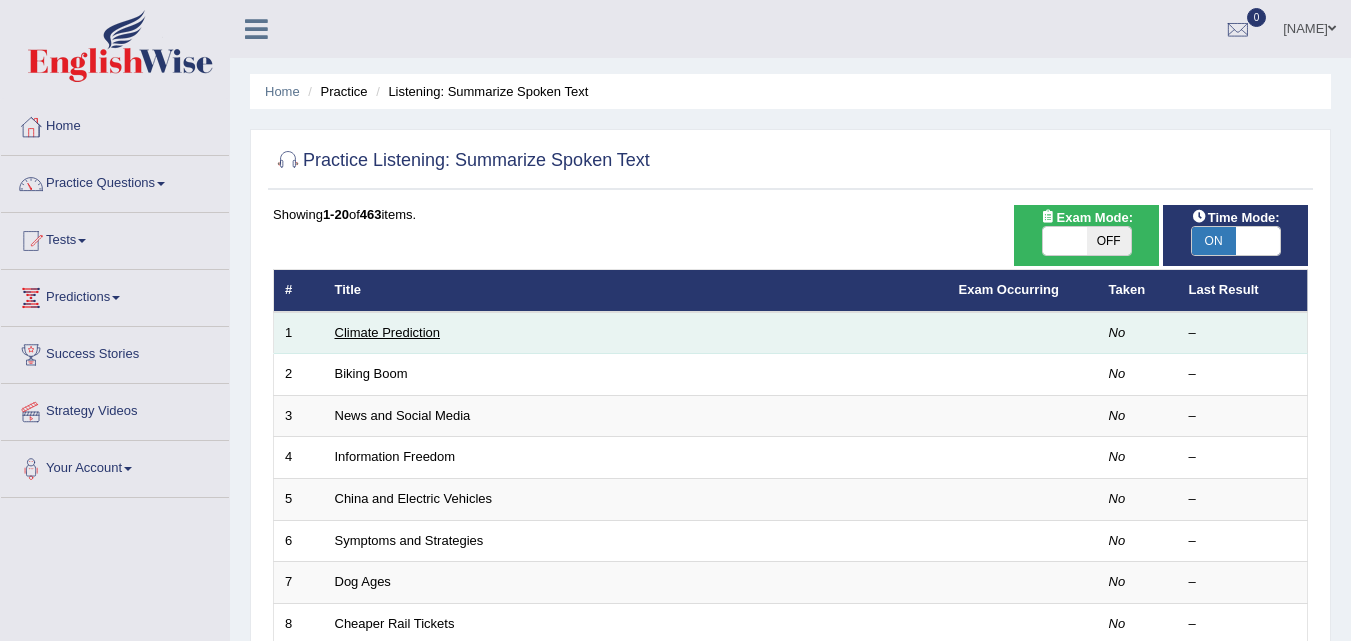 click on "Climate Prediction" at bounding box center (388, 332) 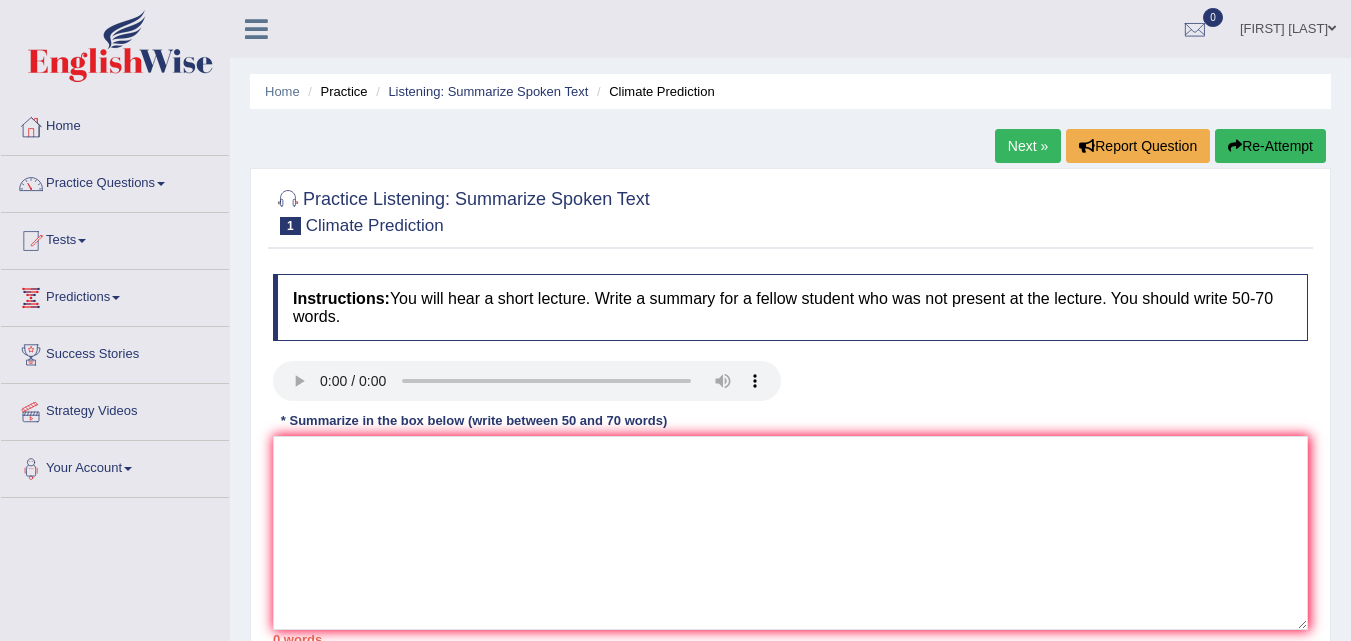 scroll, scrollTop: 0, scrollLeft: 0, axis: both 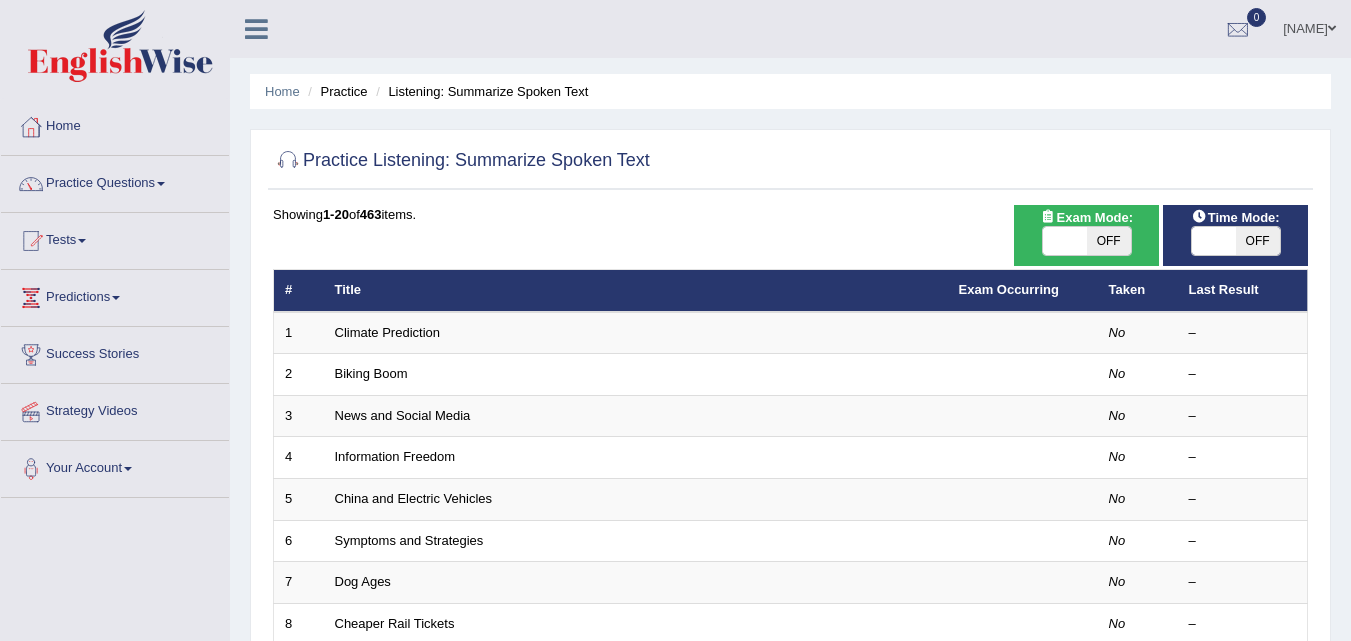 click at bounding box center (1214, 241) 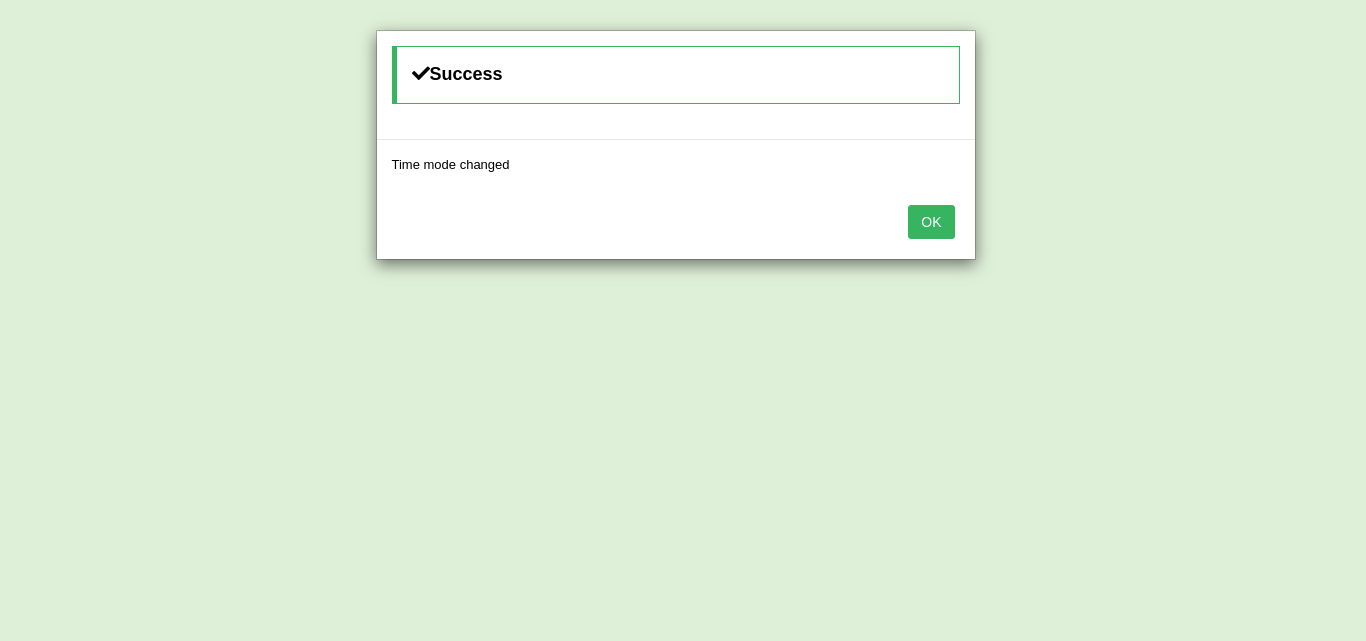 click on "OK" at bounding box center [931, 222] 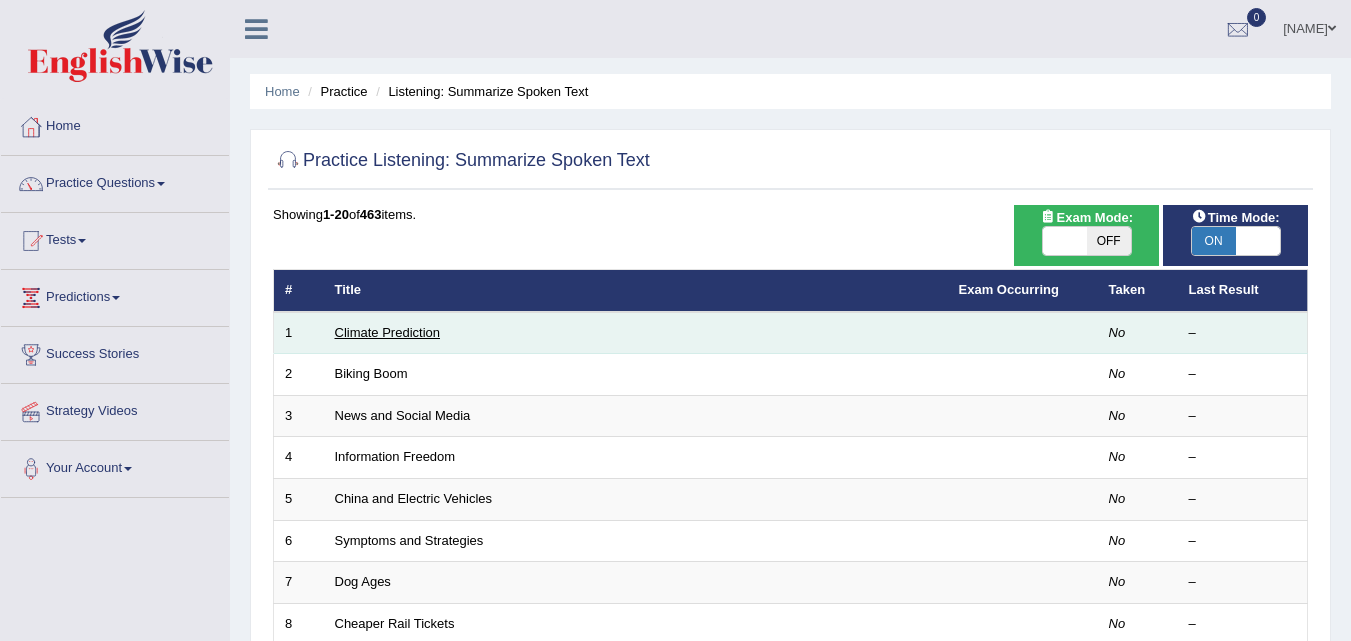 click on "Climate Prediction" at bounding box center [388, 332] 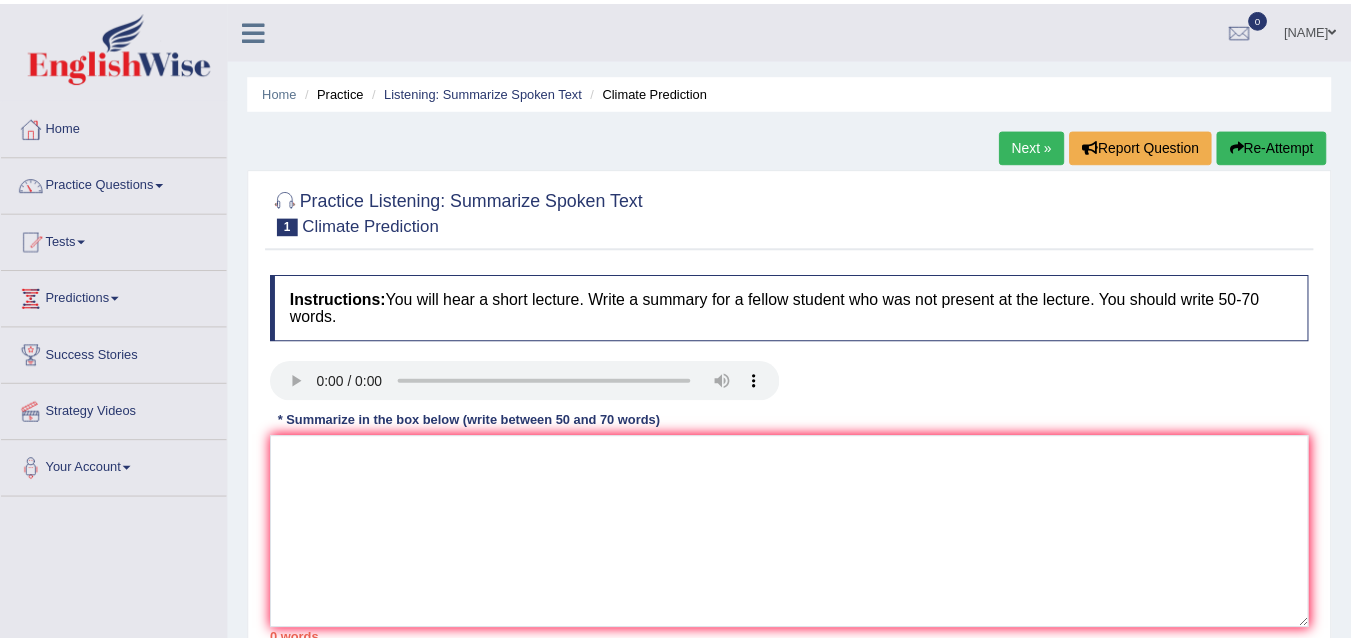 scroll, scrollTop: 0, scrollLeft: 0, axis: both 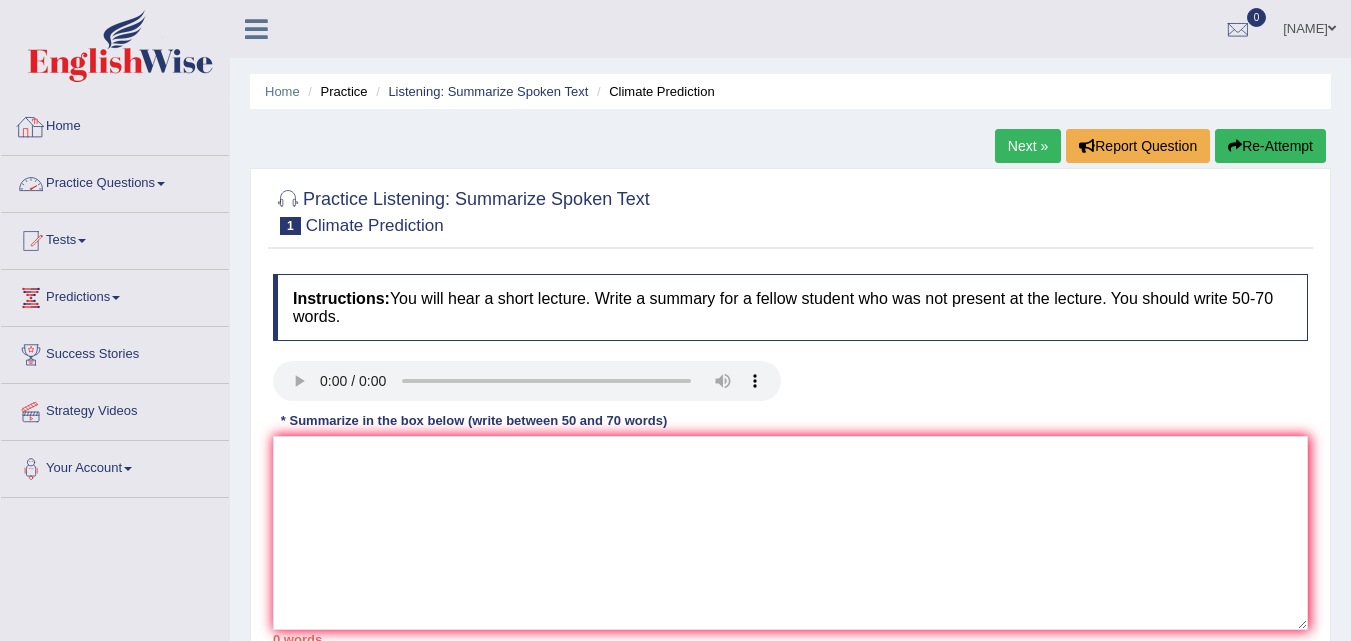 click on "Practice Questions" at bounding box center [115, 181] 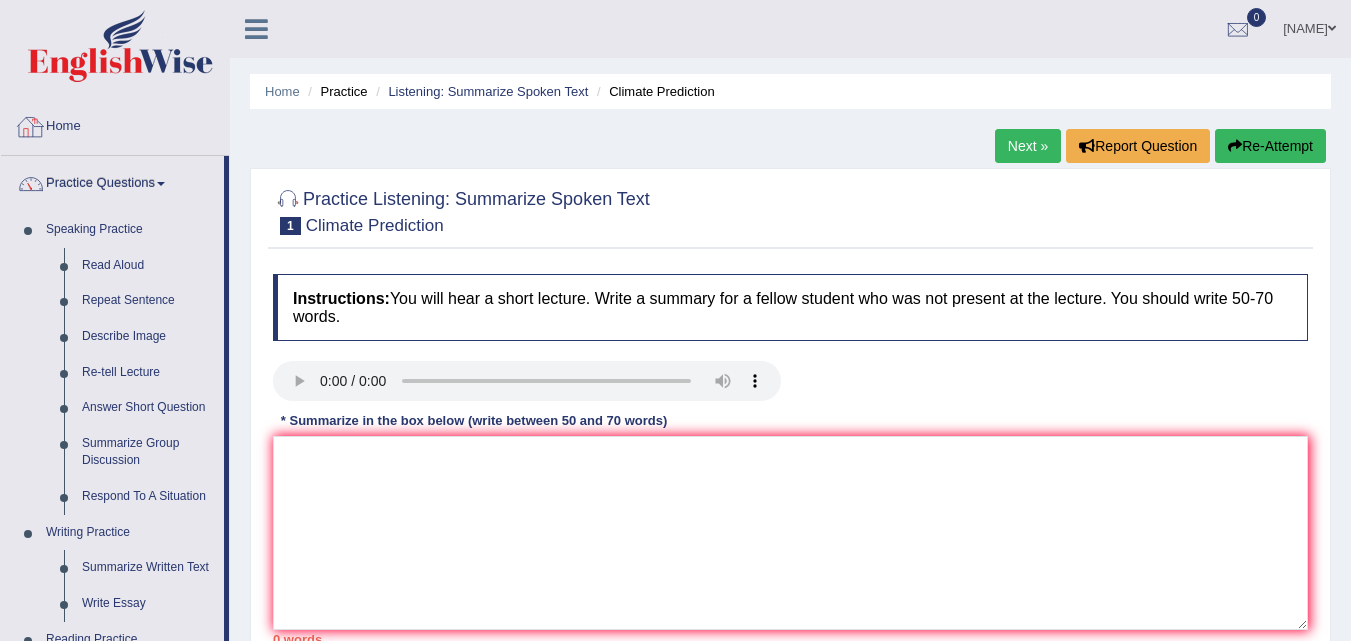 click on "Home" at bounding box center (115, 124) 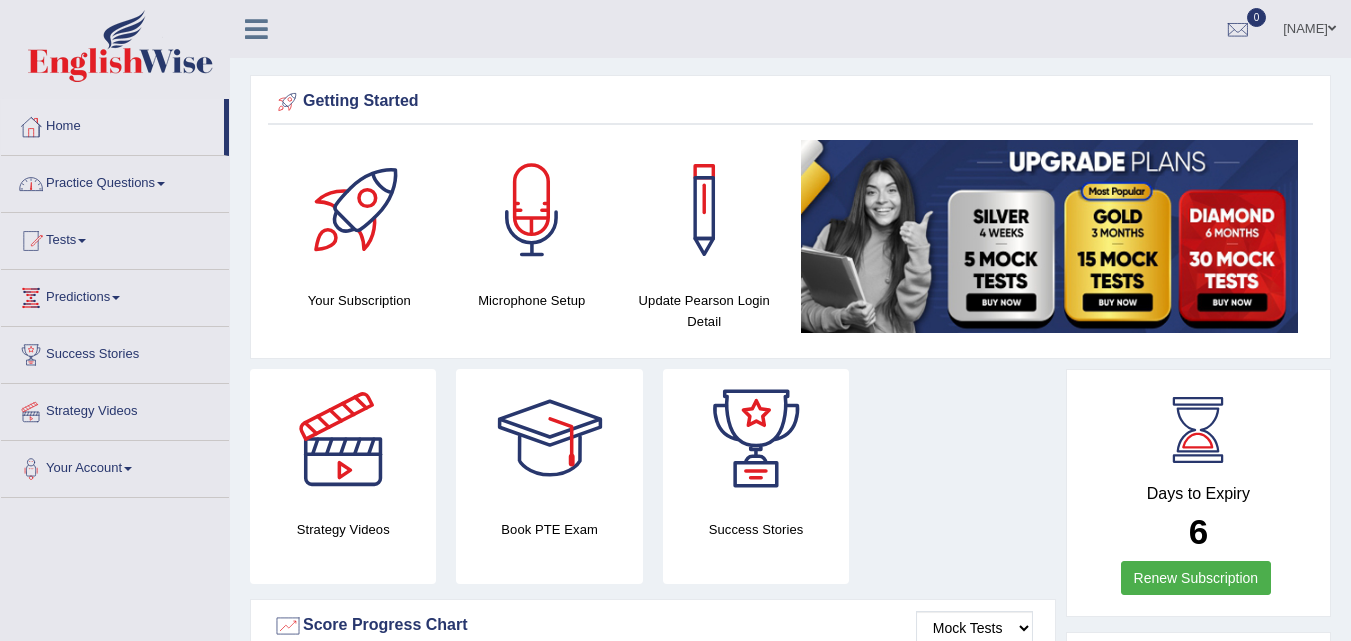 scroll, scrollTop: 0, scrollLeft: 0, axis: both 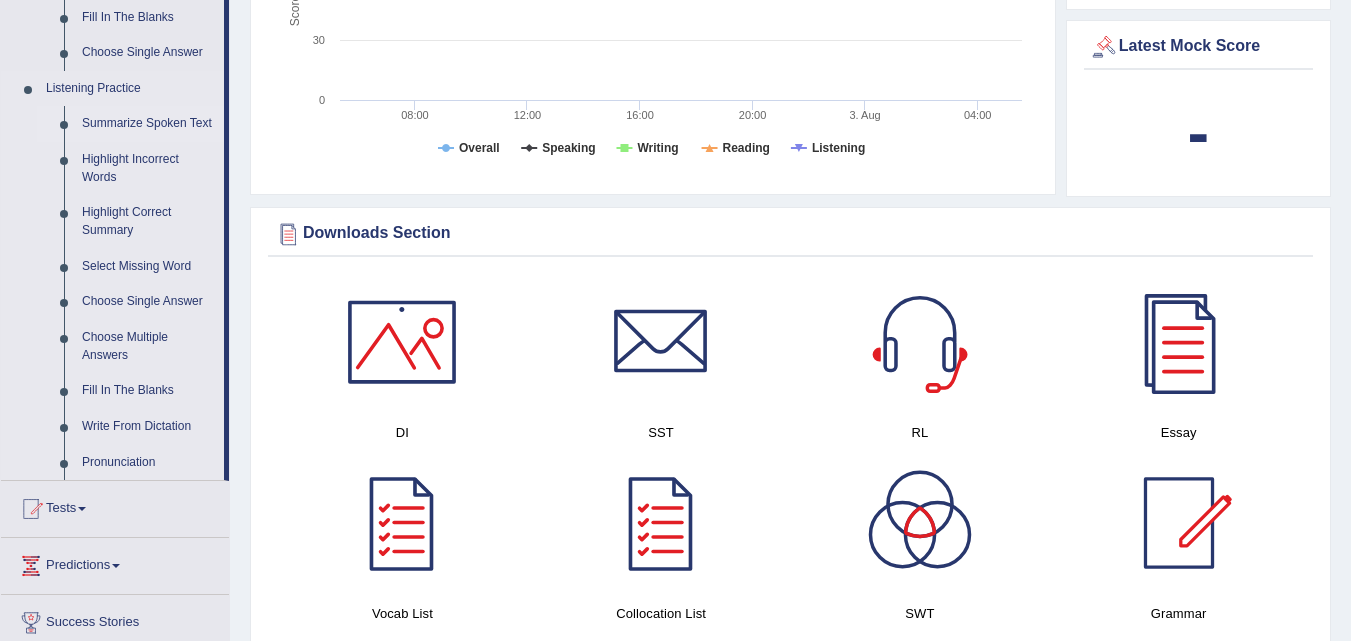 click on "Summarize Spoken Text" at bounding box center (148, 124) 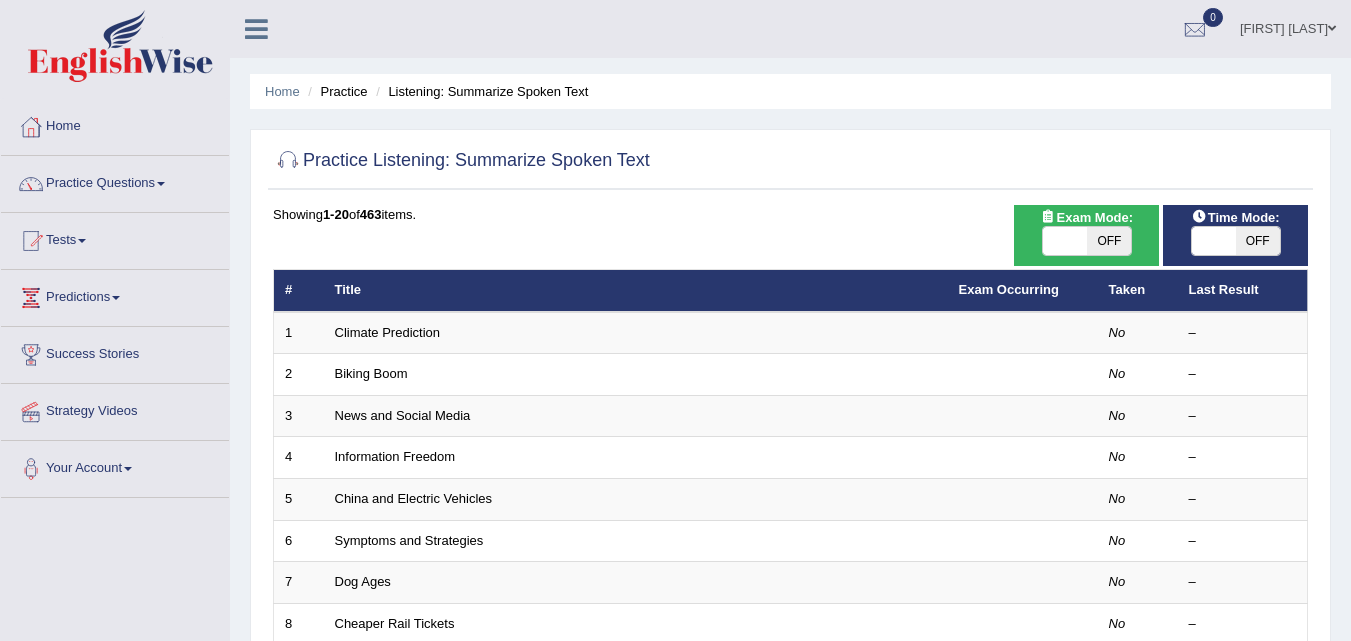 scroll, scrollTop: 0, scrollLeft: 0, axis: both 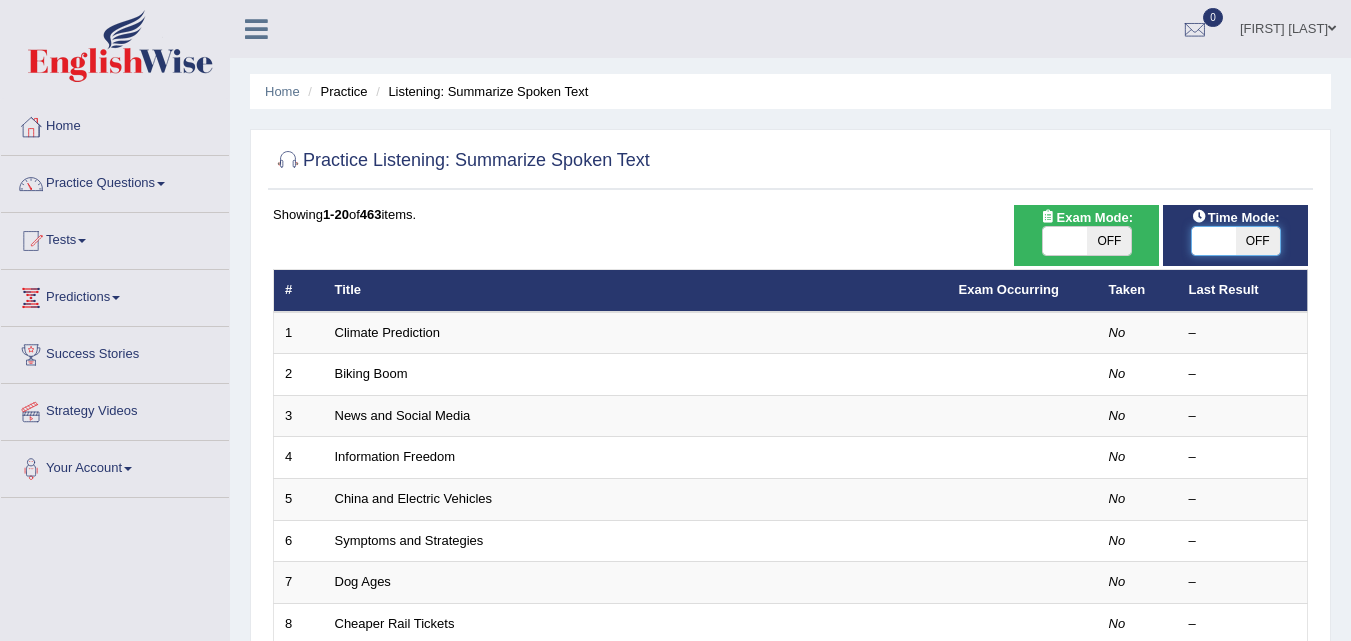 click at bounding box center [1214, 241] 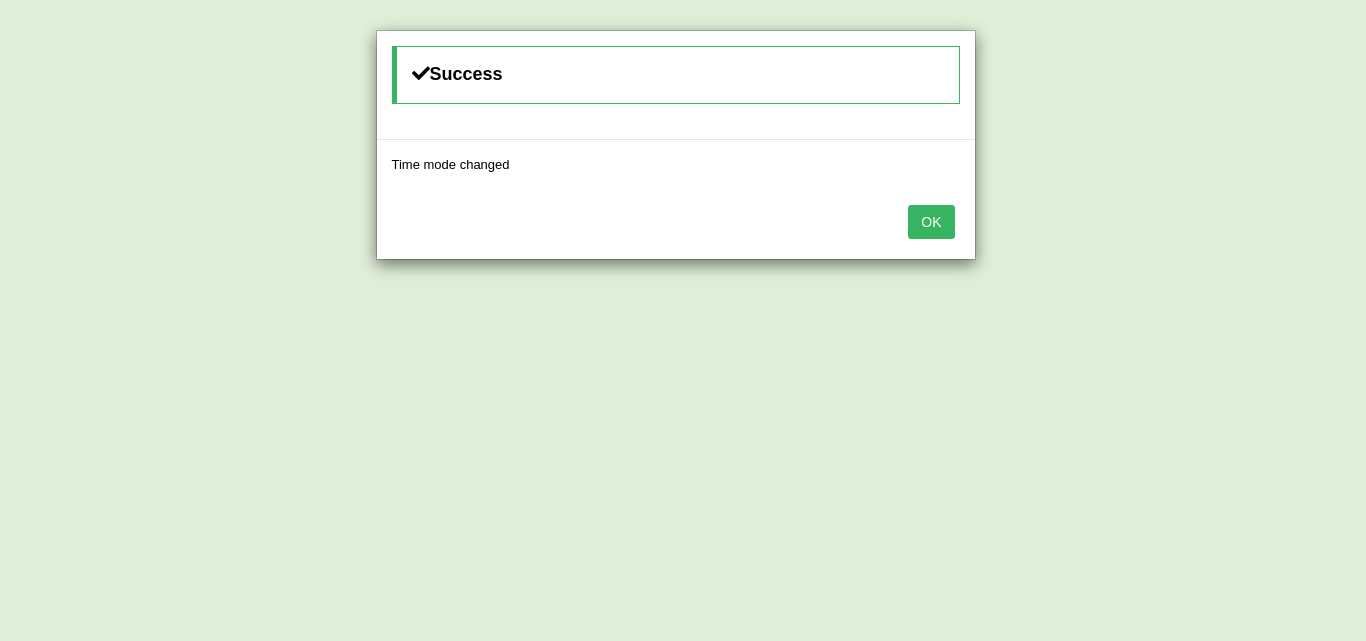 click on "OK" at bounding box center [931, 222] 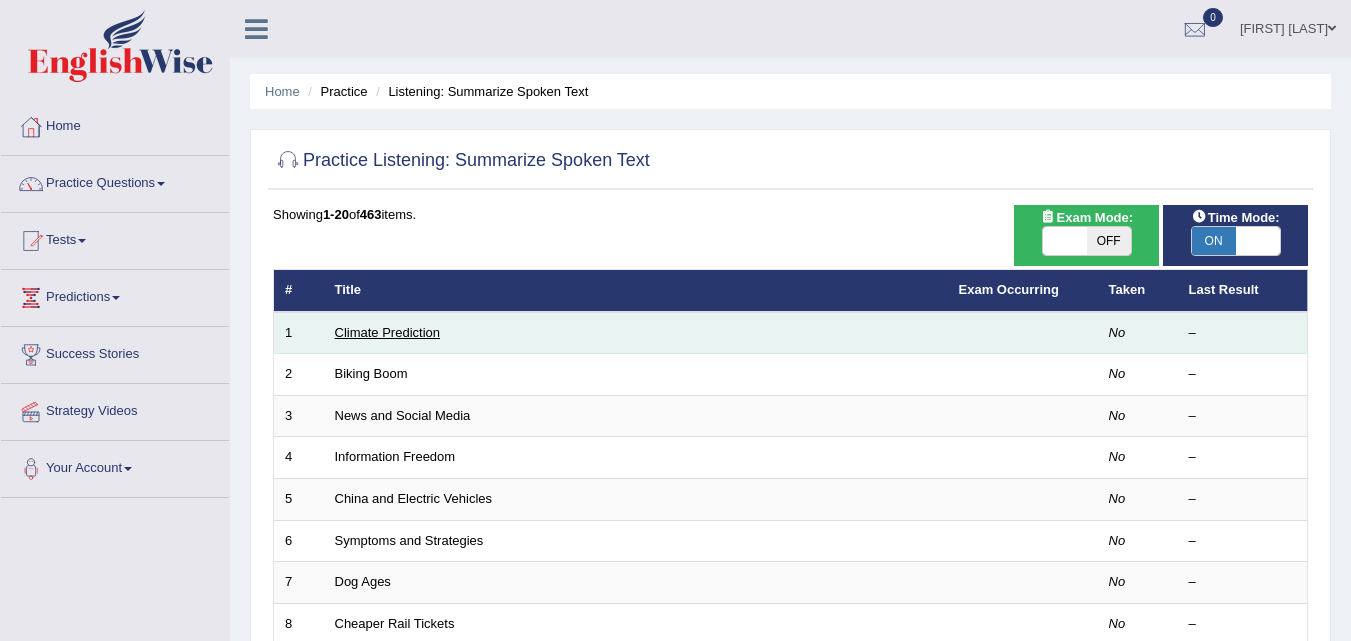 click on "Climate Prediction" at bounding box center [388, 332] 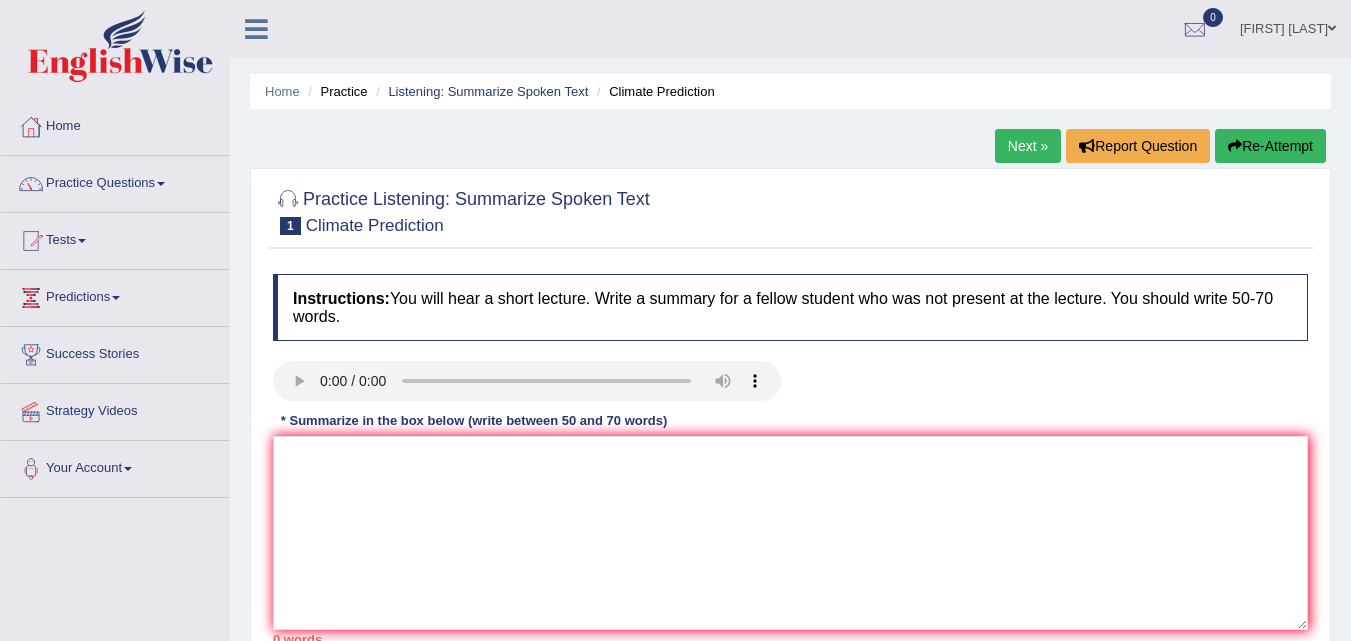 scroll, scrollTop: 0, scrollLeft: 0, axis: both 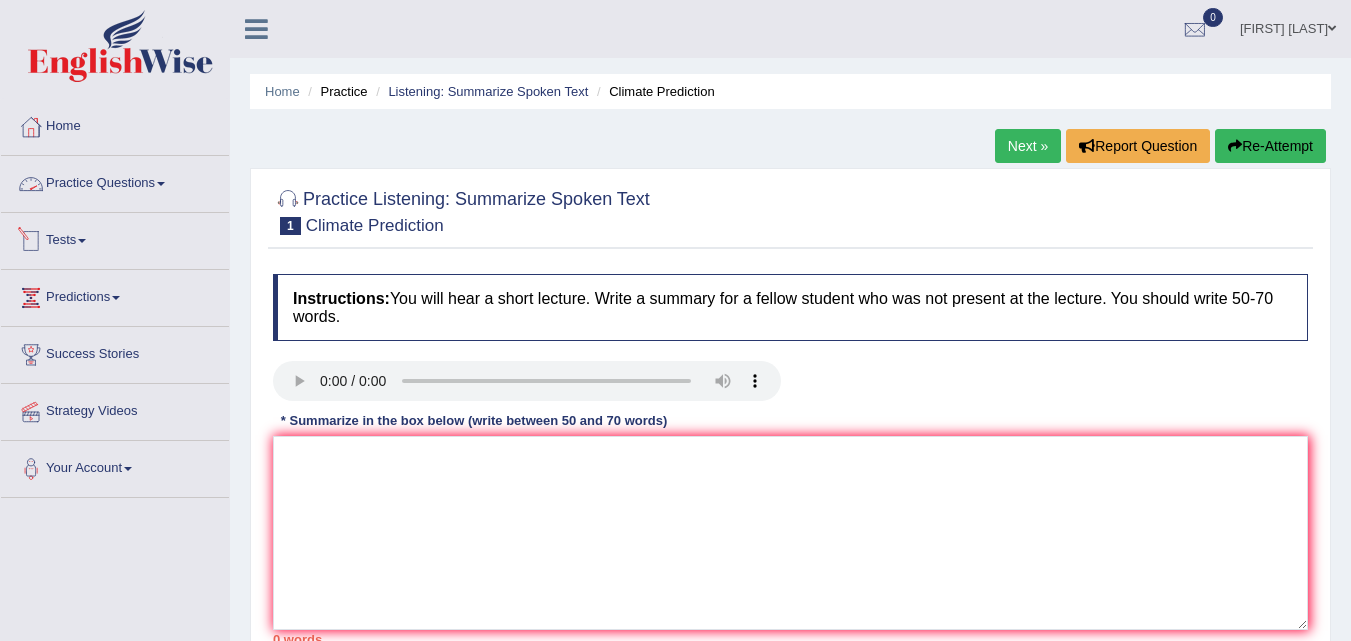 click on "Practice Questions" at bounding box center (115, 181) 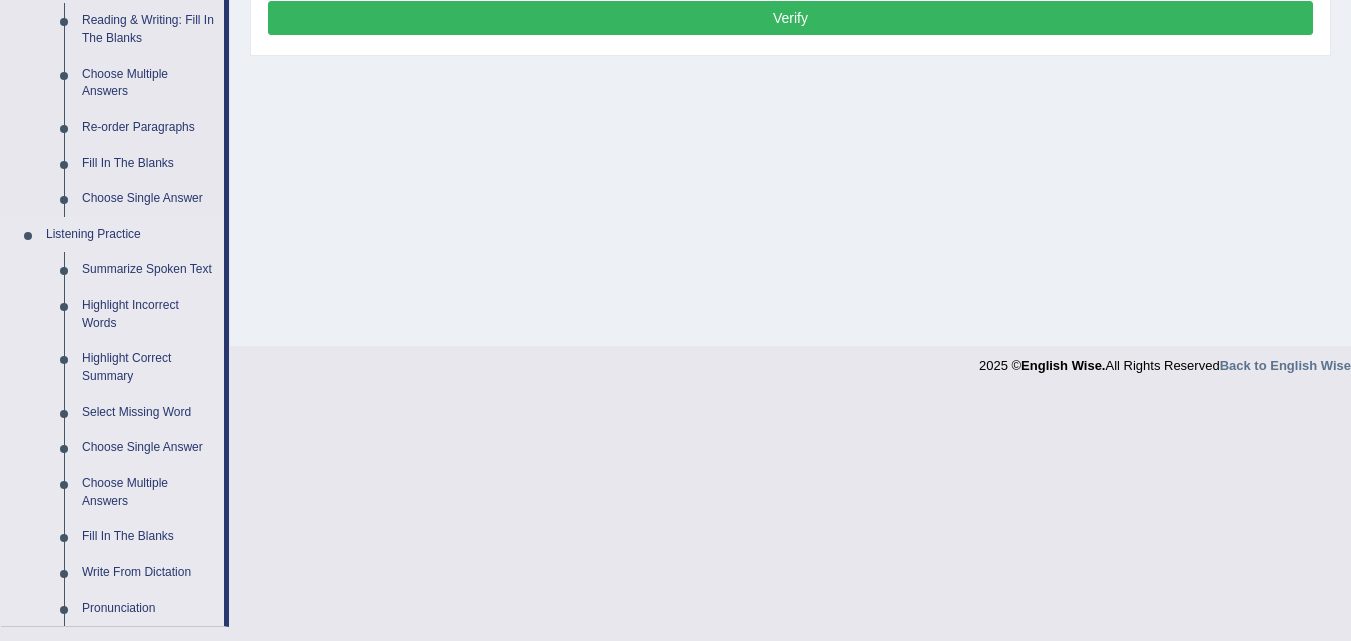 scroll, scrollTop: 700, scrollLeft: 0, axis: vertical 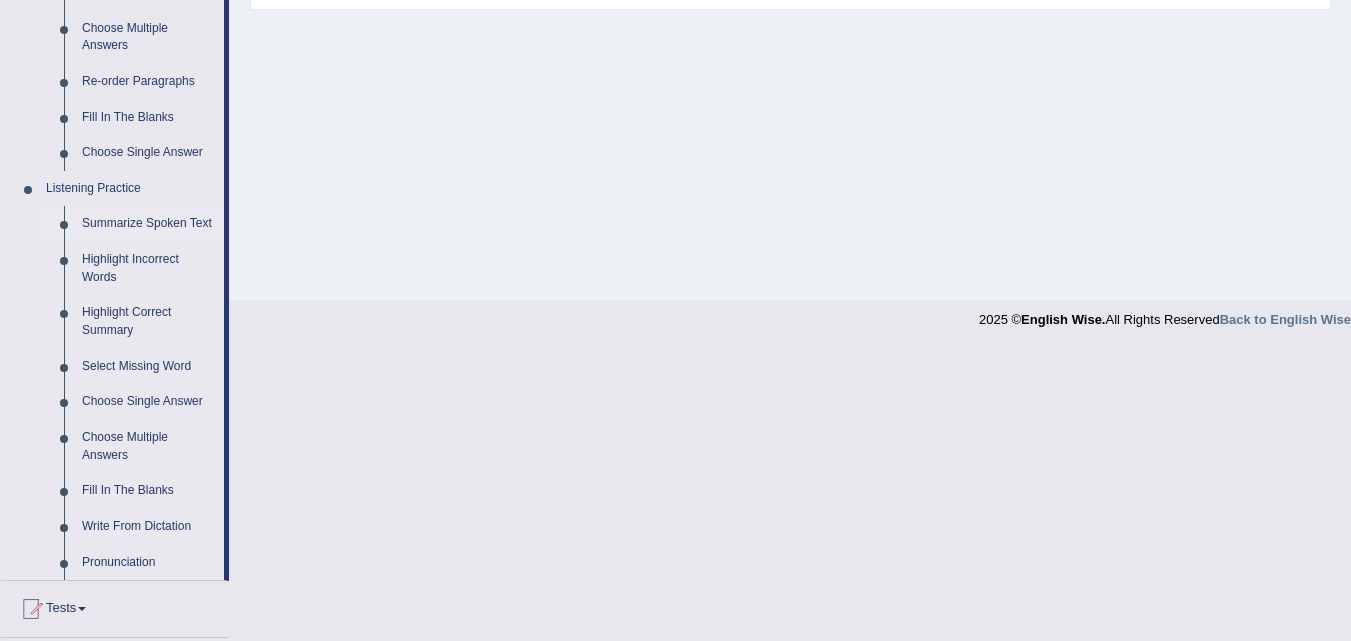 click on "Summarize Spoken Text" at bounding box center [148, 224] 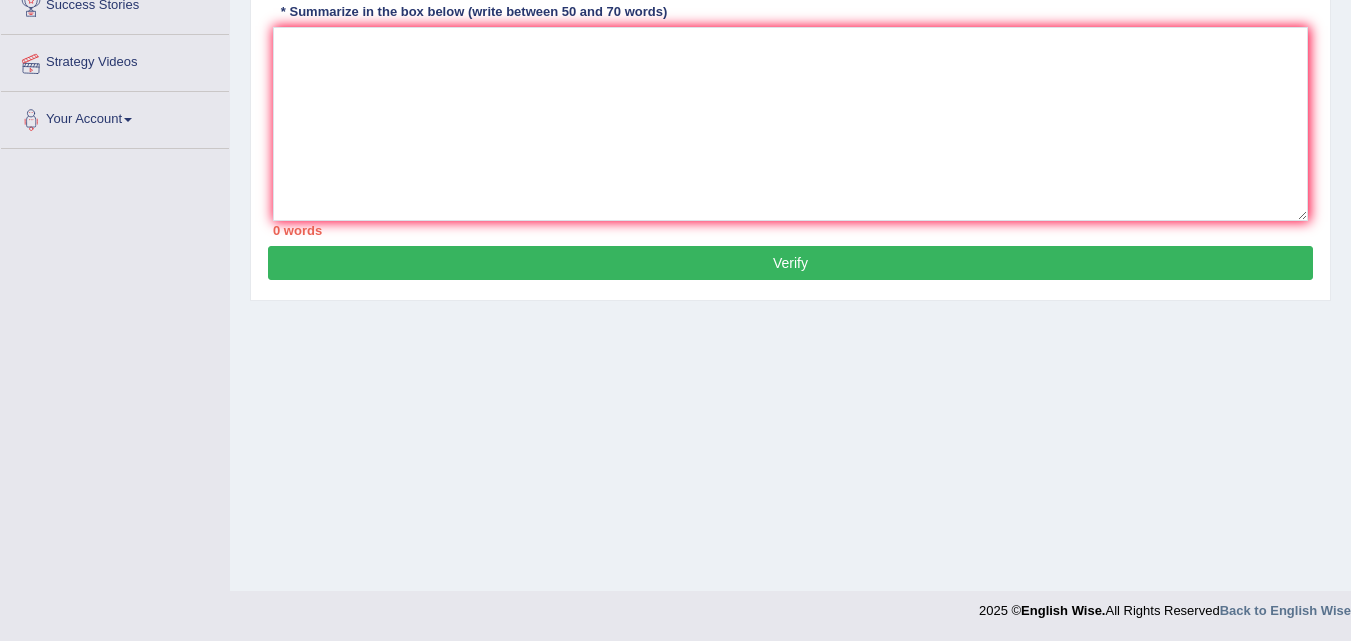 scroll, scrollTop: 299, scrollLeft: 0, axis: vertical 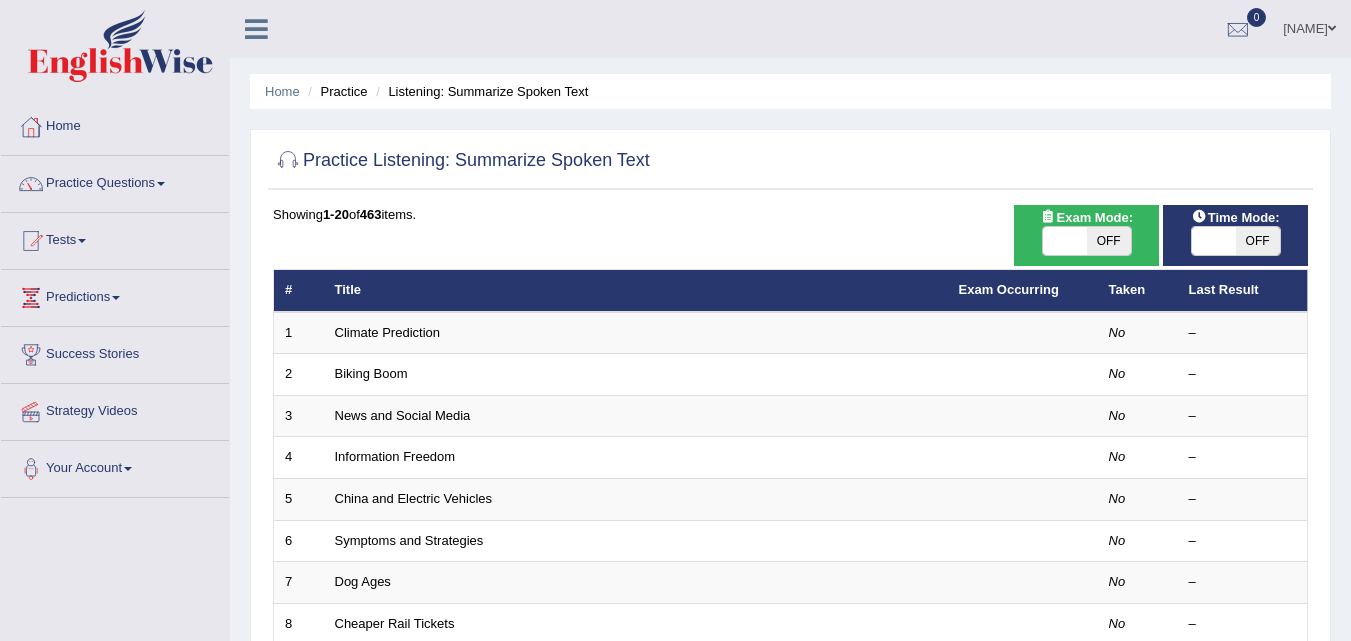 click at bounding box center (1214, 241) 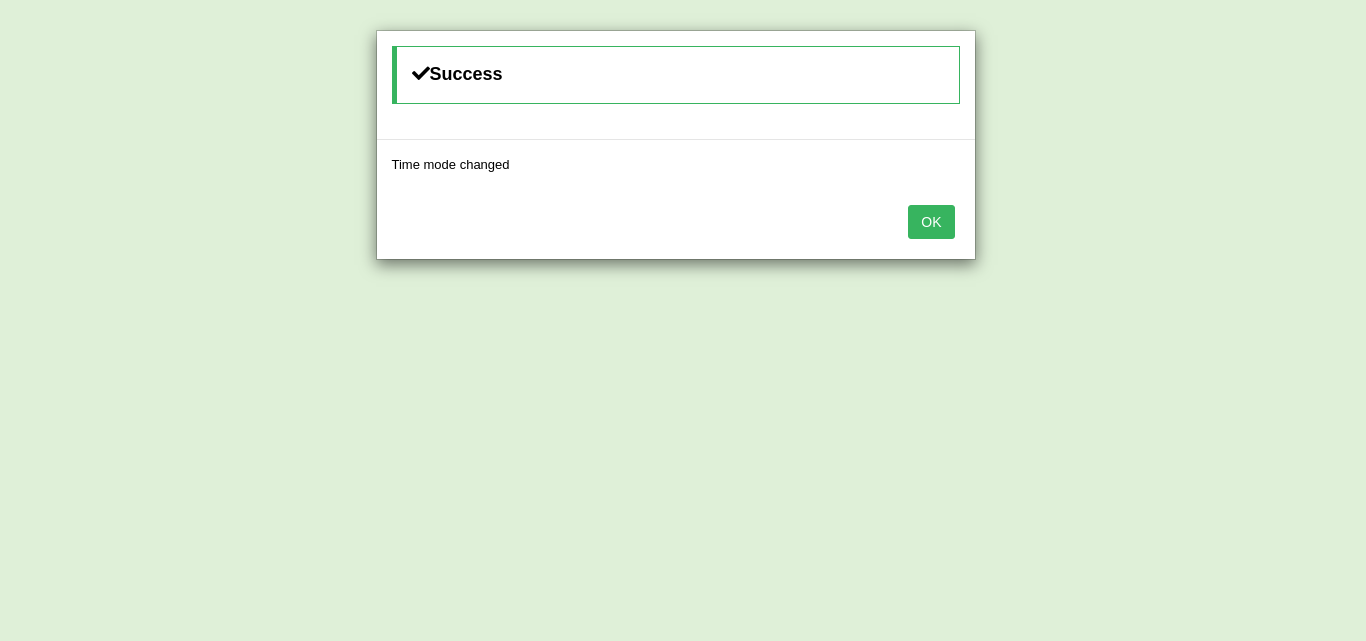 click on "OK" at bounding box center (931, 222) 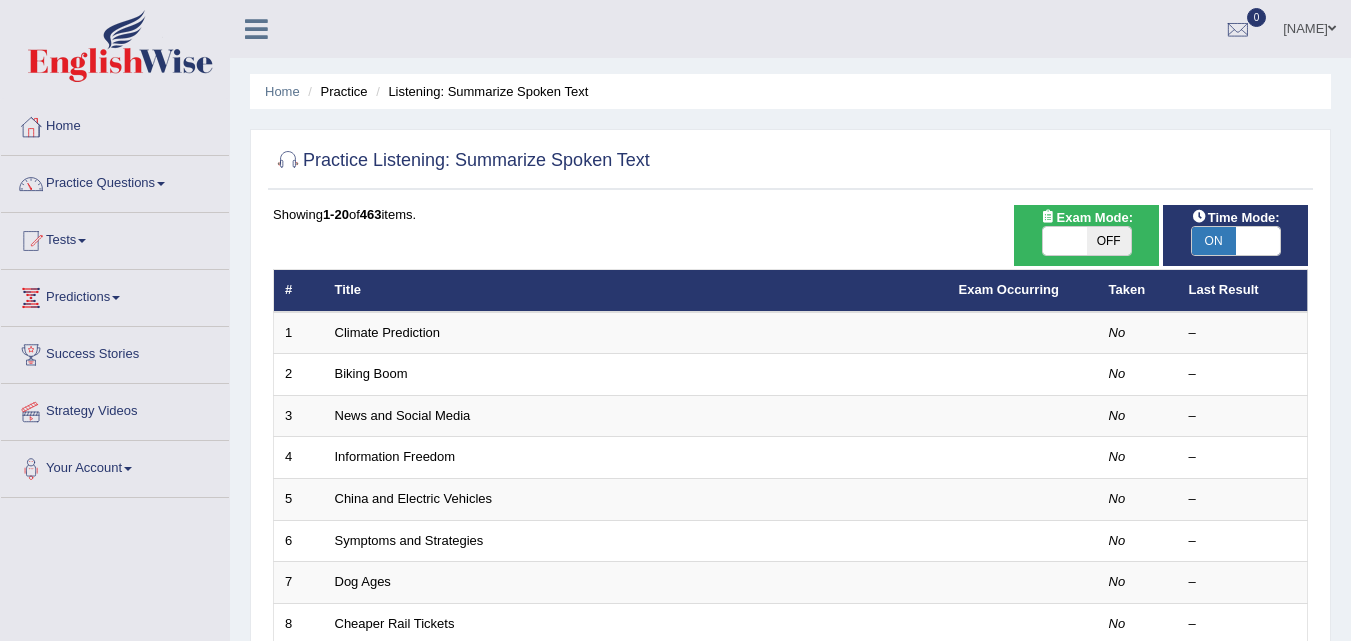 click on "OFF" at bounding box center (1109, 241) 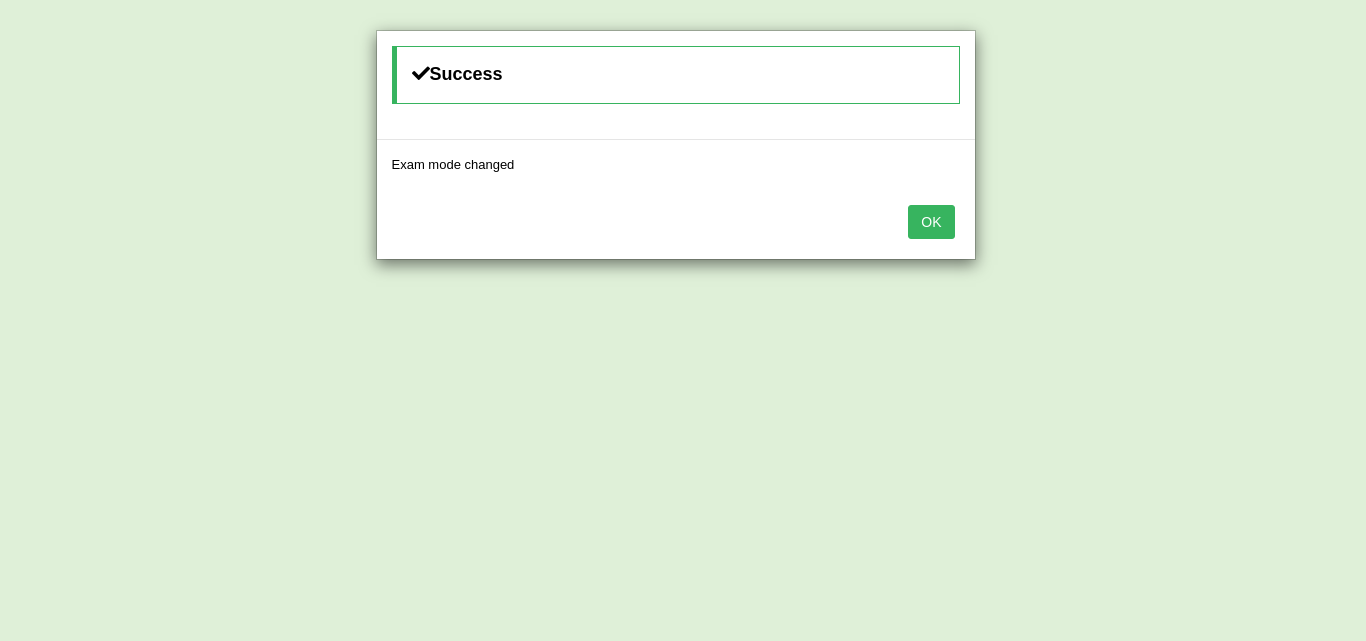 click on "OK" at bounding box center [931, 222] 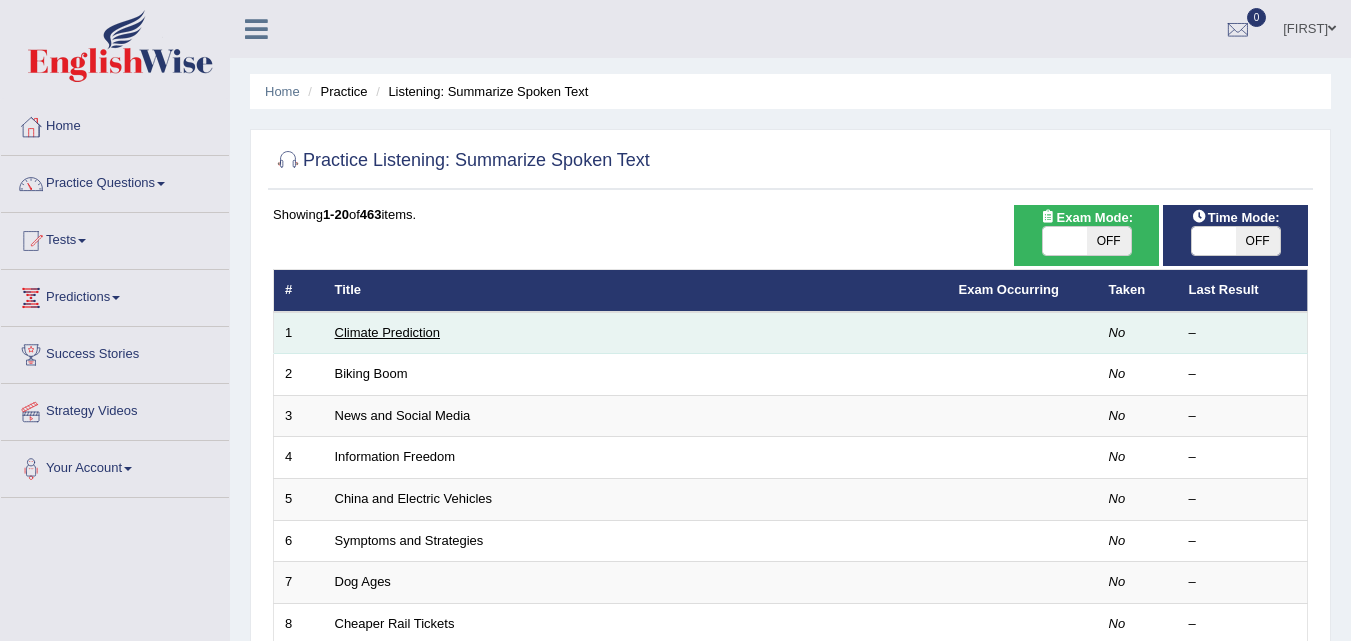 scroll, scrollTop: 0, scrollLeft: 0, axis: both 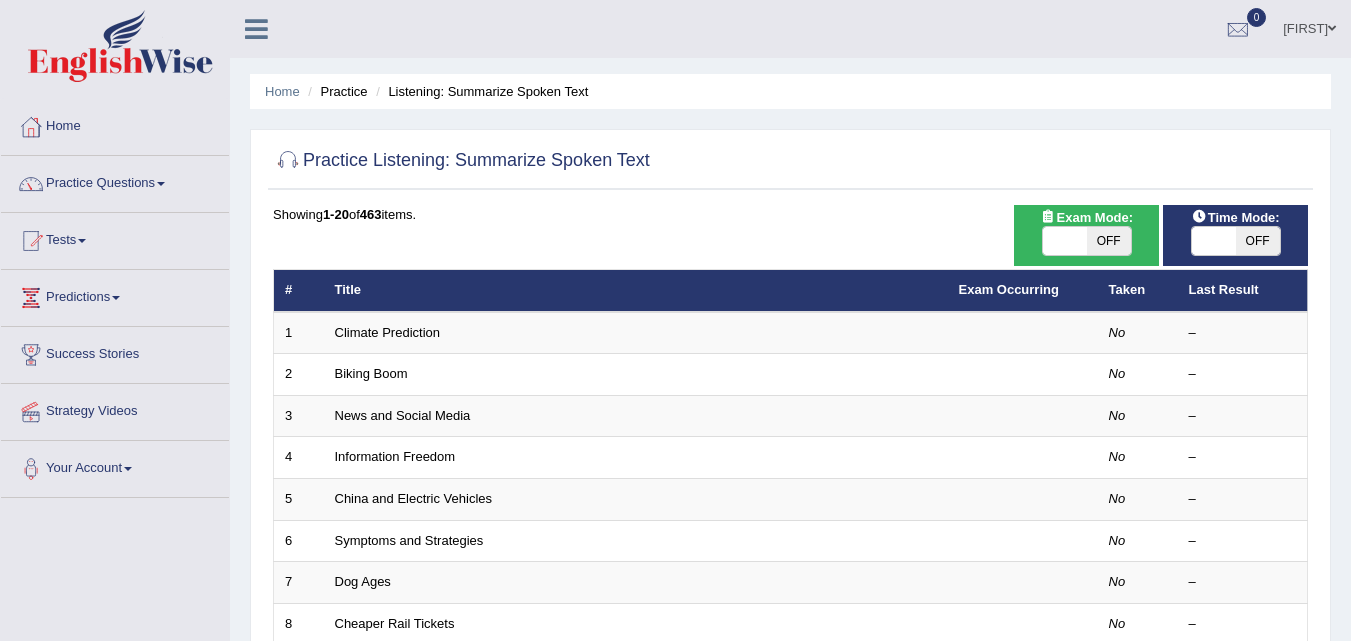 click on "OFF" at bounding box center [1258, 241] 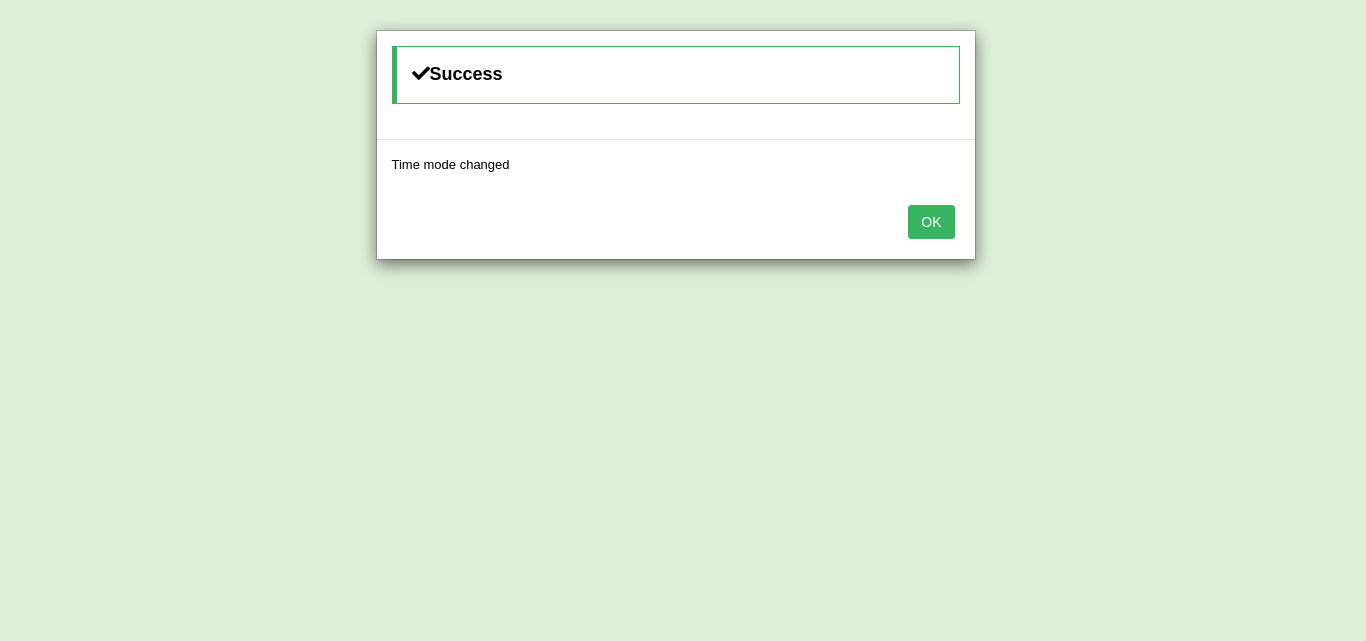 click on "OK" at bounding box center (931, 222) 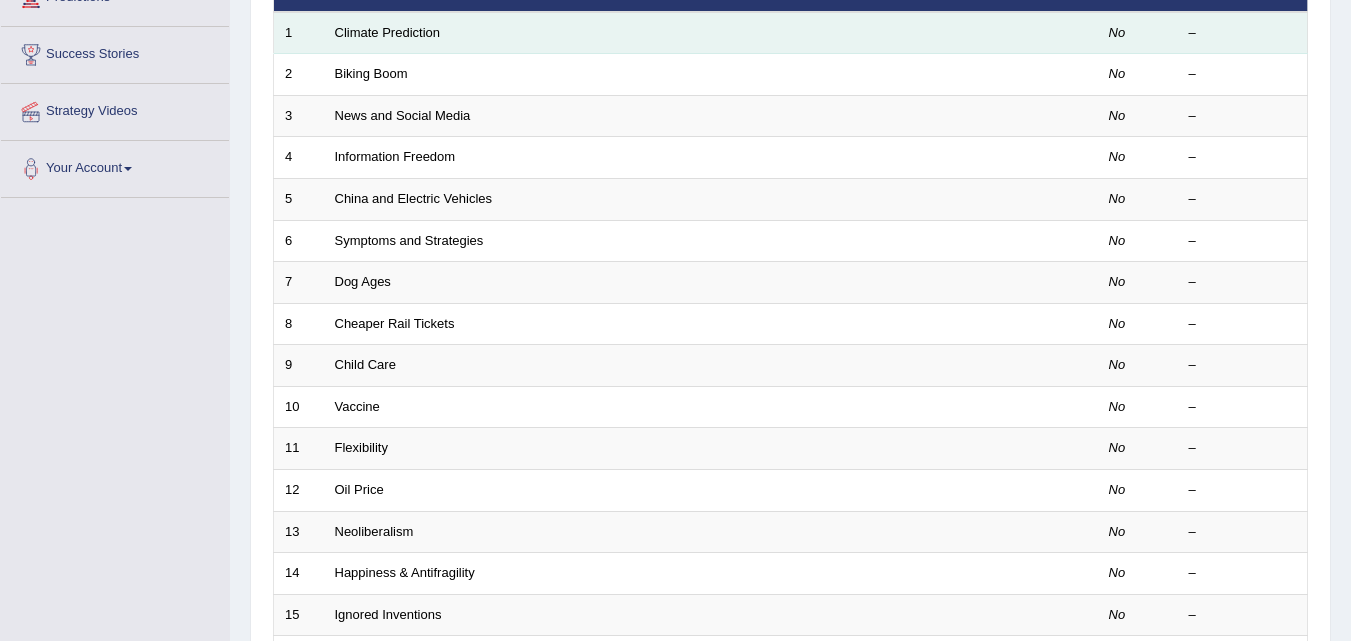 scroll, scrollTop: 0, scrollLeft: 0, axis: both 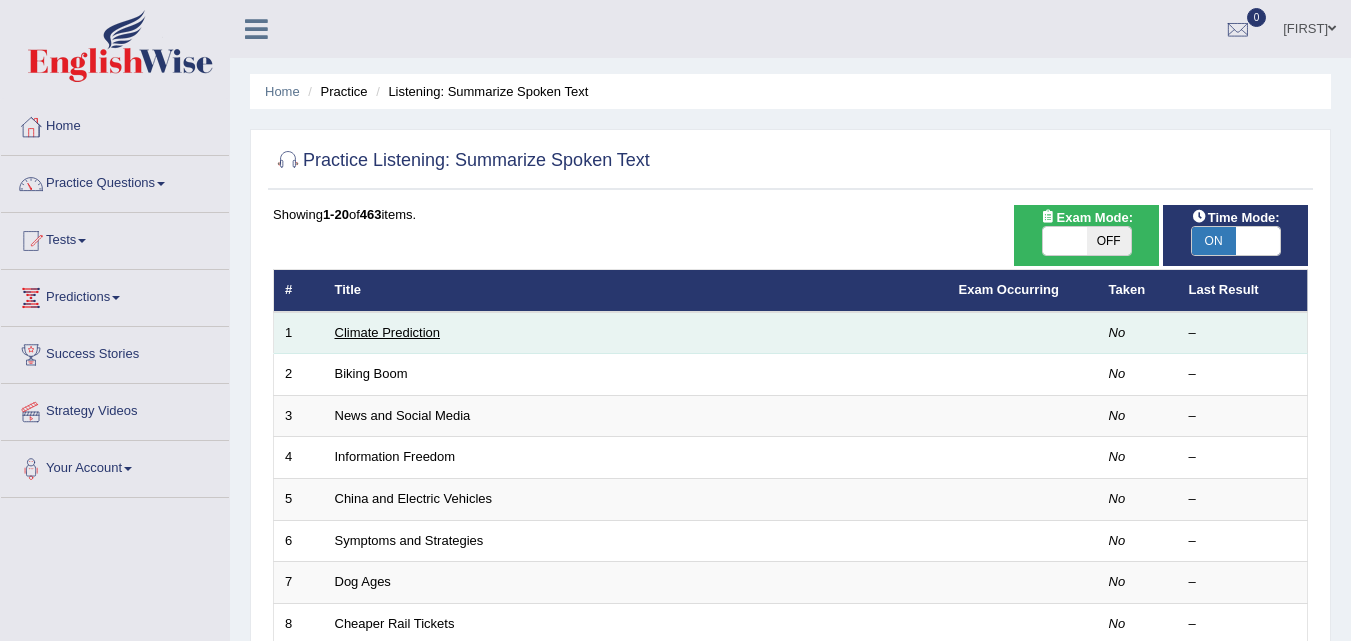 click on "Climate Prediction" at bounding box center [388, 332] 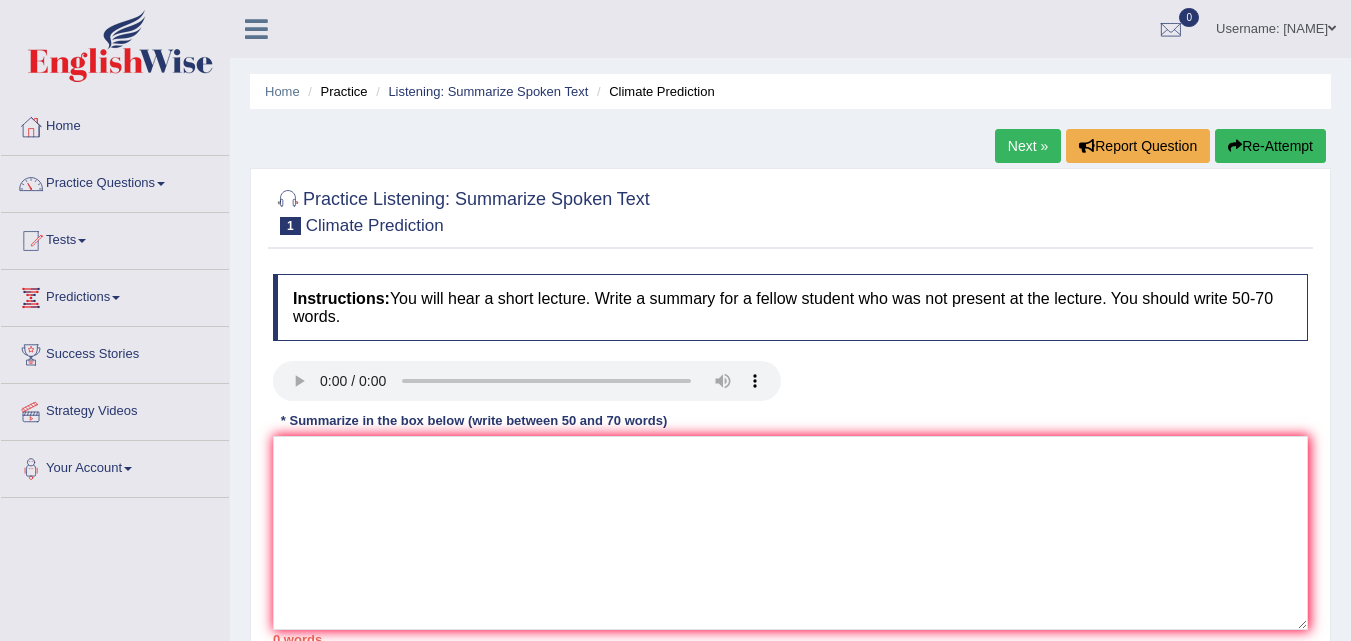 scroll, scrollTop: 0, scrollLeft: 0, axis: both 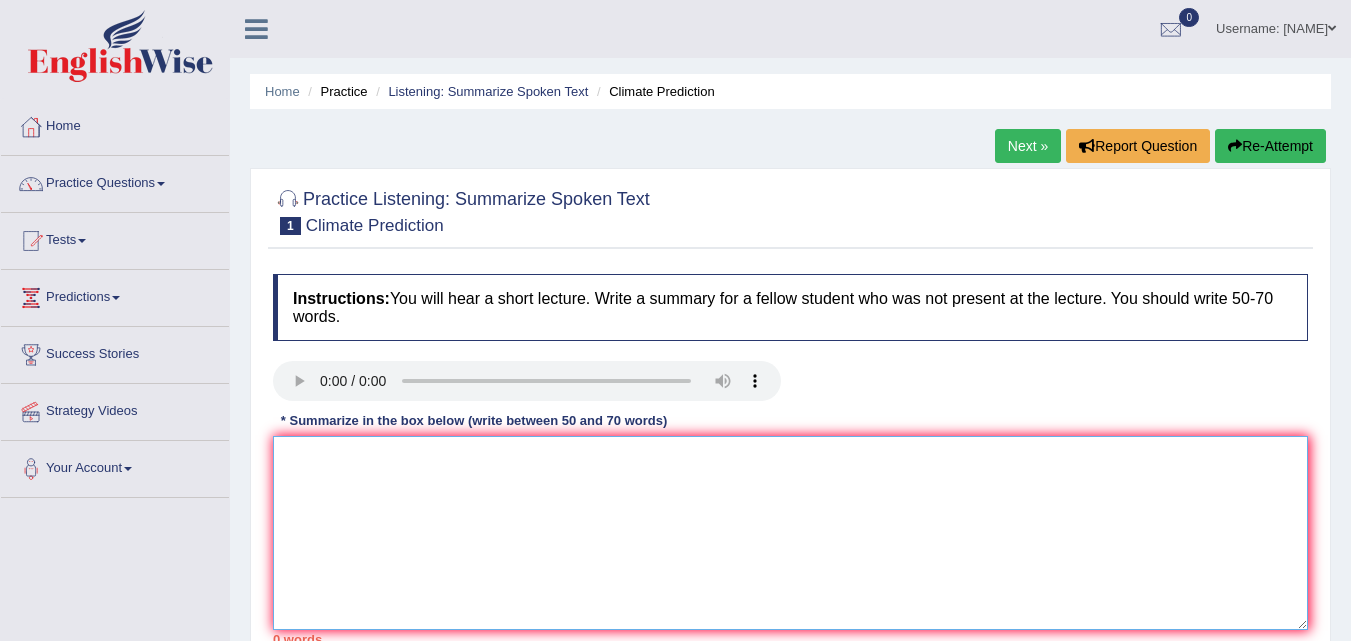 click at bounding box center [790, 533] 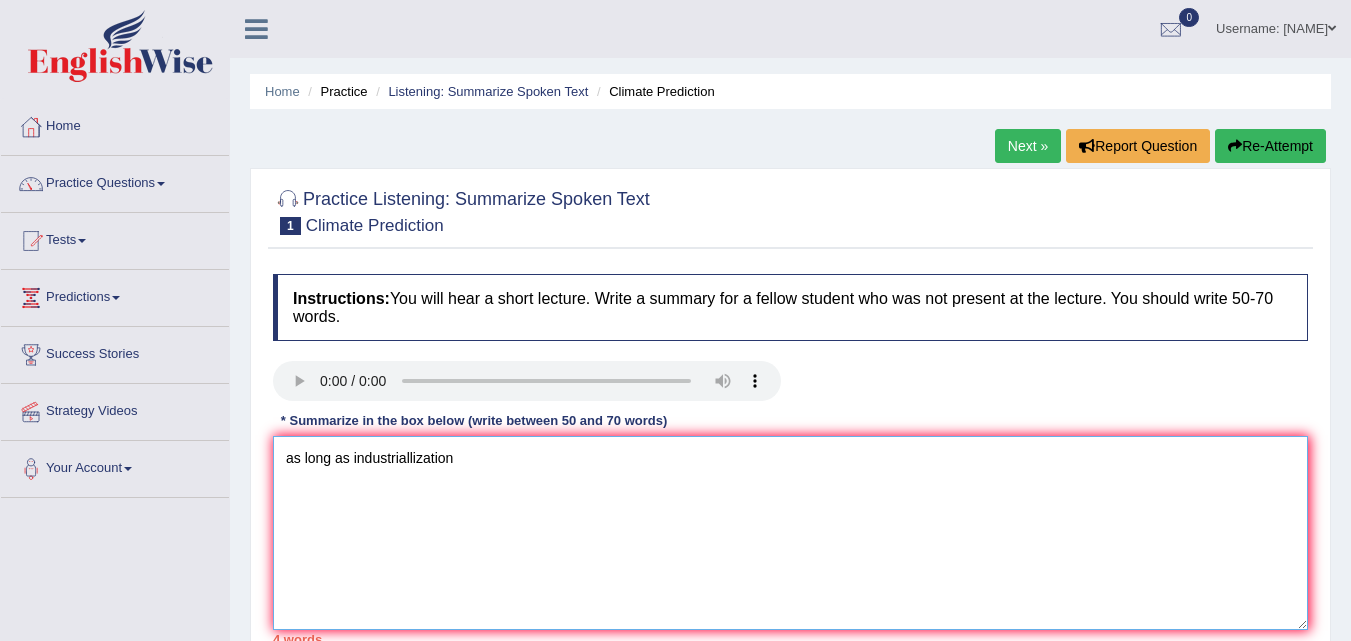 click on "as long as industriallization" at bounding box center (790, 533) 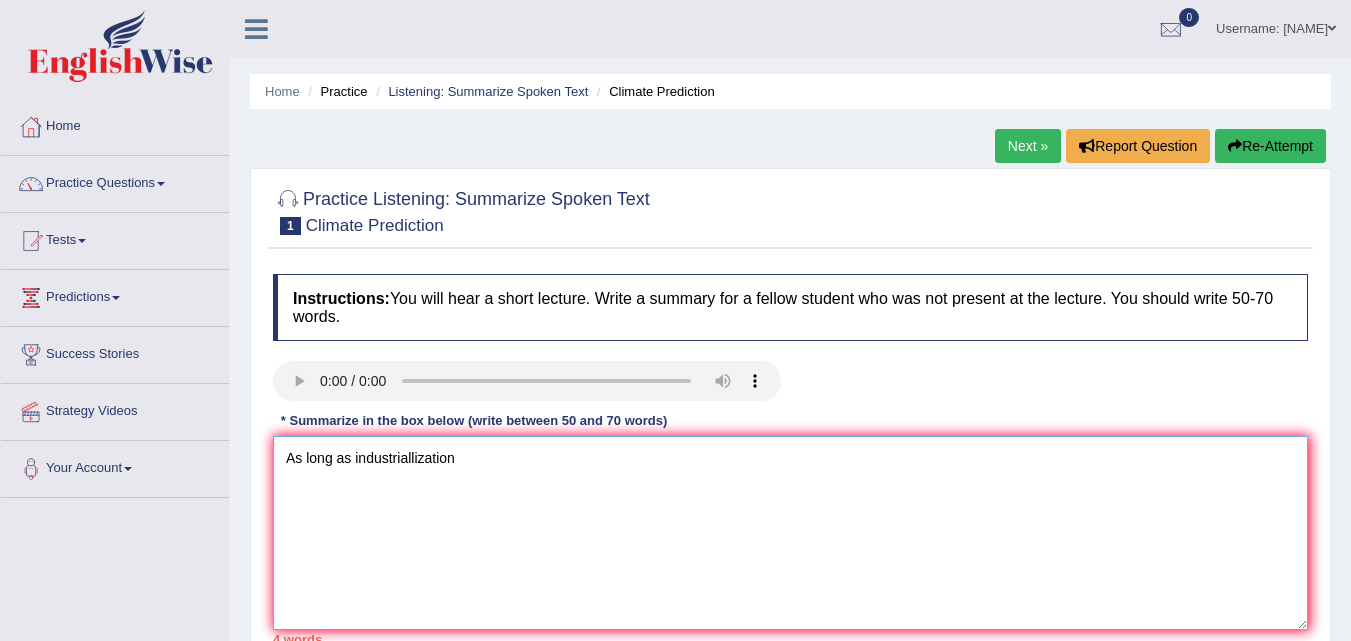click on "As long as industriallization" at bounding box center (790, 533) 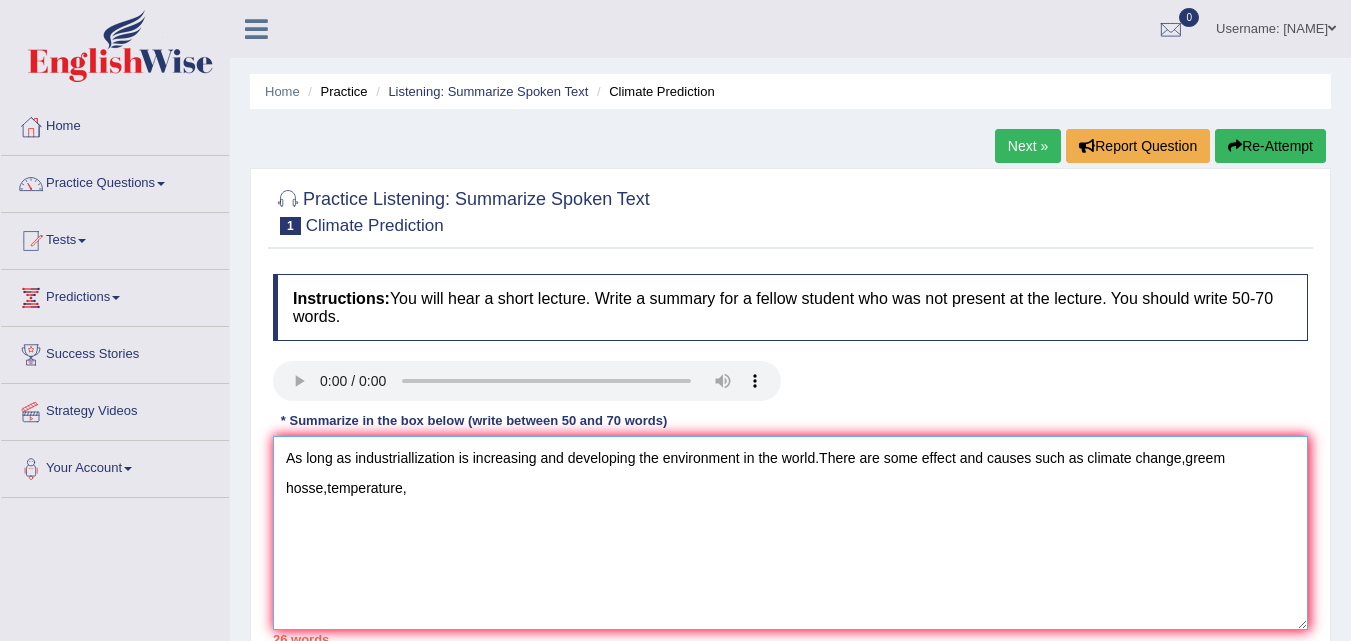 click on "As long as industriallization is increasing and developing the environment in the world.There are some effect and causes such as climate change,greem hosse,temperature," at bounding box center (790, 533) 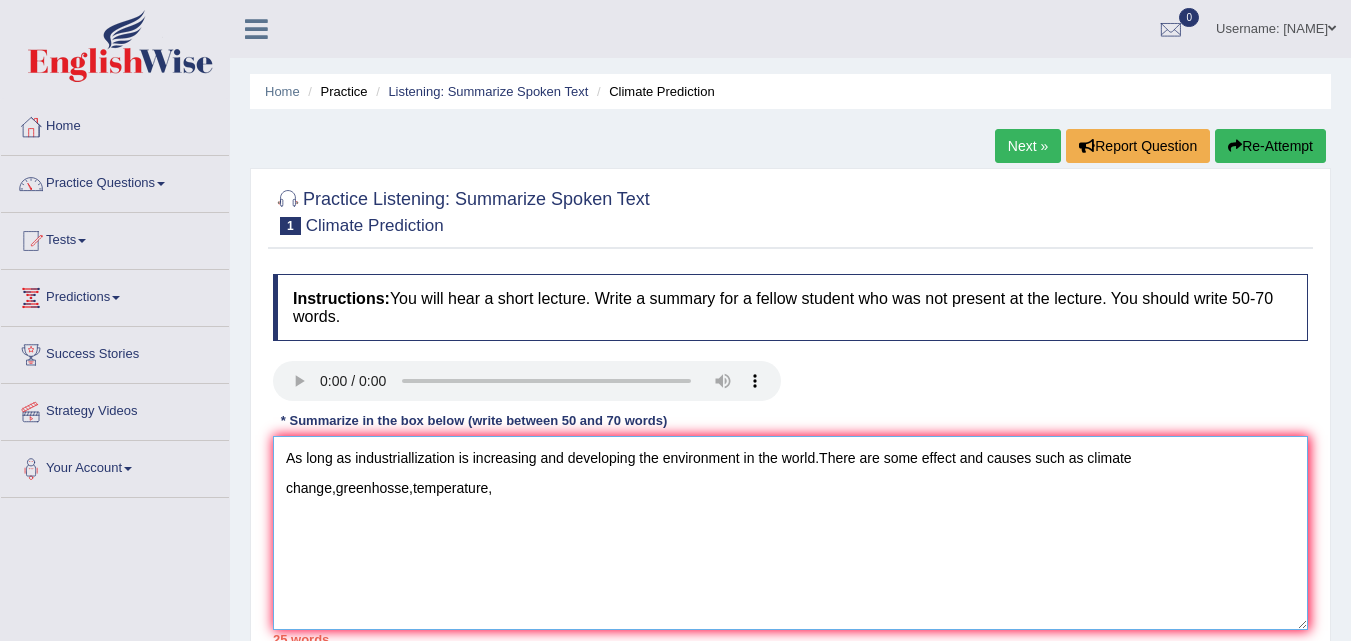 click on "As long as industriallization is increasing and developing the environment in the world.There are some effect and causes such as climate change,greenhosse,temperature," at bounding box center [790, 533] 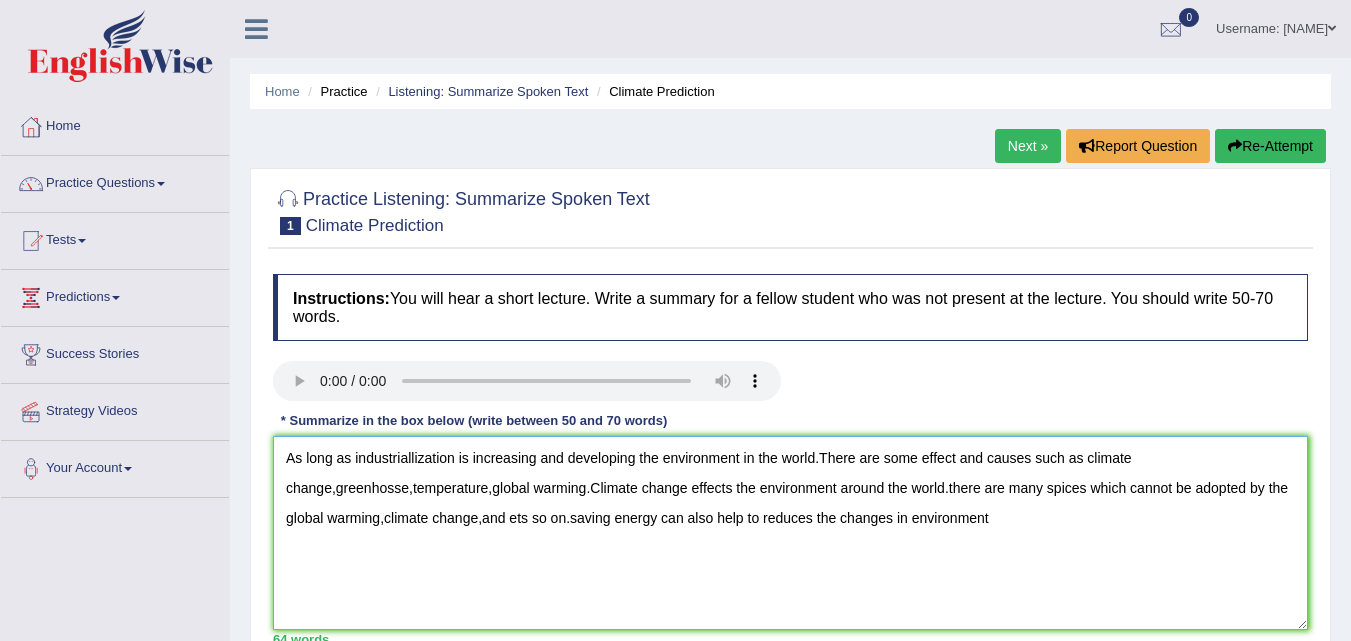 click on "As long as industriallization is increasing and developing the environment in the world.There are some effect and causes such as climate change,greenhosse,temperature,global warming.Climate change effects the environment around the world.there are many spices which cannot be adopted by the global warming,climate change,and ets so on.saving energy can also help to reduces the changes in environment" at bounding box center (790, 533) 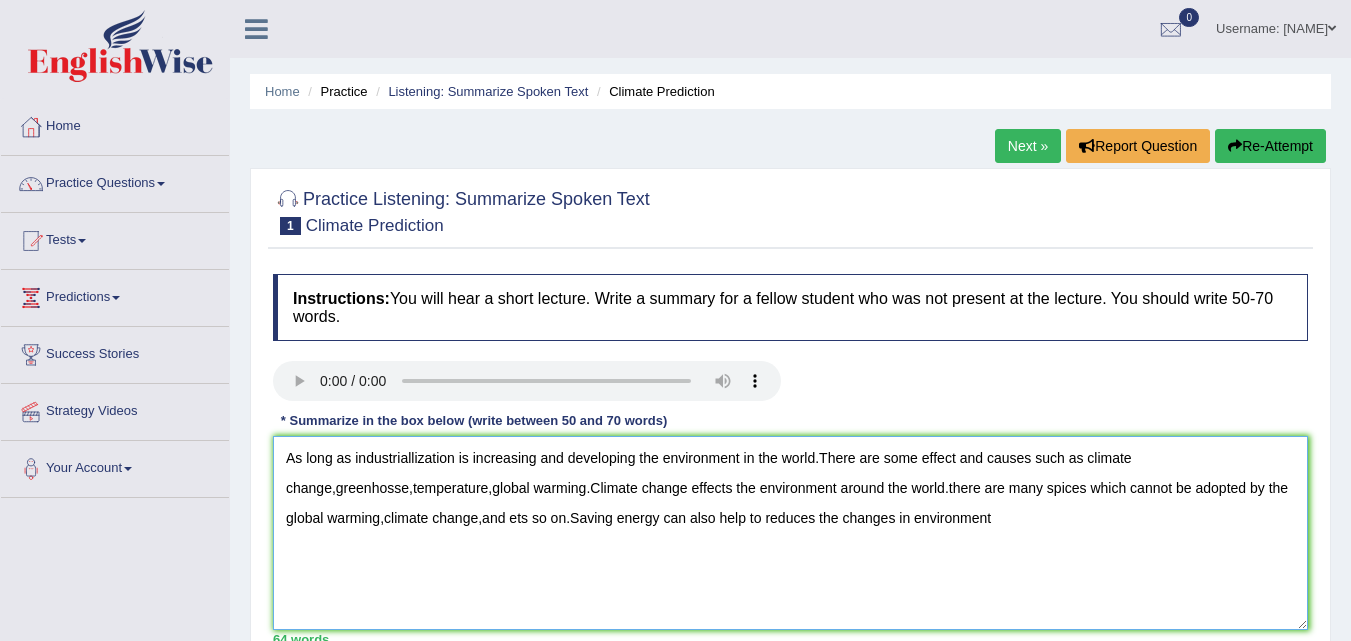 click on "As long as industriallization is increasing and developing the environment in the world.There are some effect and causes such as climate change,greenhosse,temperature,global warming.Climate change effects the environment around the world.there are many spices which cannot be adopted by the global warming,climate change,and ets so on.Saving energy can also help to reduces the changes in environment" at bounding box center (790, 533) 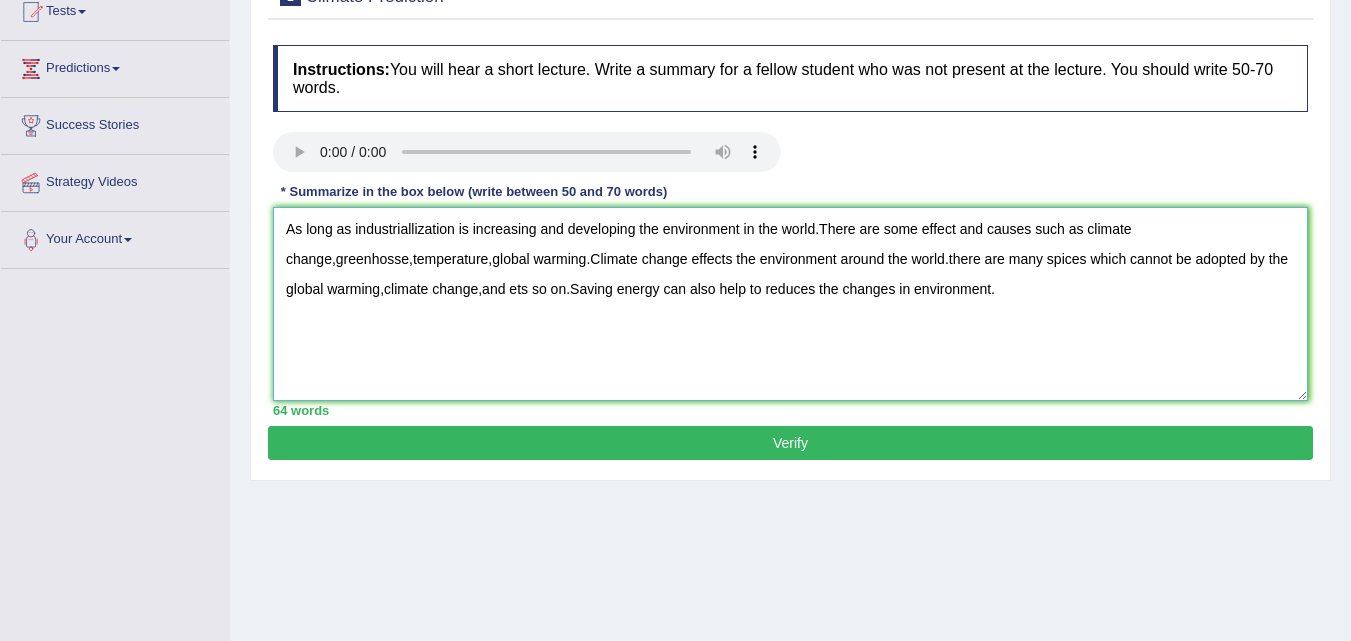 scroll, scrollTop: 209, scrollLeft: 0, axis: vertical 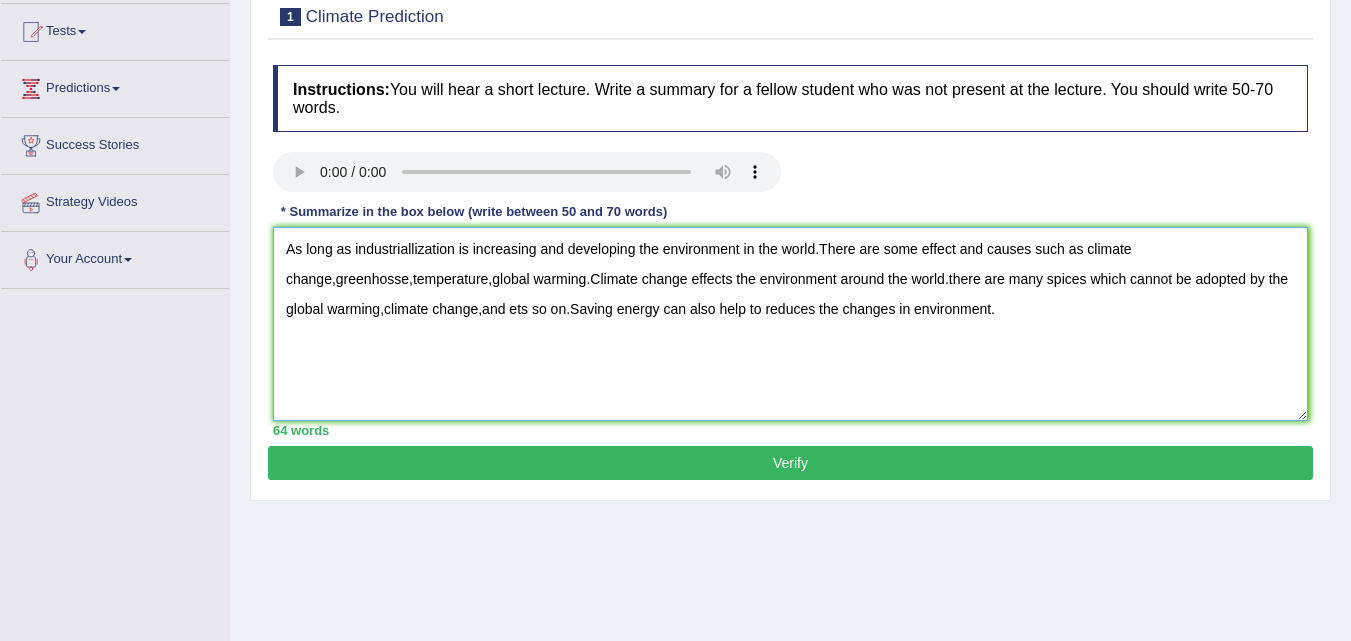 type on "As long as industriallization is increasing and developing the environment in the world.There are some effect and causes such as climate change,greenhosse,temperature,global warming.Climate change effects the environment around the world.there are many spices which cannot be adopted by the global warming,climate change,and ets so on.Saving energy can also help to reduces the changes in environment." 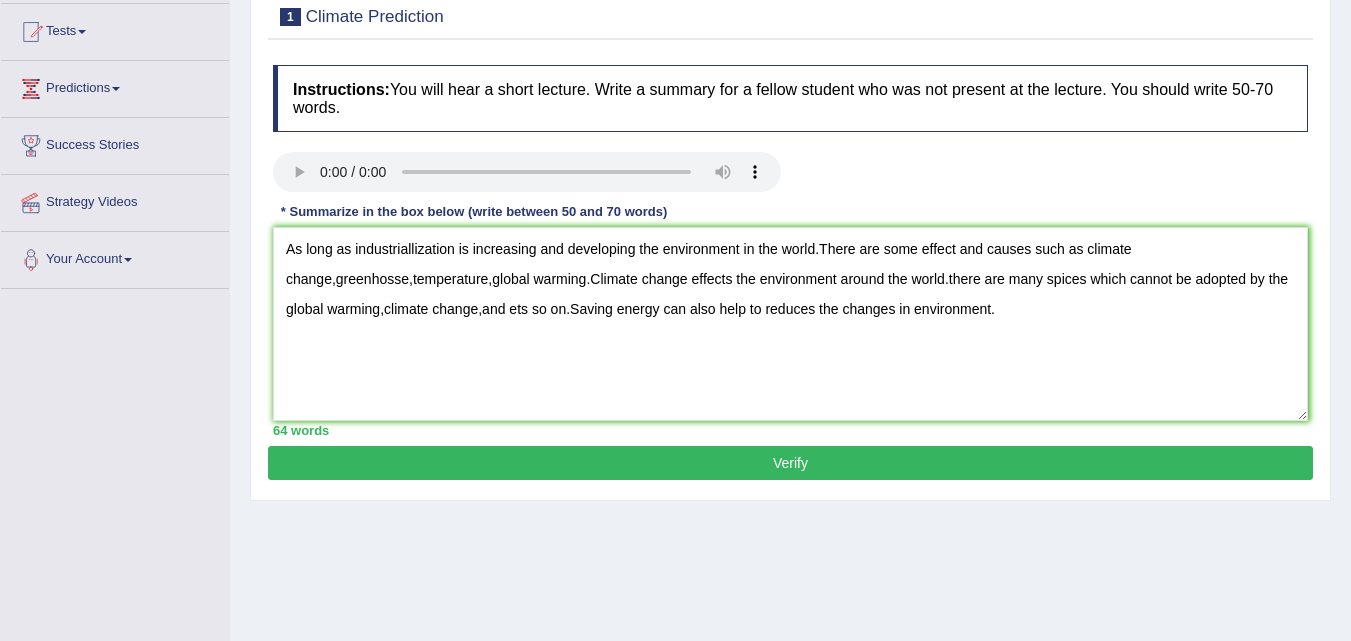 click on "Verify" at bounding box center (790, 463) 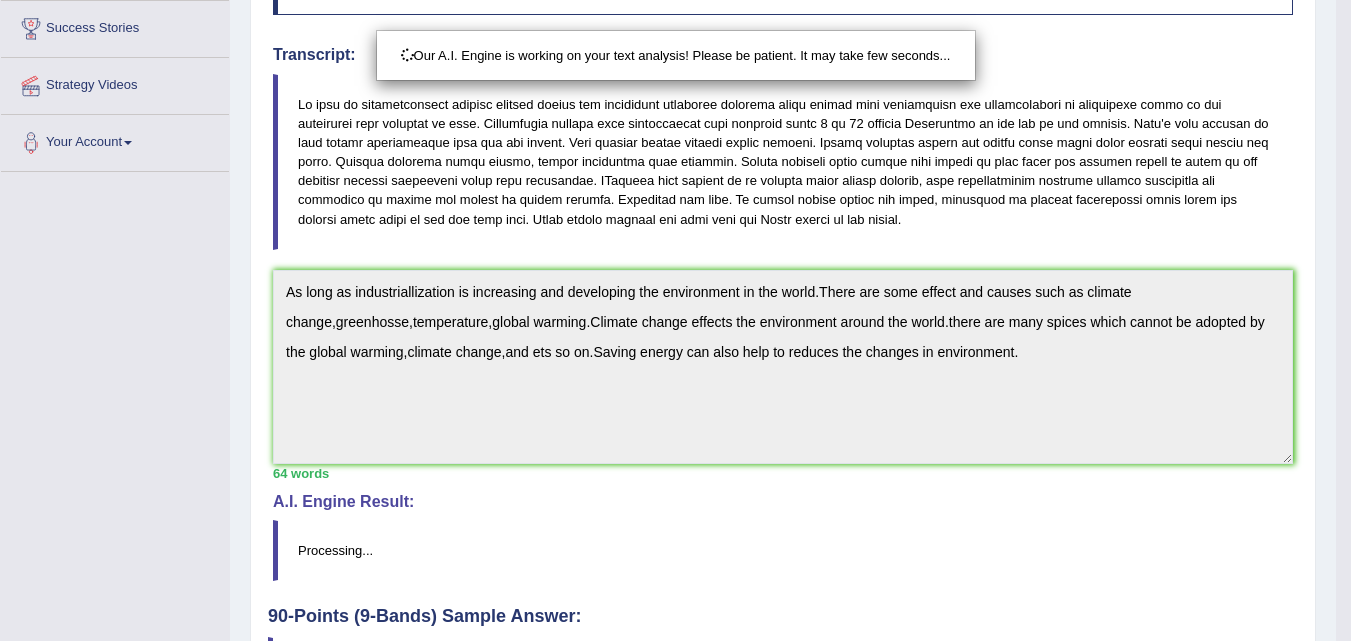 scroll, scrollTop: 509, scrollLeft: 0, axis: vertical 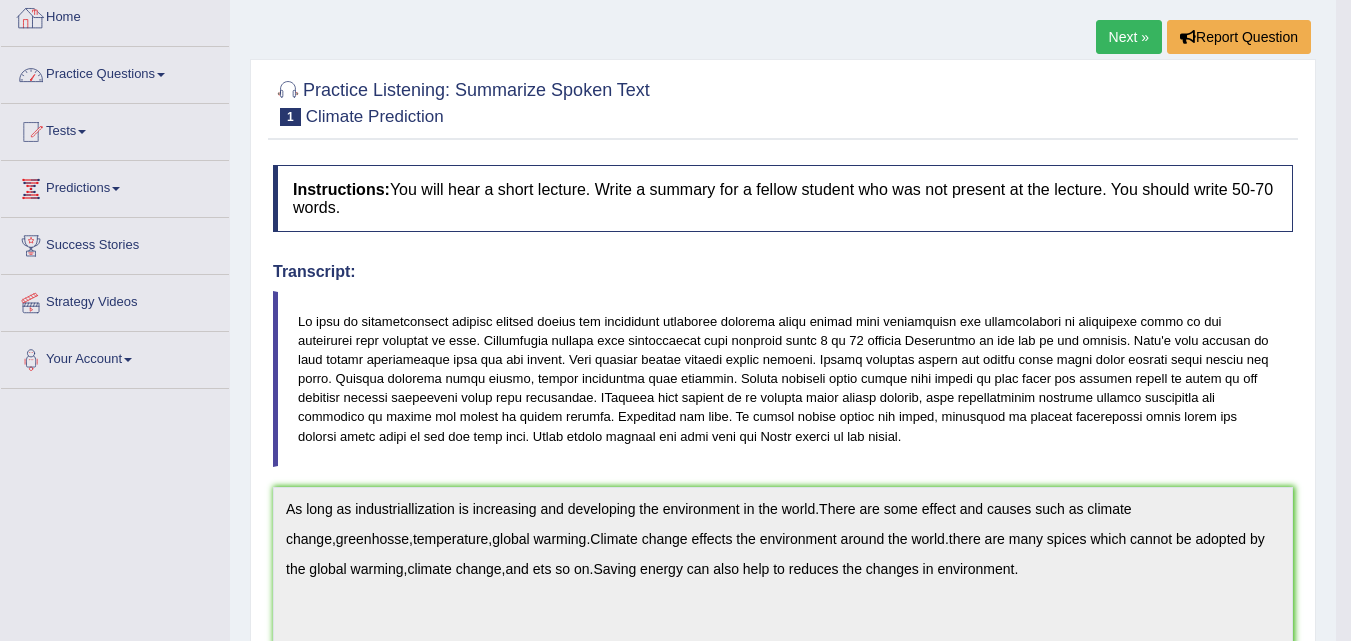 click on "Practice Questions" at bounding box center (115, 72) 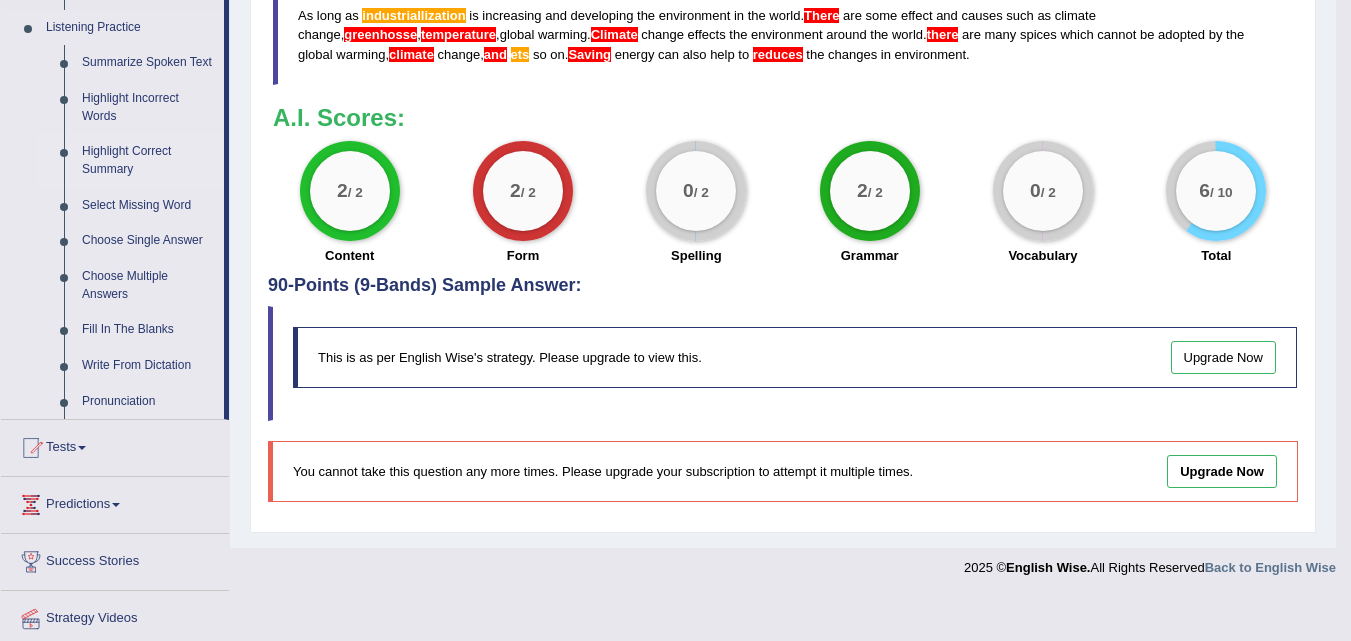 scroll, scrollTop: 826, scrollLeft: 0, axis: vertical 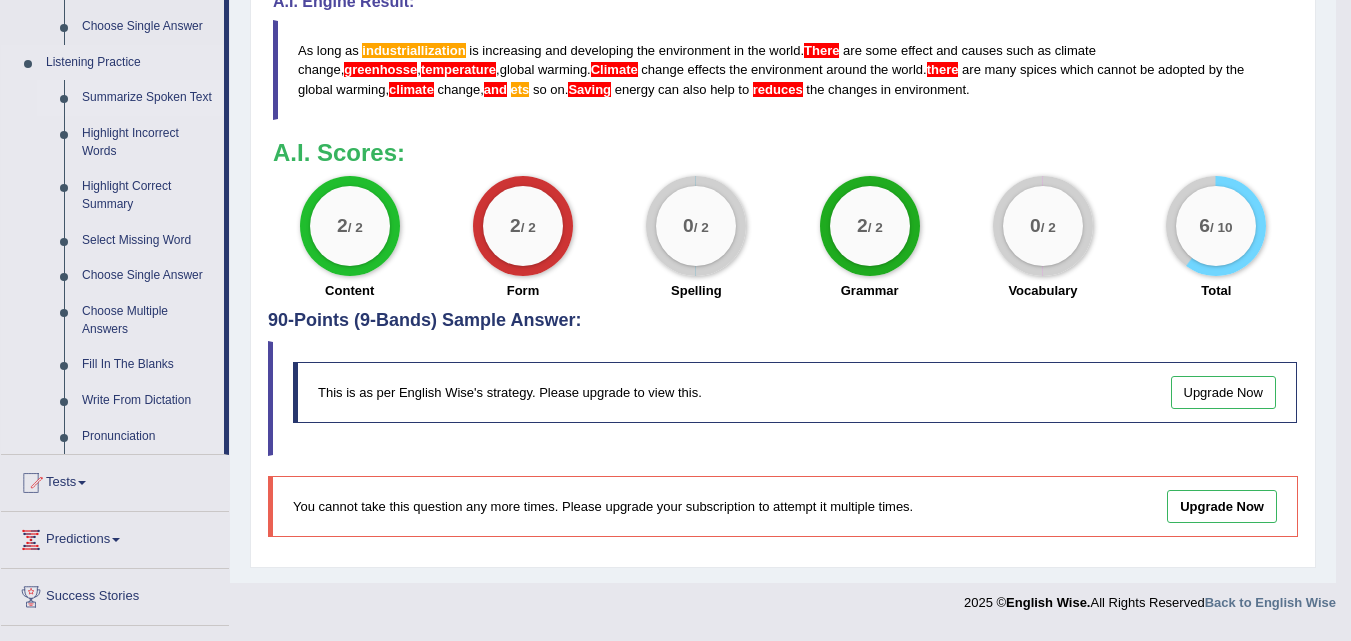 click on "Summarize Spoken Text" at bounding box center (148, 98) 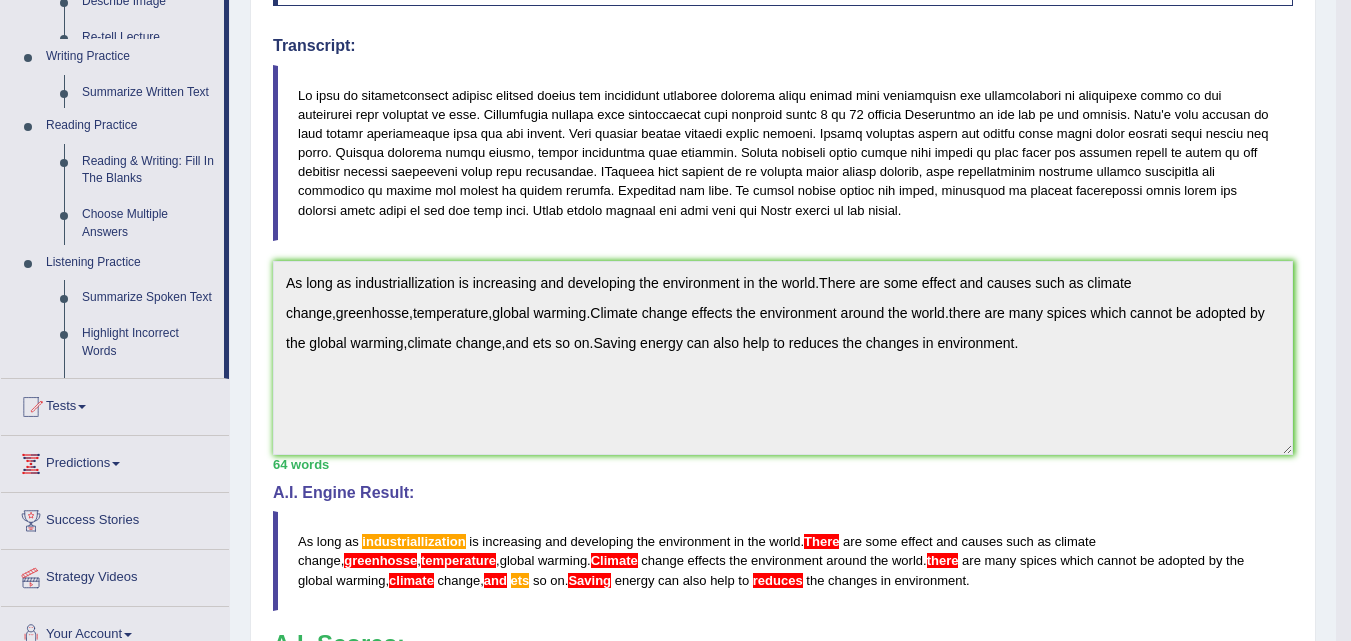 scroll, scrollTop: 247, scrollLeft: 0, axis: vertical 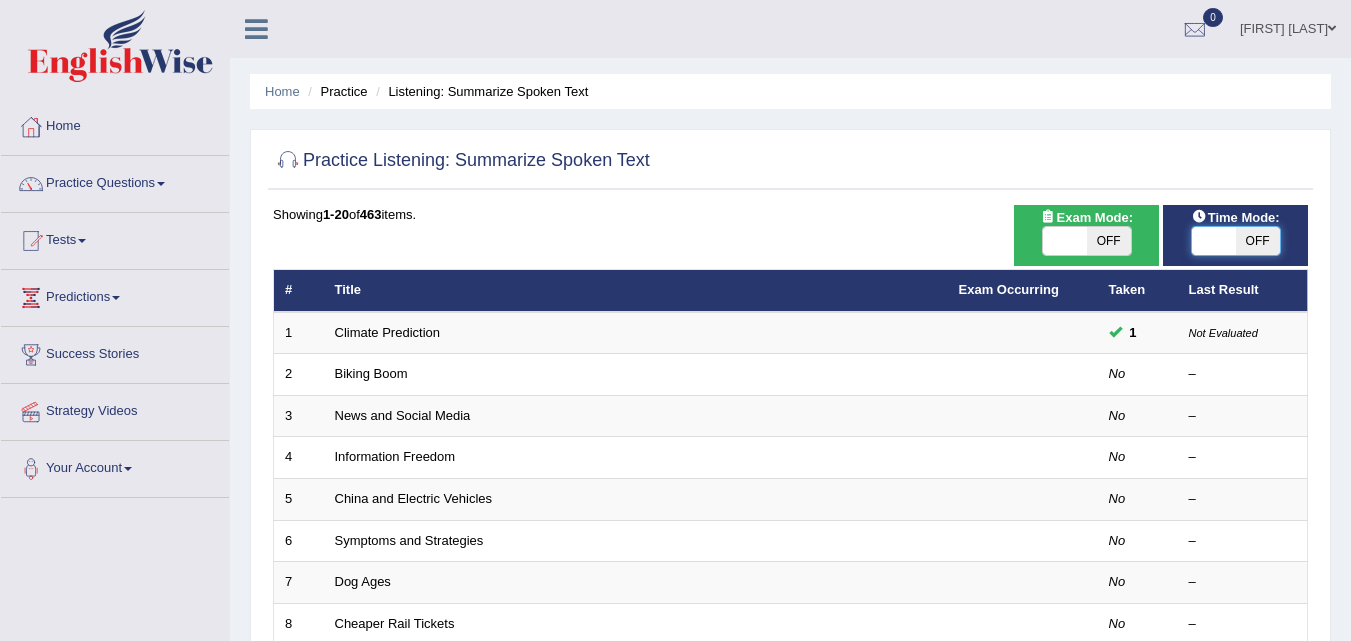 click at bounding box center [1214, 241] 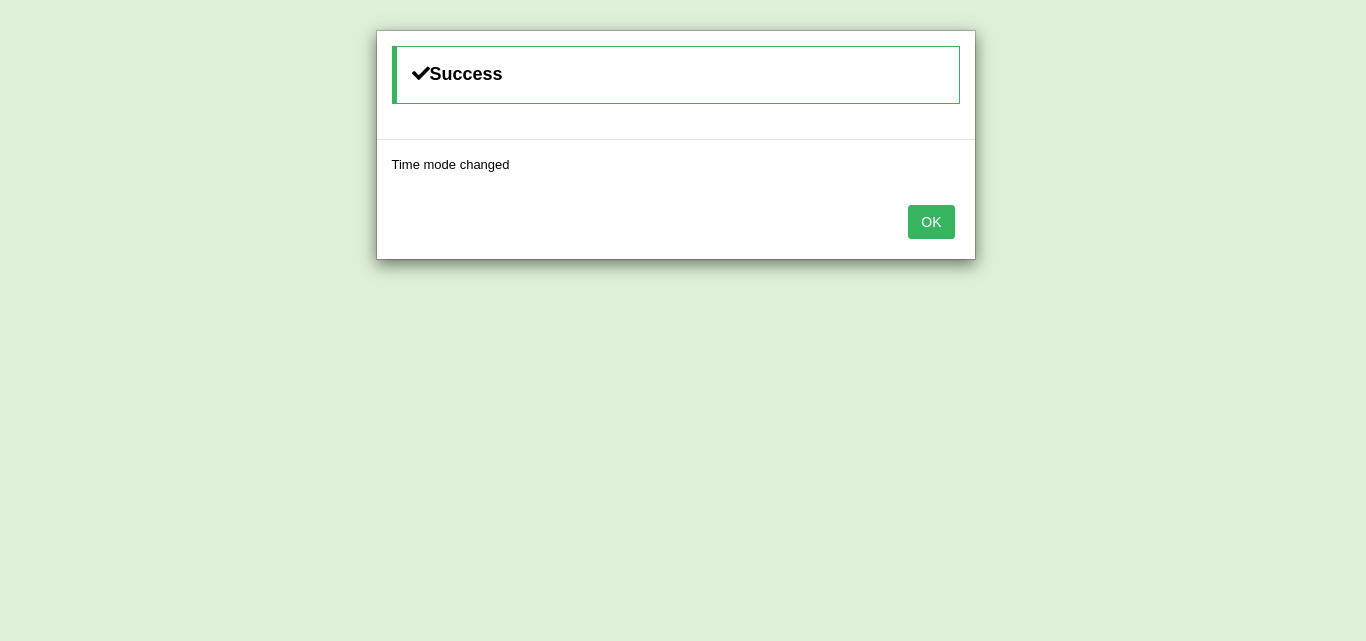 click on "OK" at bounding box center [931, 222] 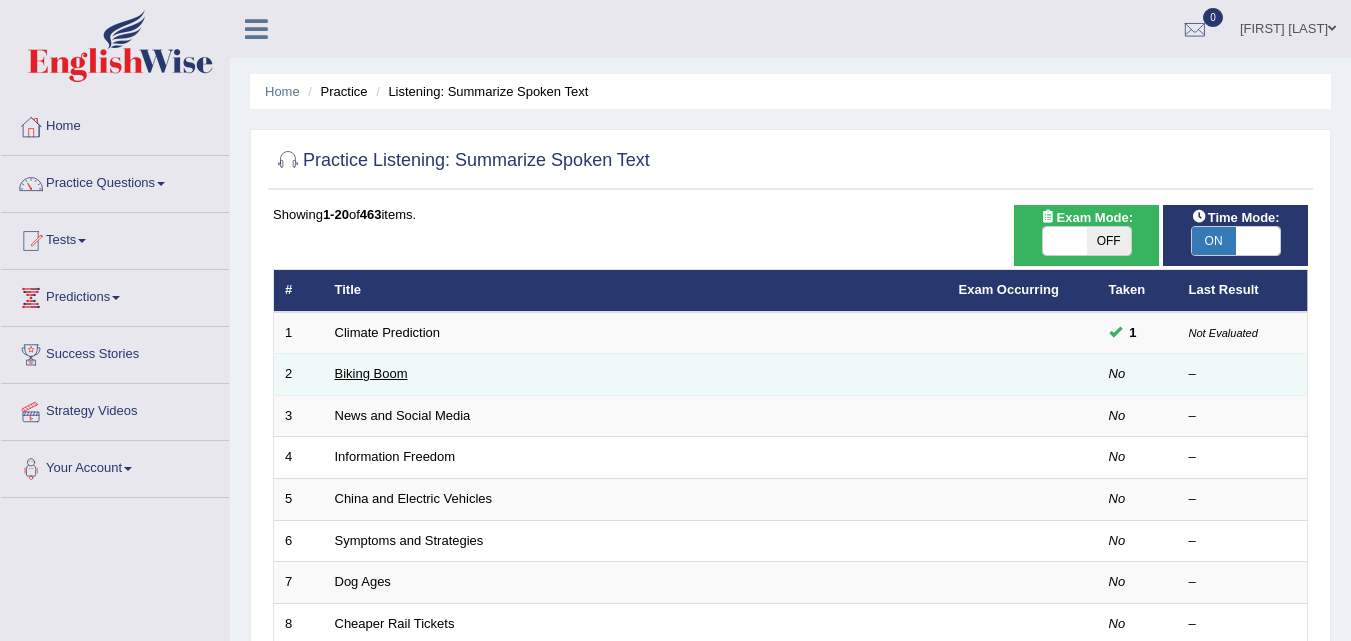 click on "Biking Boom" at bounding box center (371, 373) 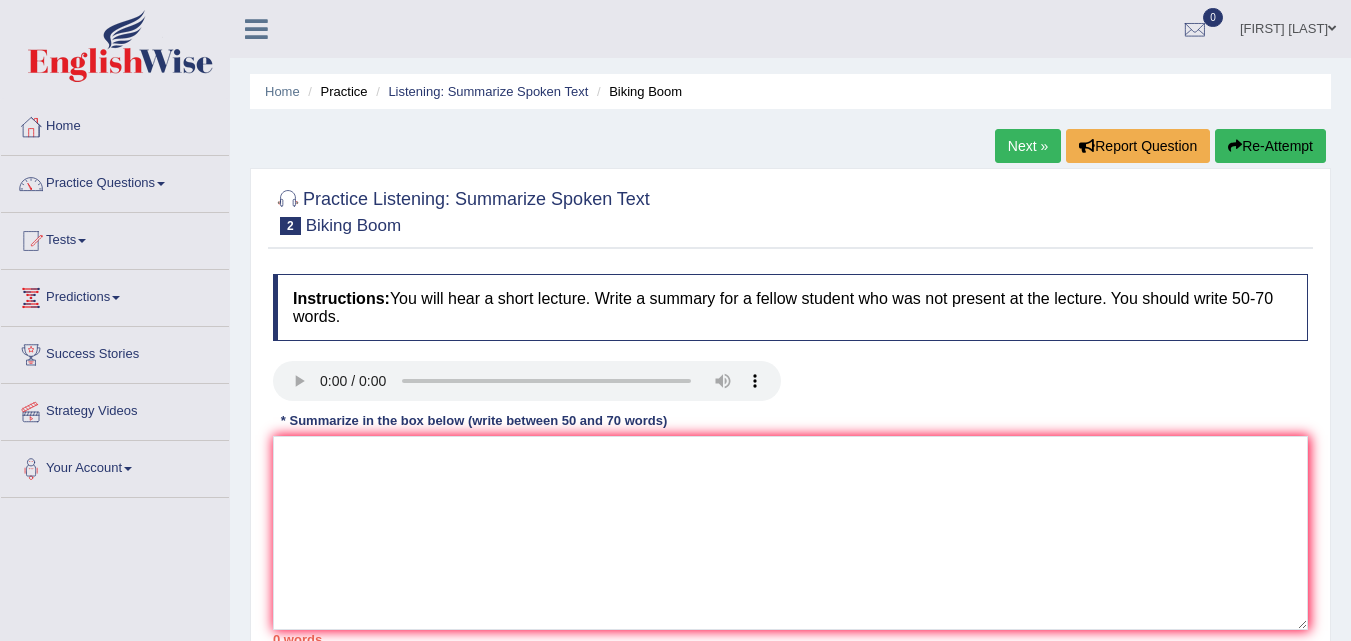 scroll, scrollTop: 0, scrollLeft: 0, axis: both 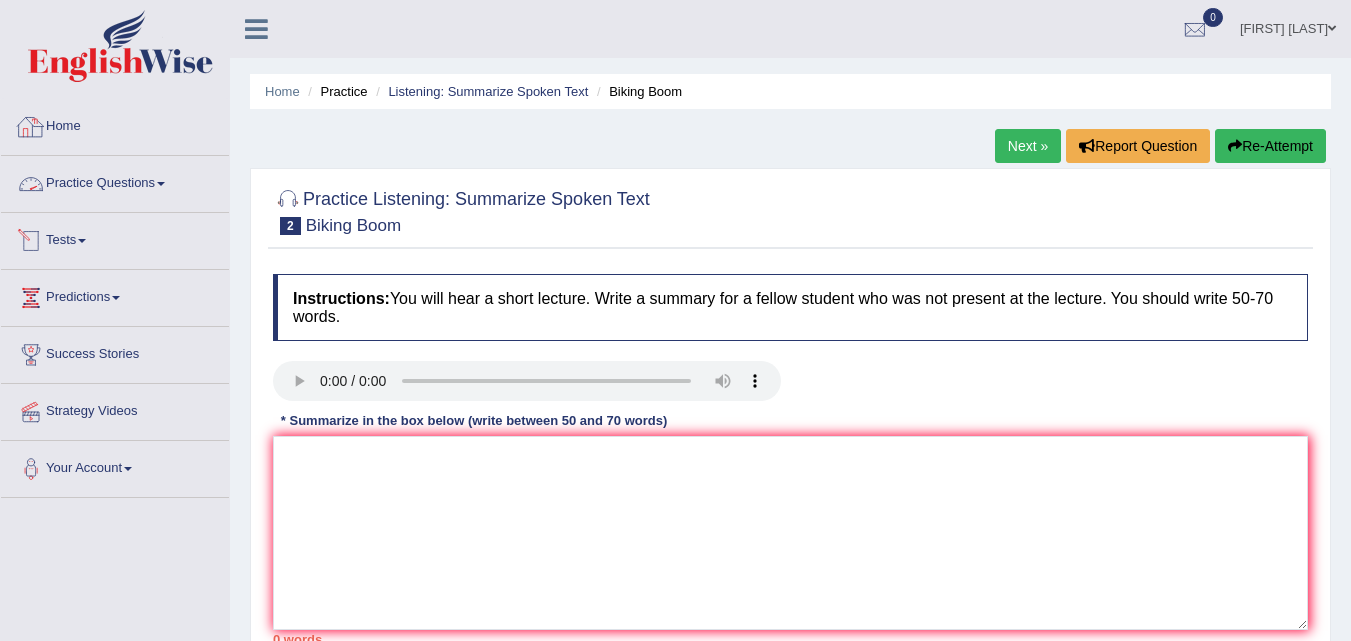 click on "Practice Questions" at bounding box center (115, 181) 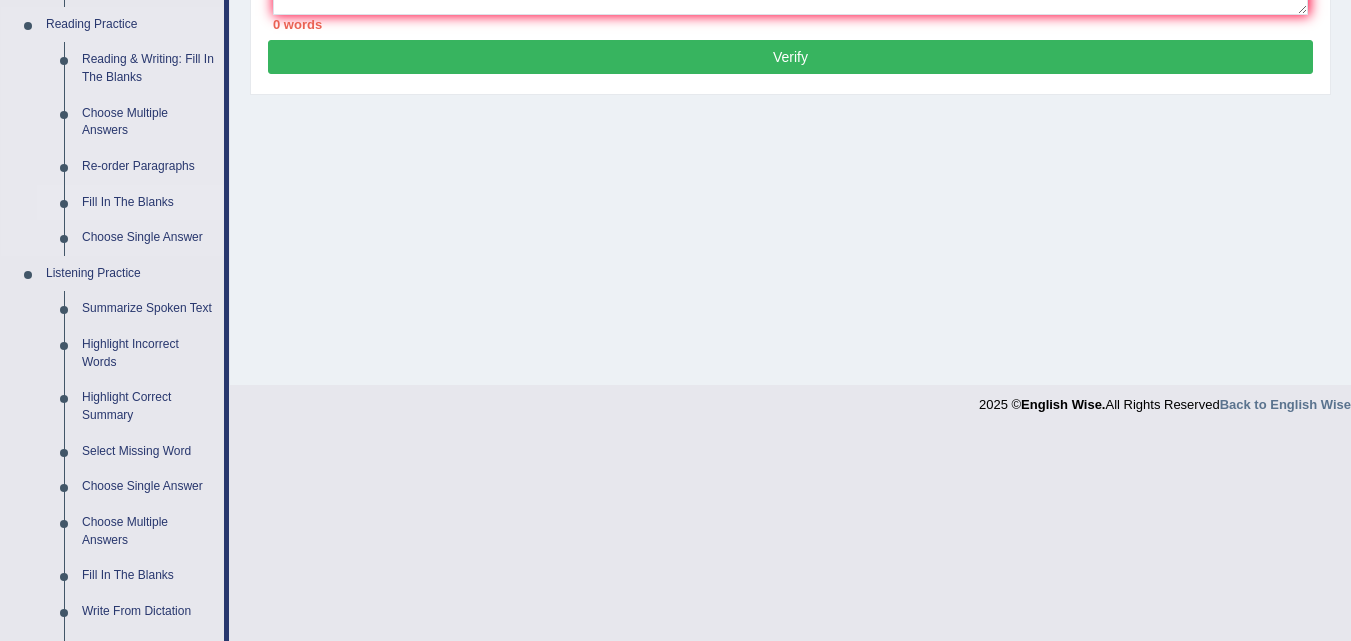 scroll, scrollTop: 926, scrollLeft: 0, axis: vertical 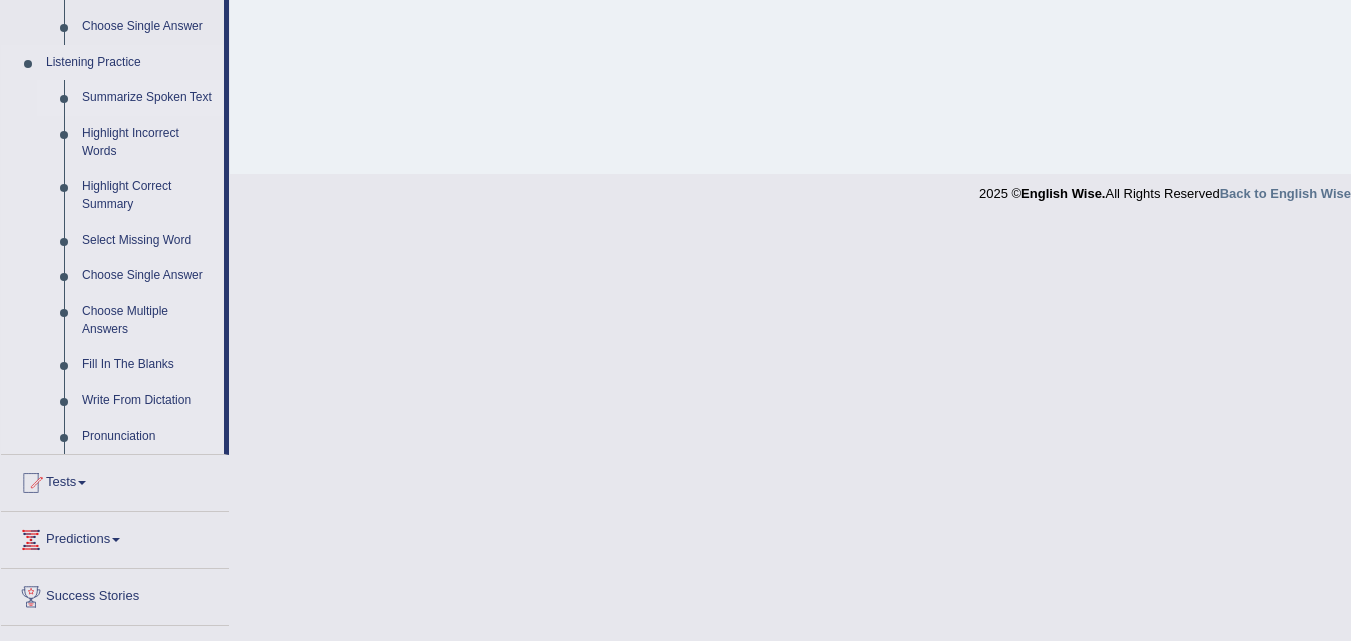 click on "Summarize Spoken Text" at bounding box center [148, 98] 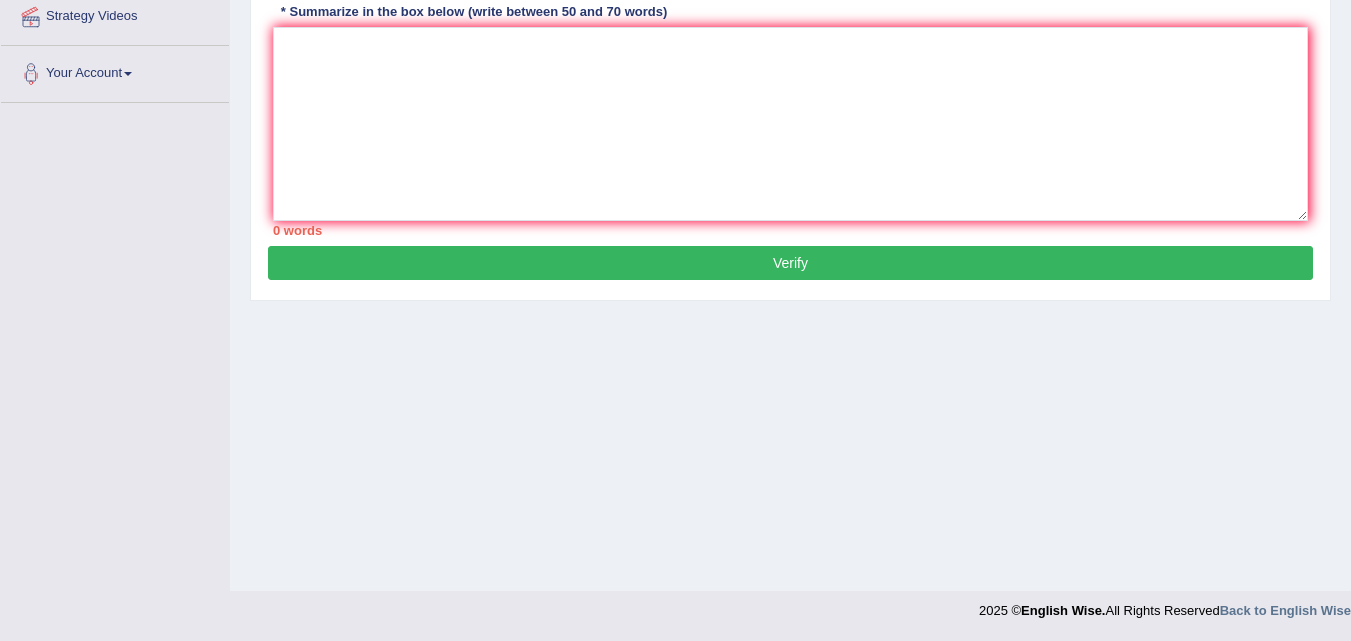 scroll, scrollTop: 220, scrollLeft: 0, axis: vertical 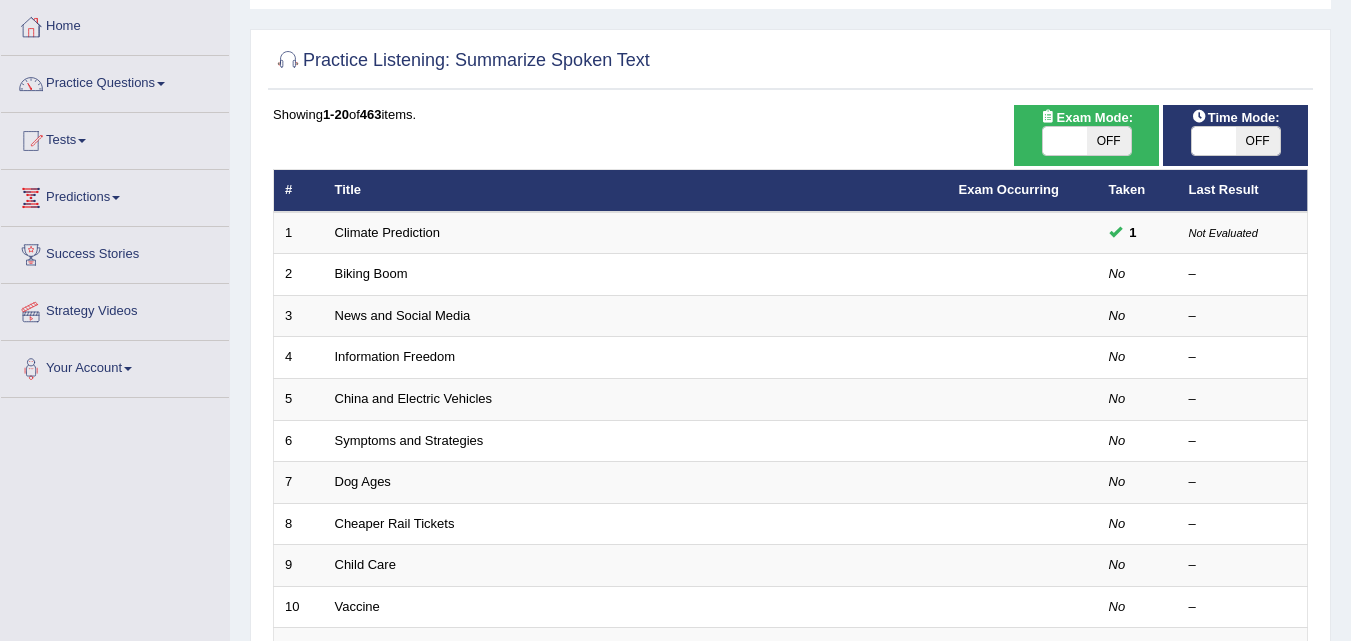 click on "OFF" at bounding box center (1258, 141) 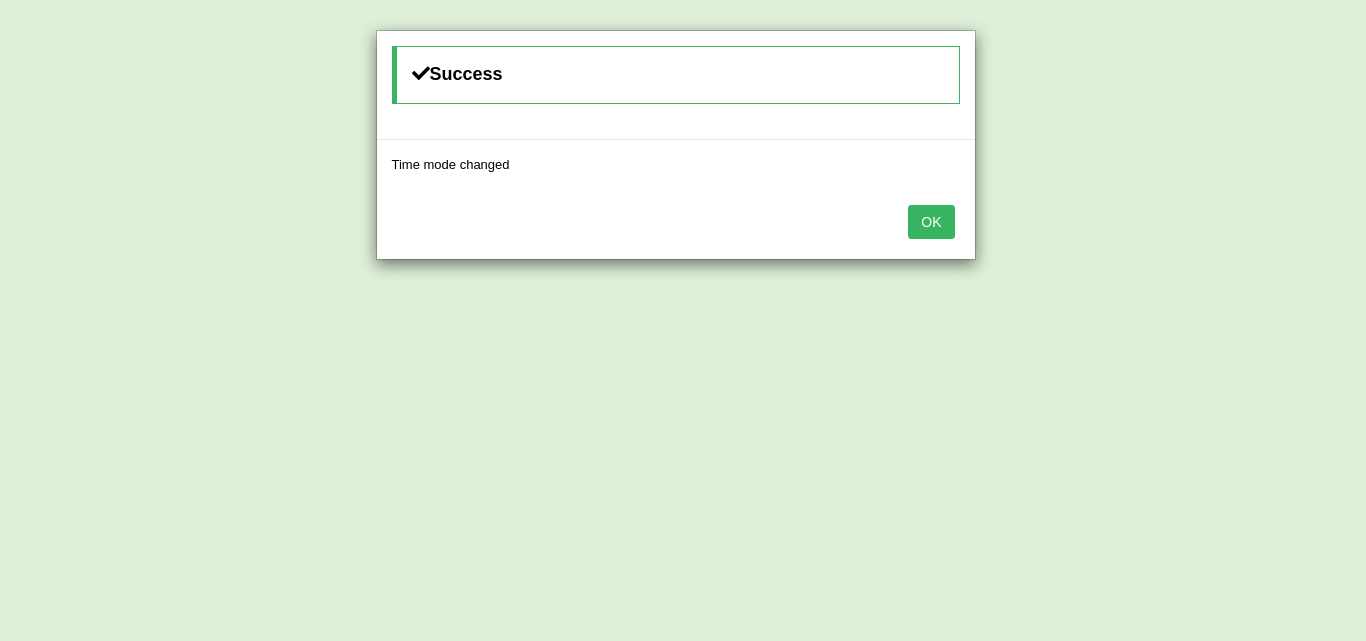 click on "OK" at bounding box center (931, 222) 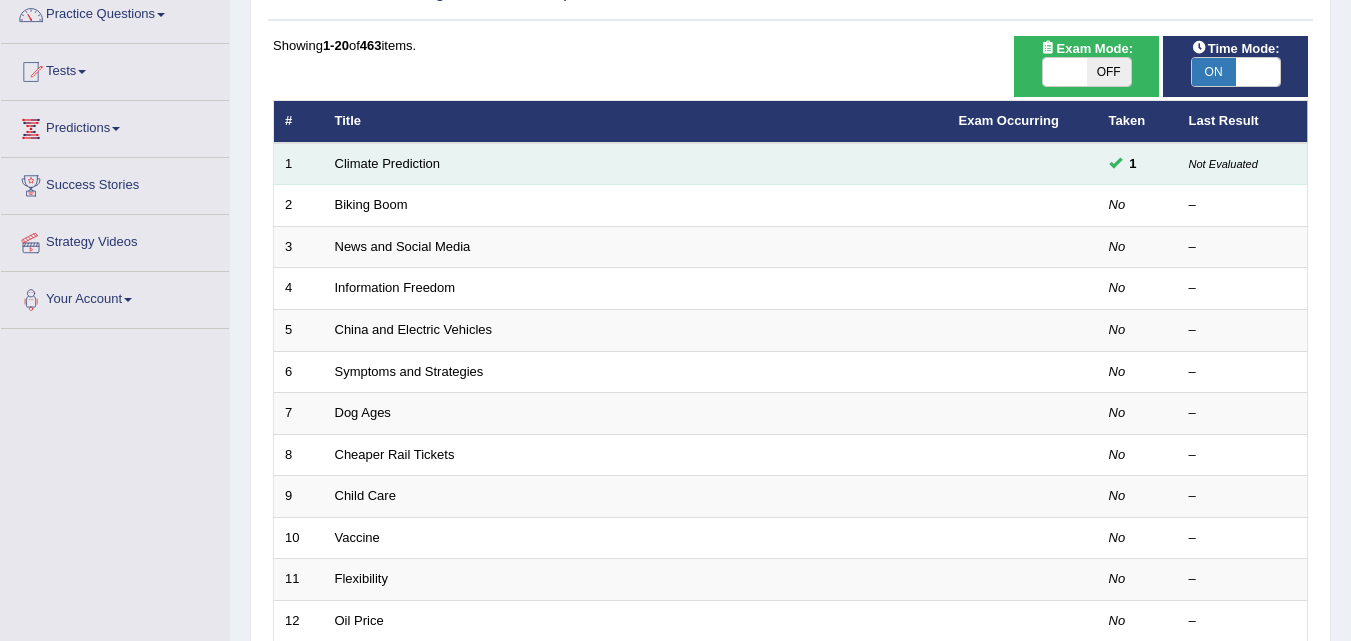 scroll, scrollTop: 200, scrollLeft: 0, axis: vertical 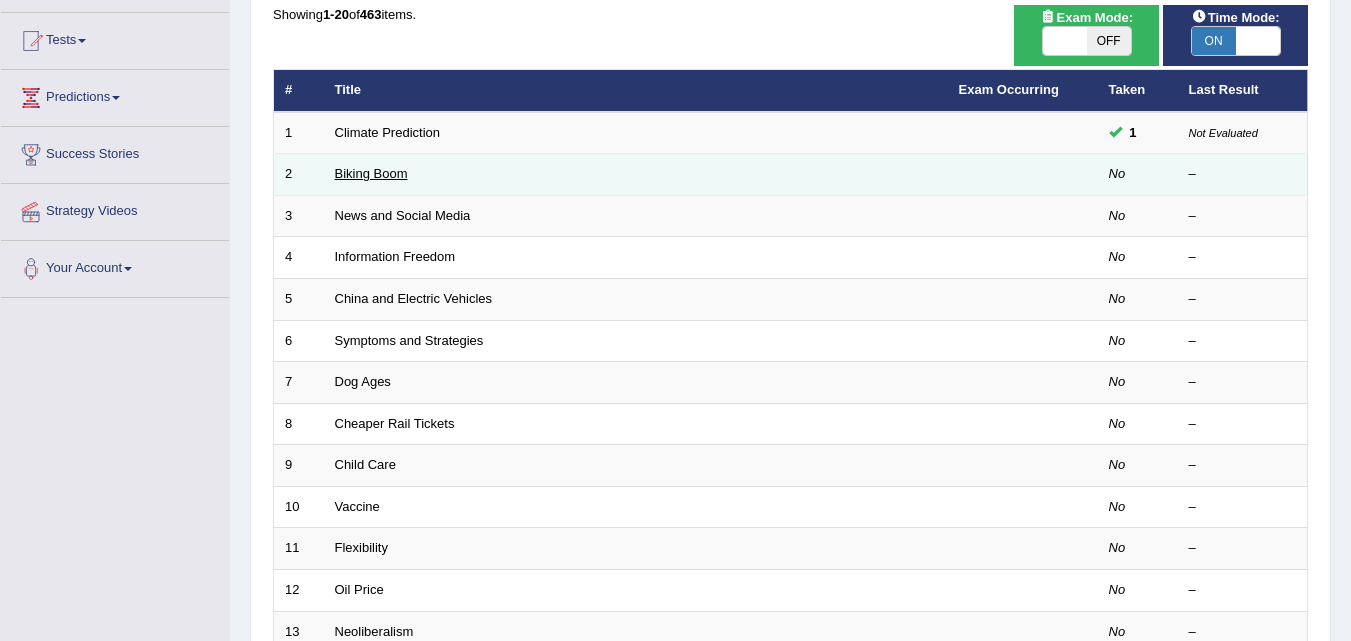 click on "Biking Boom" at bounding box center [371, 173] 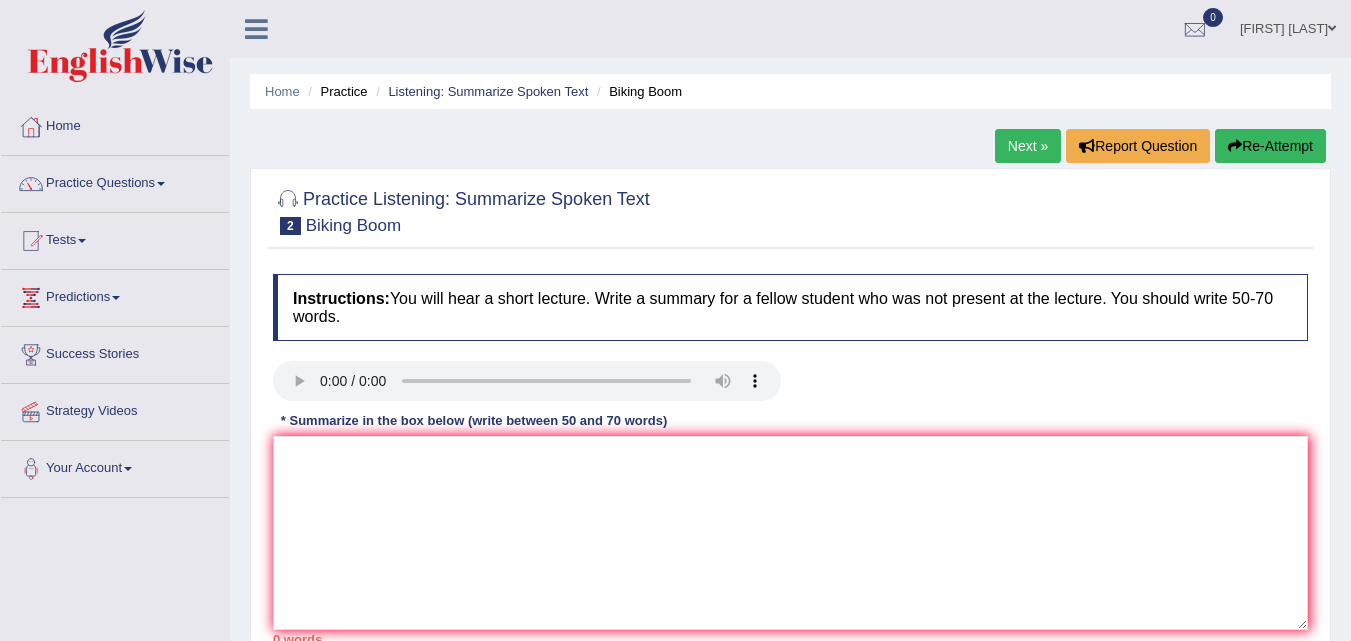 scroll, scrollTop: 0, scrollLeft: 0, axis: both 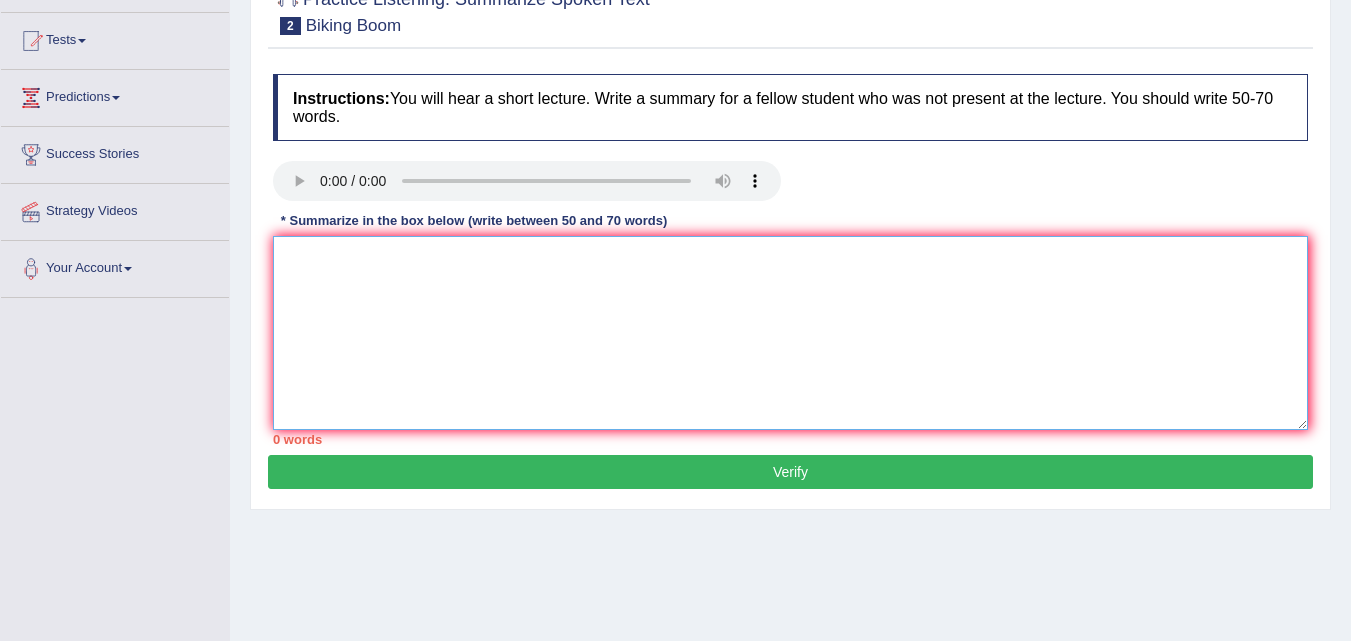 click at bounding box center [790, 333] 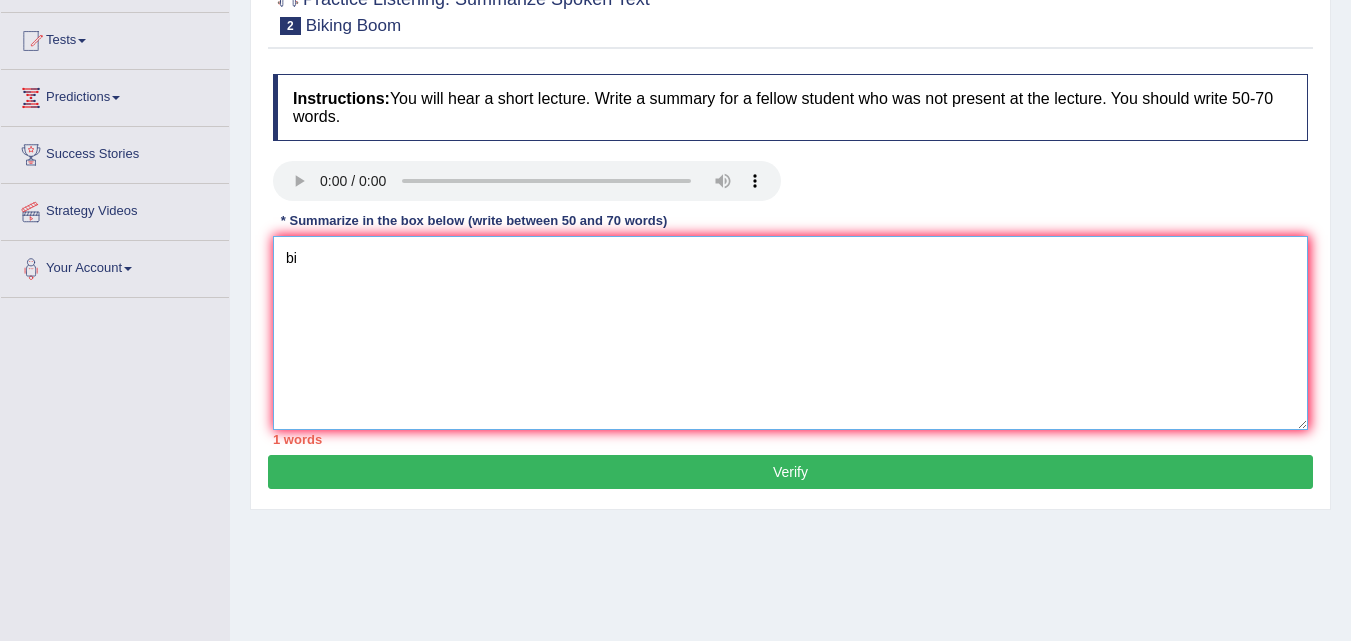 type on "b" 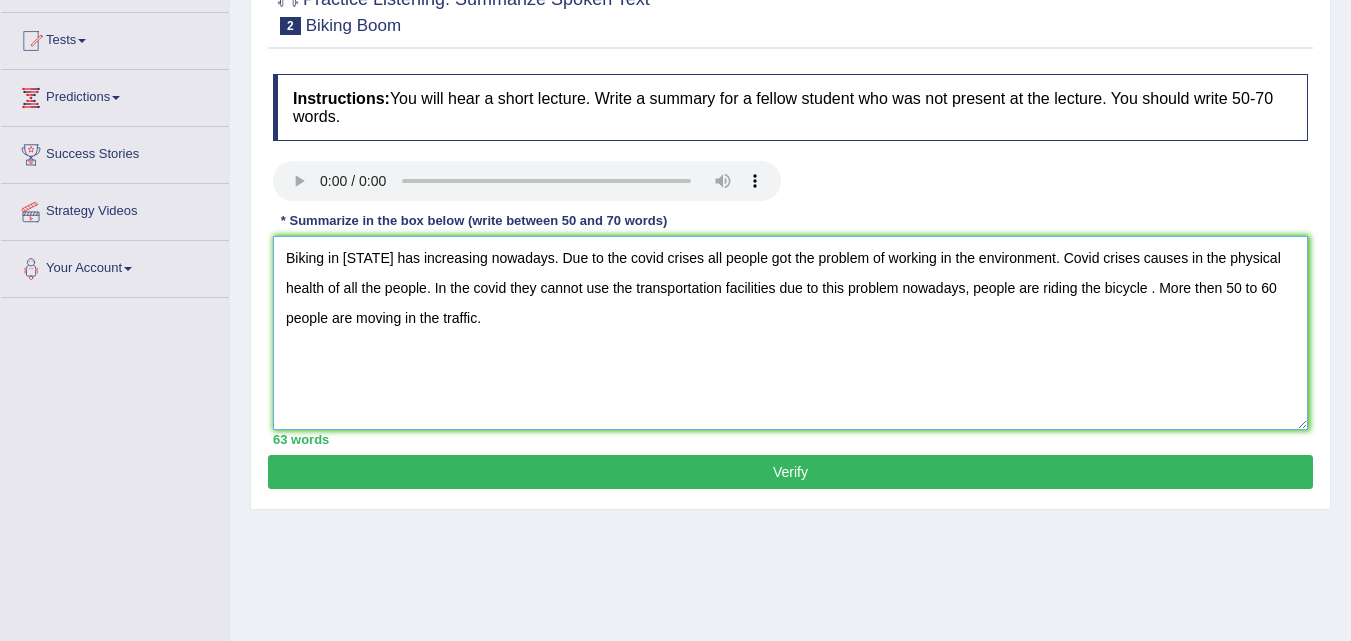 click on "Biking in [STATE] has increasing nowadays. Due to the covid crises all people got the problem of working in the environment. Covid crises causes in the physical health of all the people. In the covid they cannot use the transportation facilities due to this problem nowadays, people are riding the bicycle . More then 50 to 60 people are moving in the traffic." at bounding box center [790, 333] 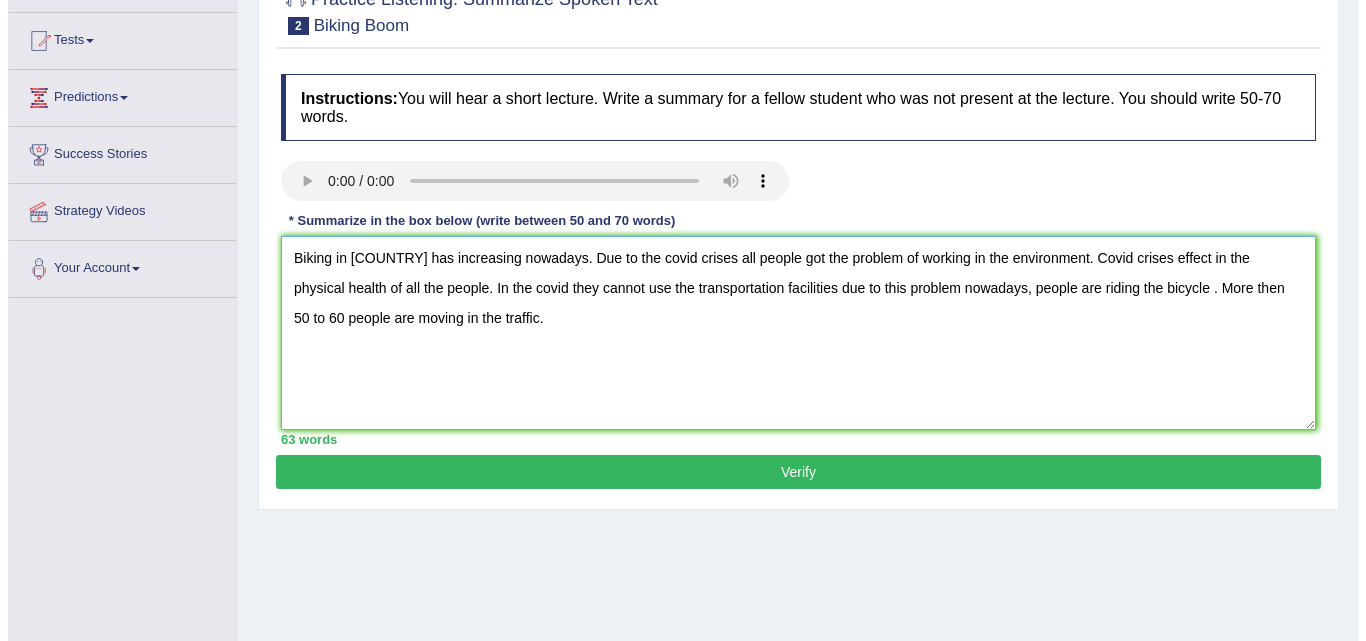 scroll, scrollTop: 300, scrollLeft: 0, axis: vertical 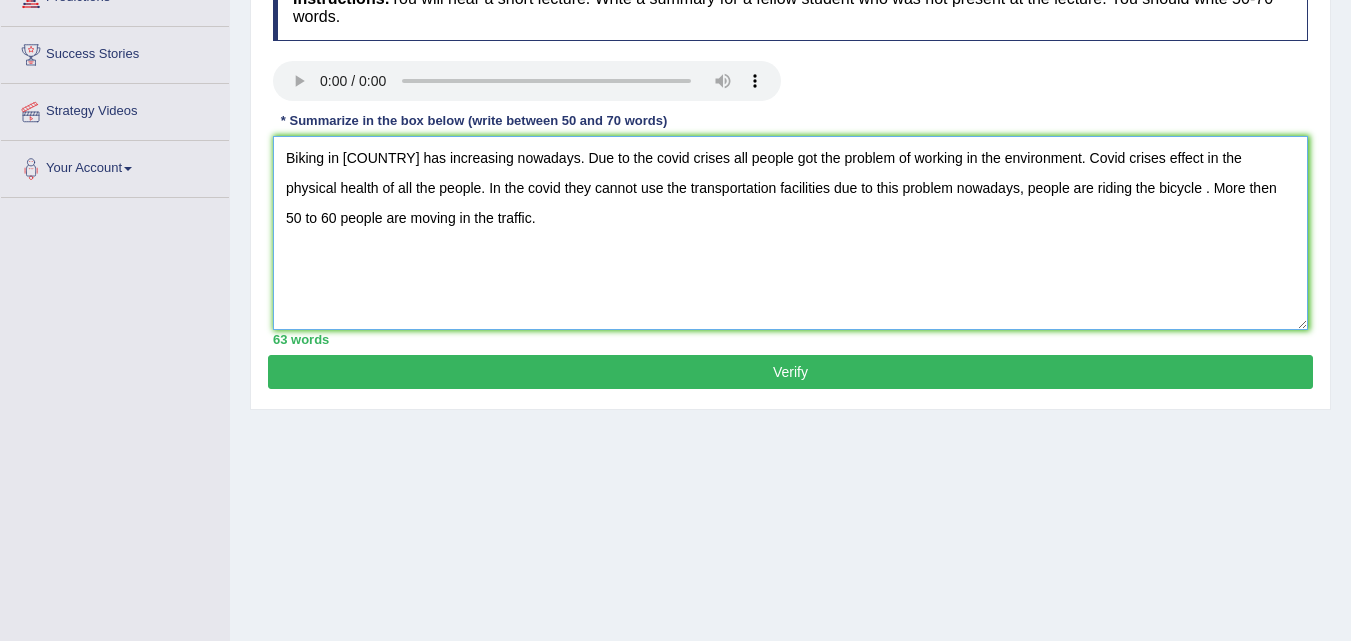 type on "Biking in [COUNTRY] has increasing nowadays. Due to the covid crises all people got the problem of working in the environment. Covid crises effect in the physical health of all the people. In the covid they cannot use the transportation facilities due to this problem nowadays, people are riding the bicycle . More then 50 to 60 people are moving in the traffic." 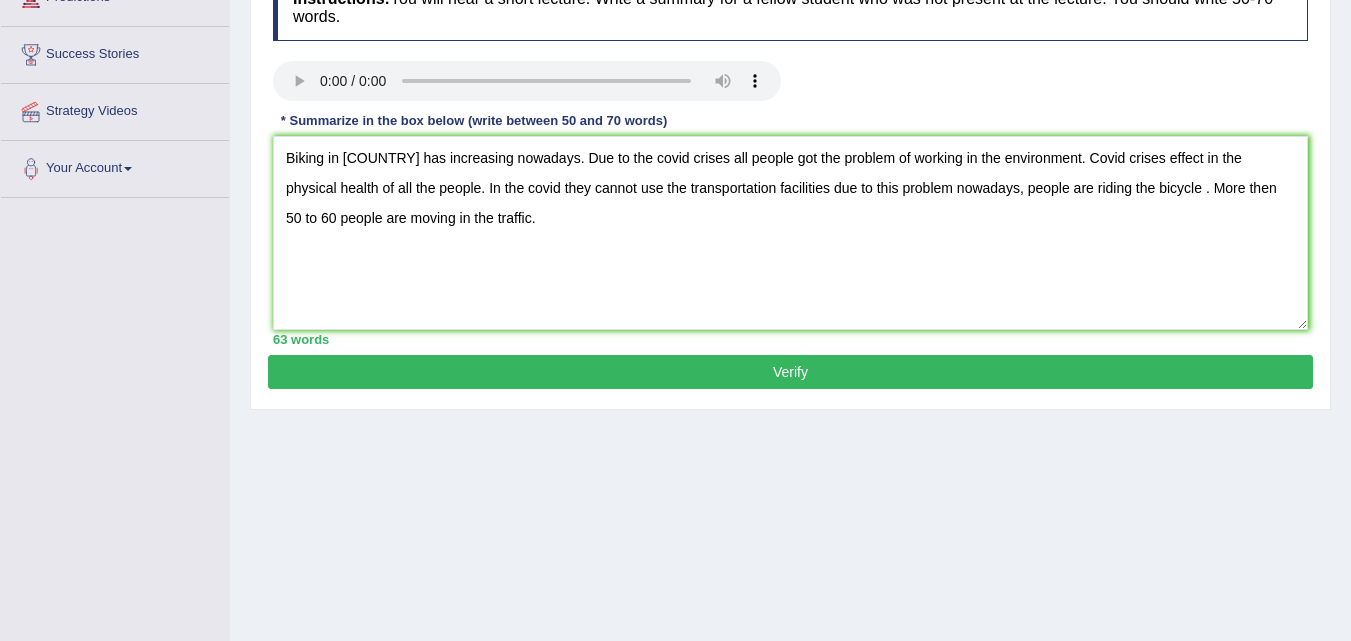 click on "Verify" at bounding box center [790, 372] 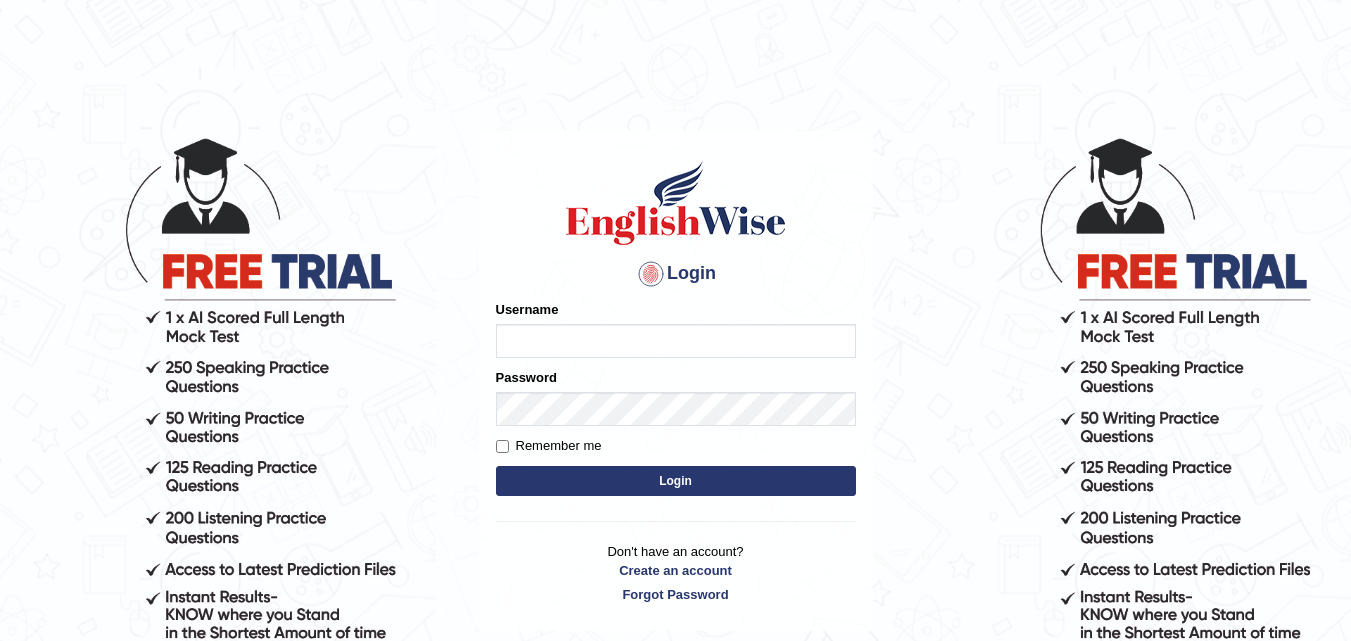 scroll, scrollTop: 176, scrollLeft: 0, axis: vertical 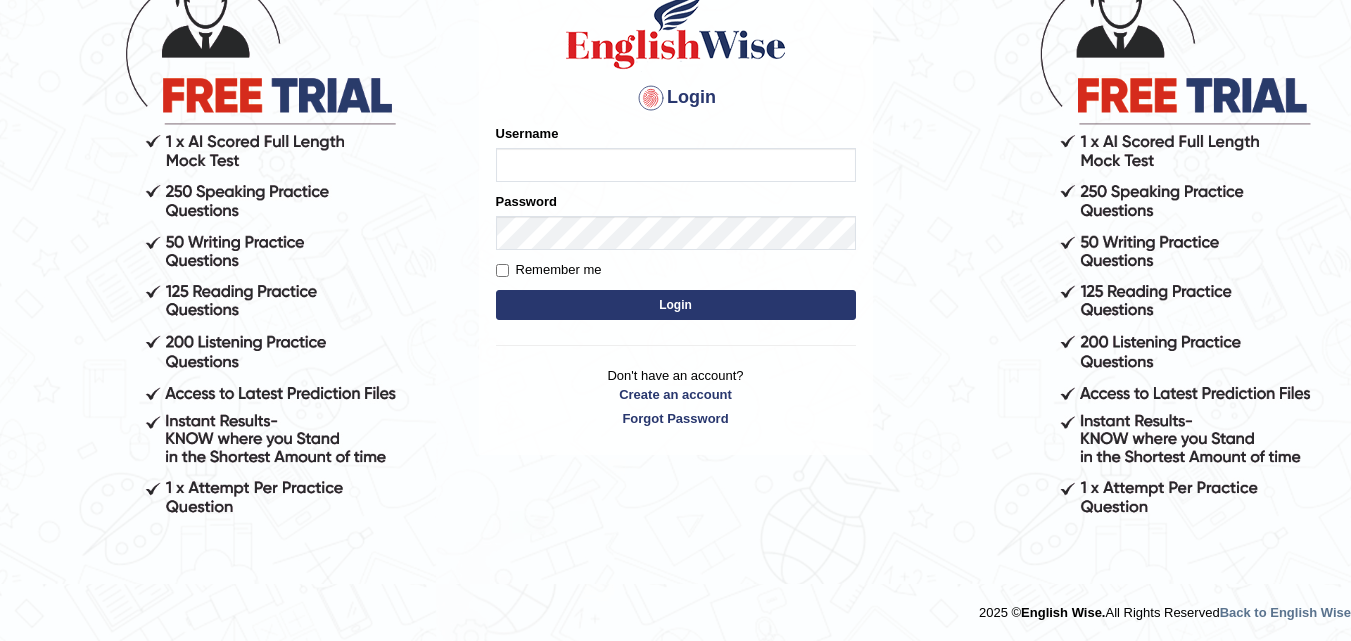 click on "Username" at bounding box center [676, 165] 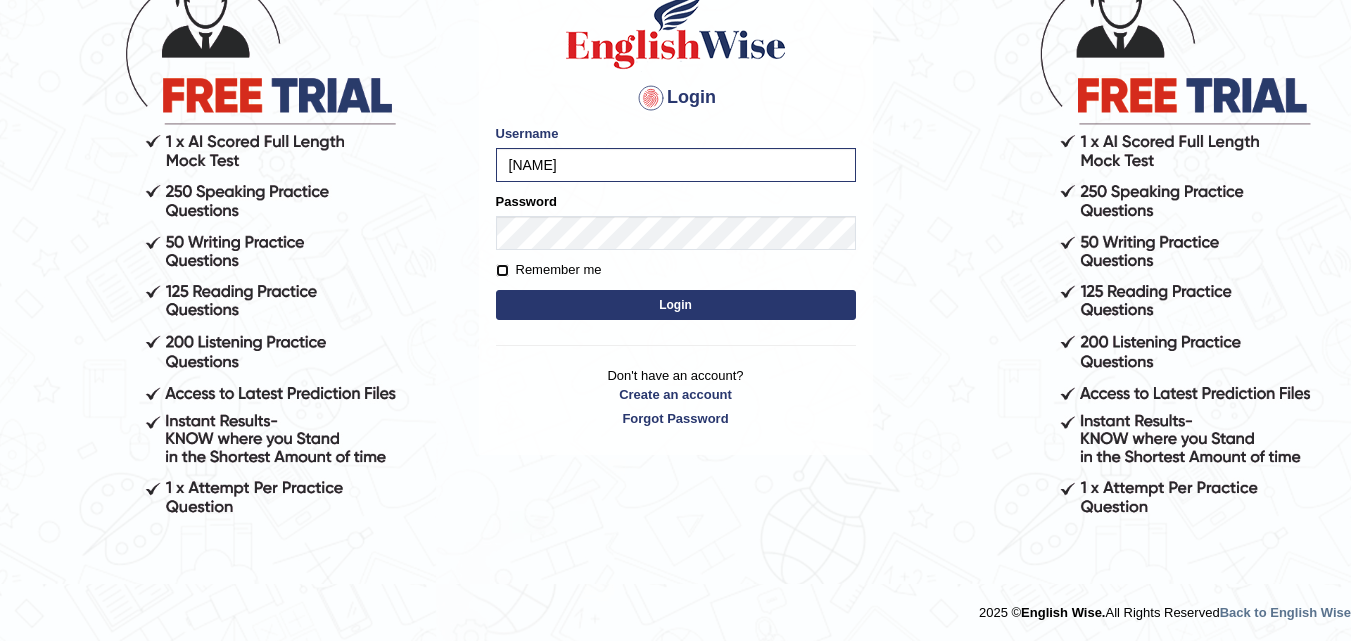 click on "Remember me" at bounding box center (502, 270) 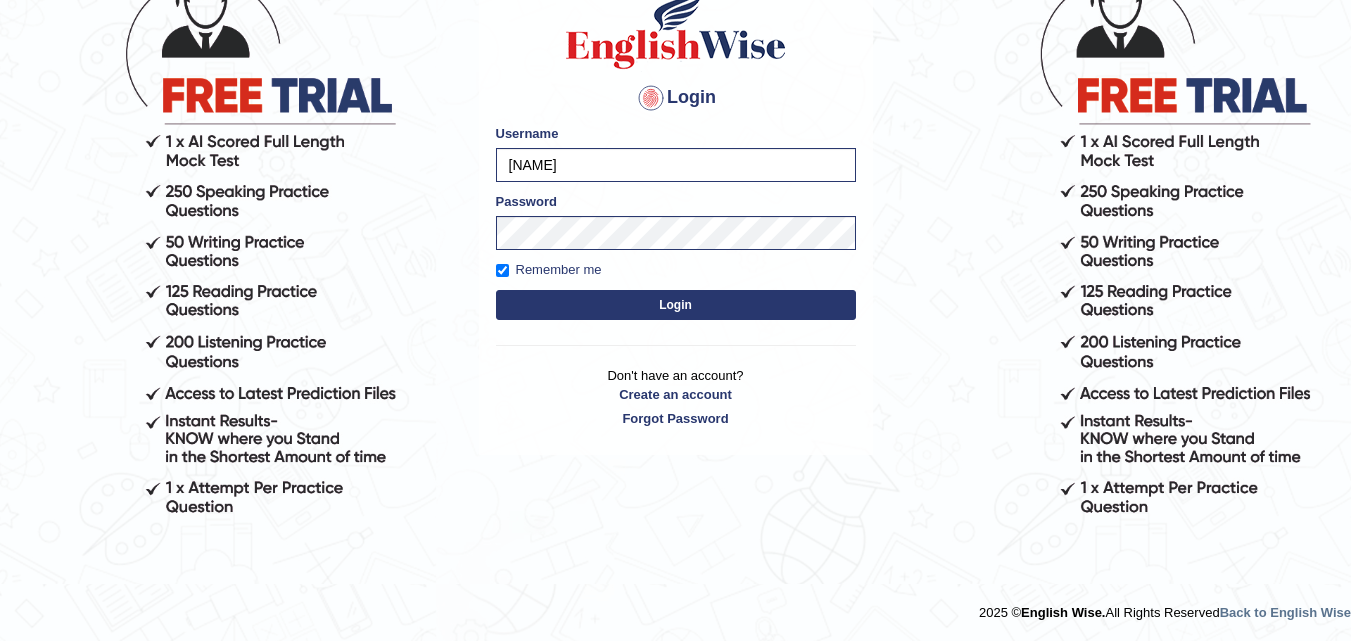 click on "Login" at bounding box center (676, 305) 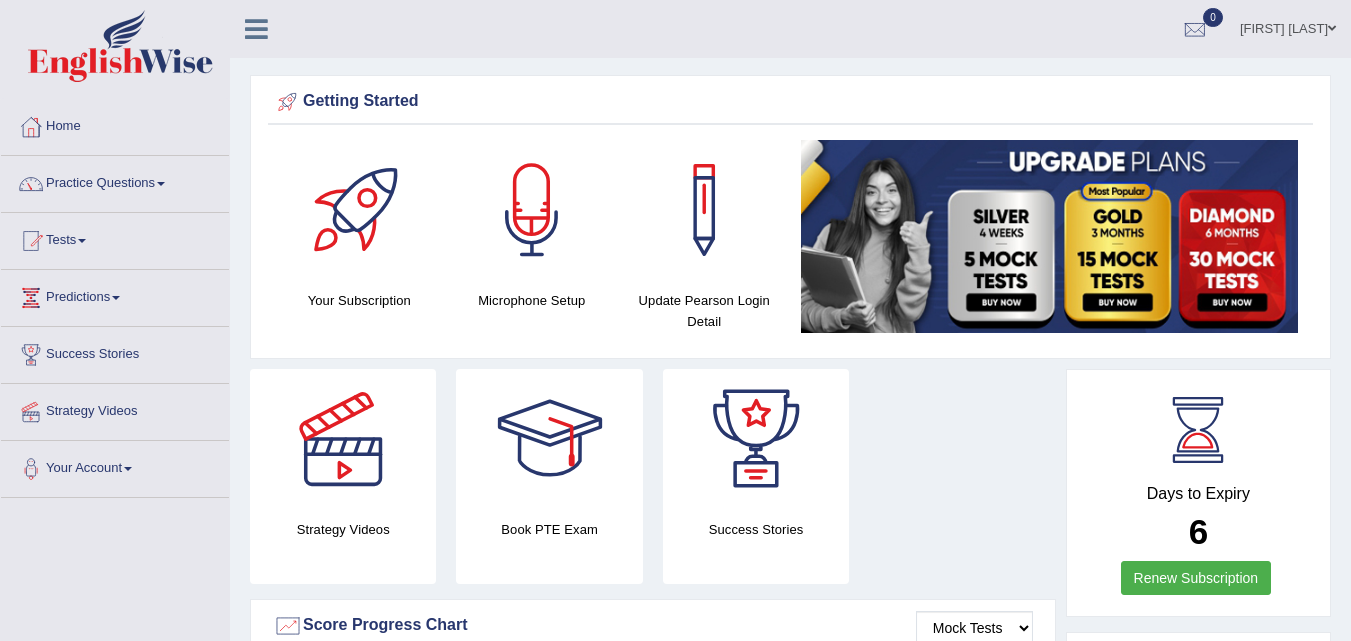 scroll, scrollTop: 0, scrollLeft: 0, axis: both 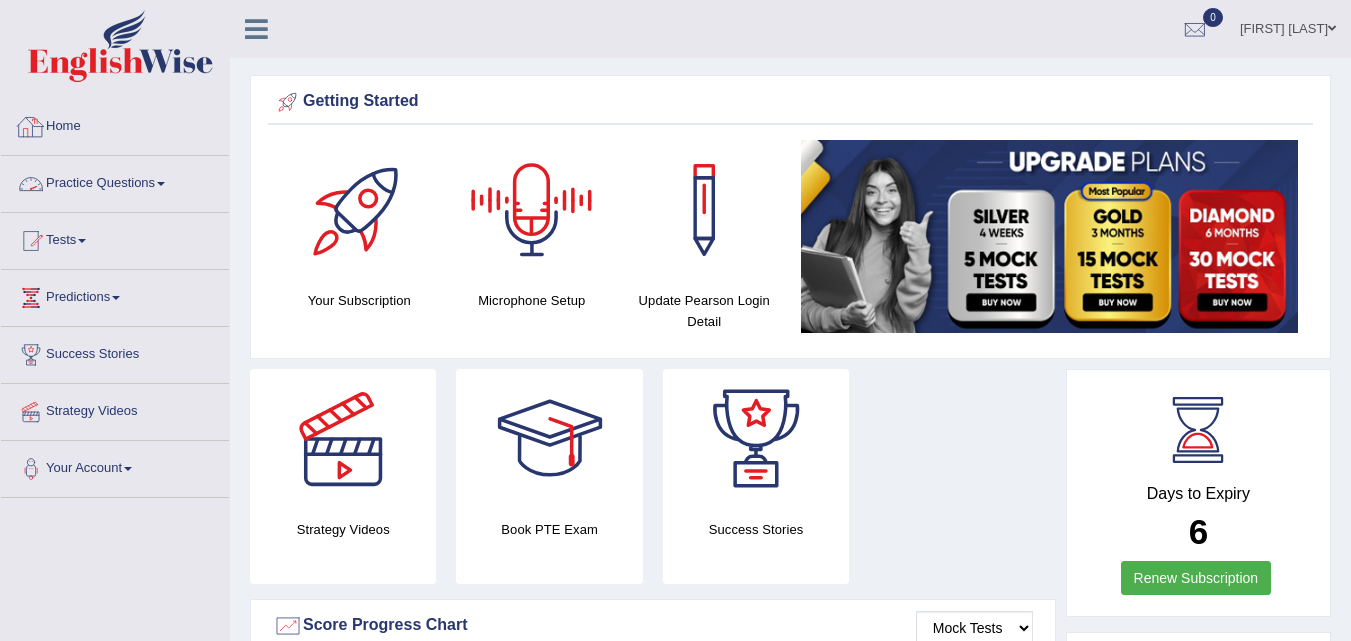 click on "Practice Questions" at bounding box center (115, 181) 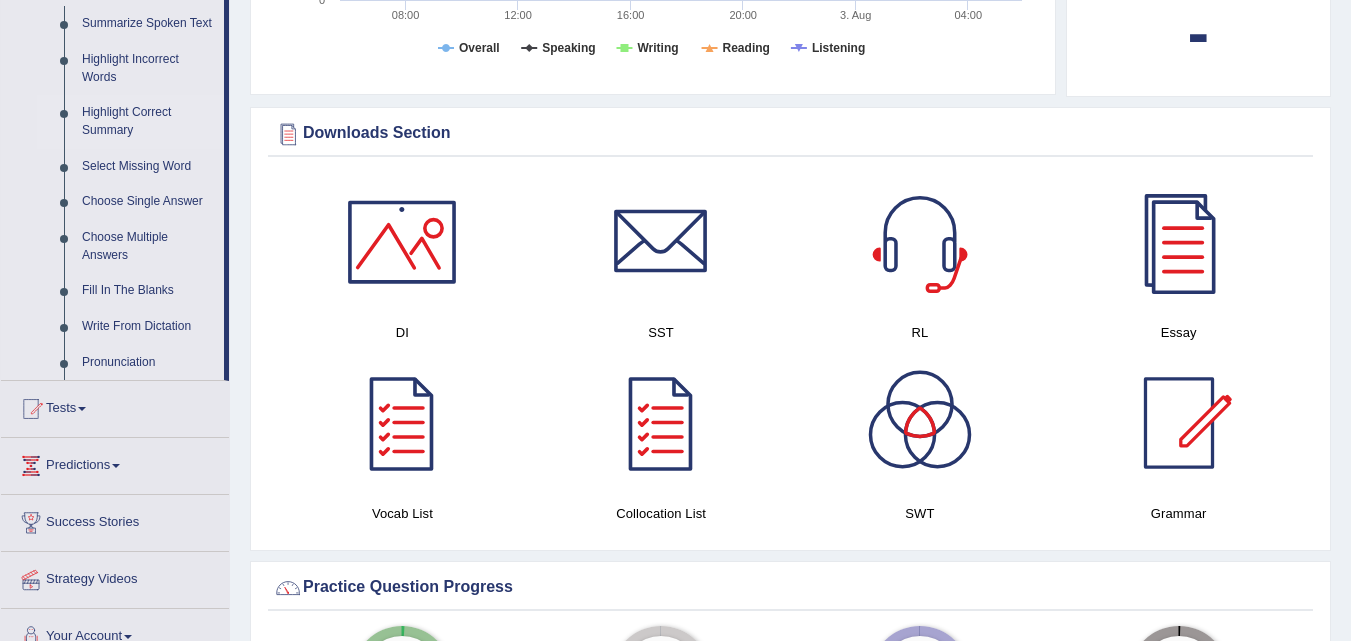 scroll, scrollTop: 800, scrollLeft: 0, axis: vertical 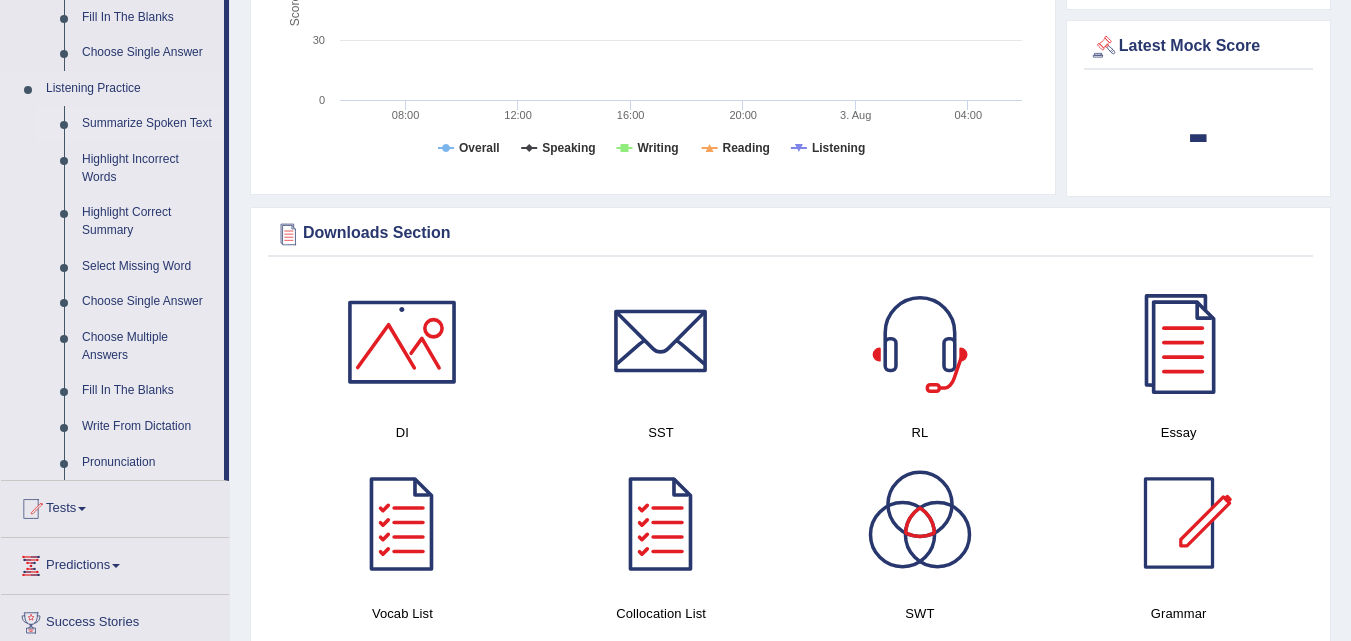 click on "Summarize Spoken Text" at bounding box center [148, 124] 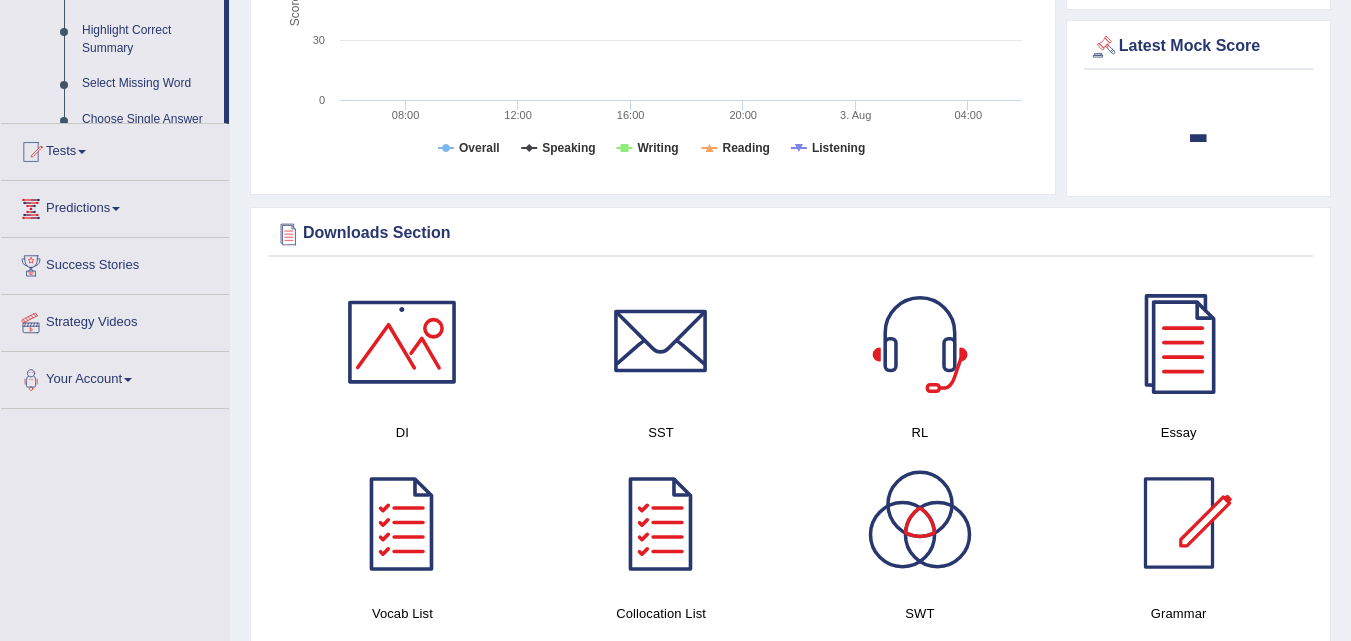 scroll, scrollTop: 742, scrollLeft: 0, axis: vertical 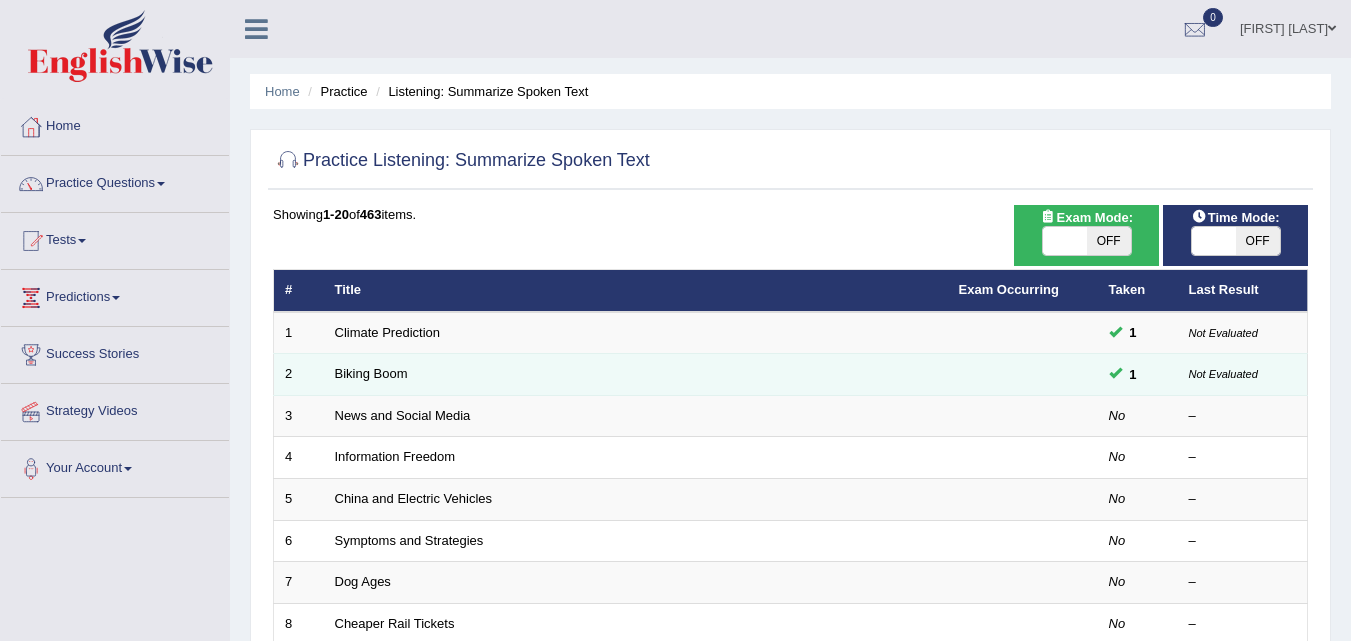 click on "Biking Boom" at bounding box center [636, 375] 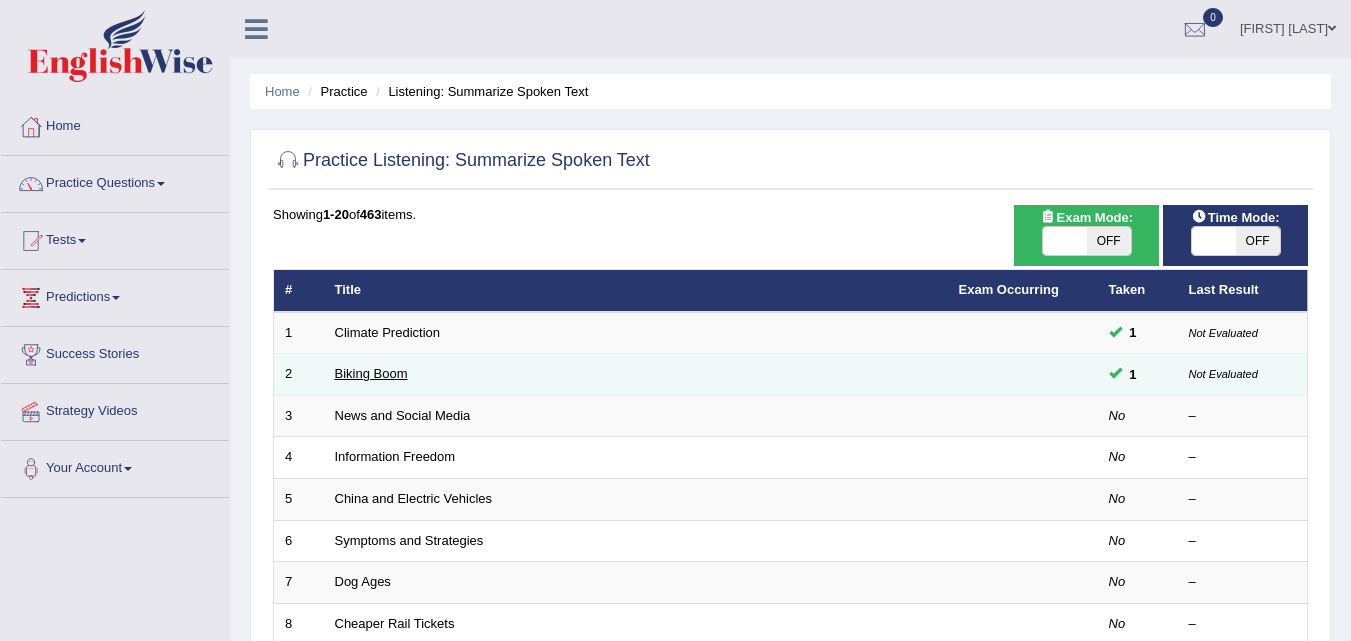 click on "Biking Boom" at bounding box center [371, 373] 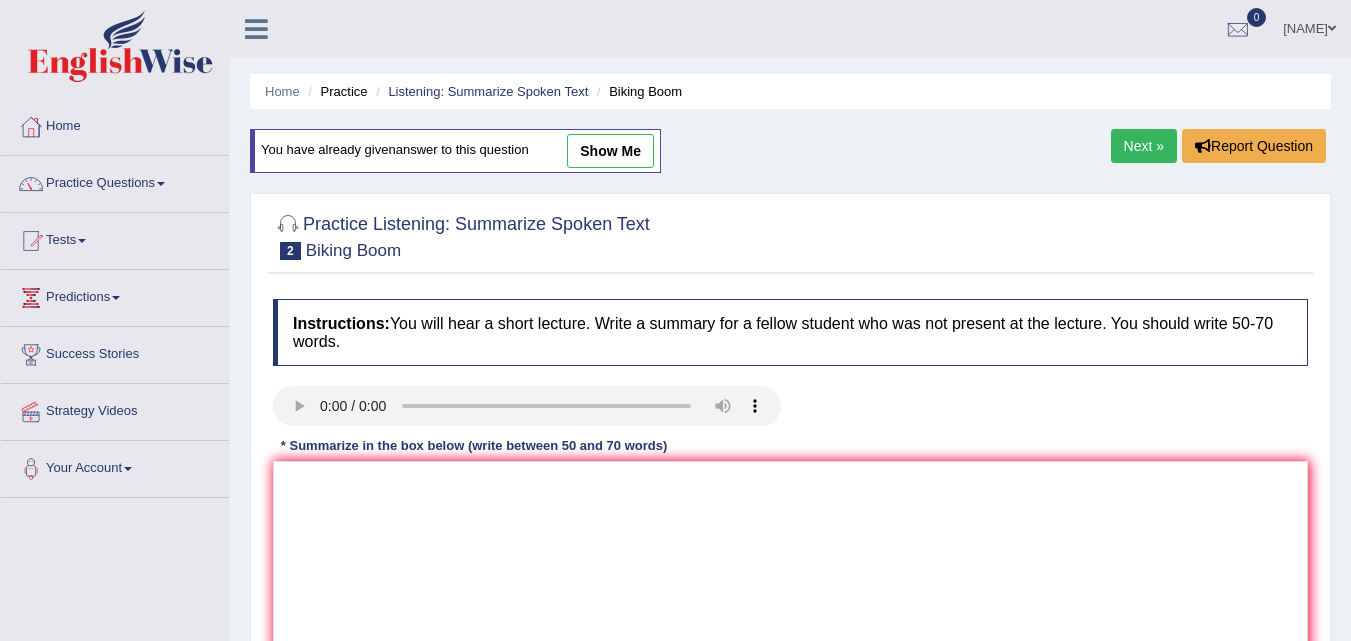 scroll, scrollTop: 1, scrollLeft: 0, axis: vertical 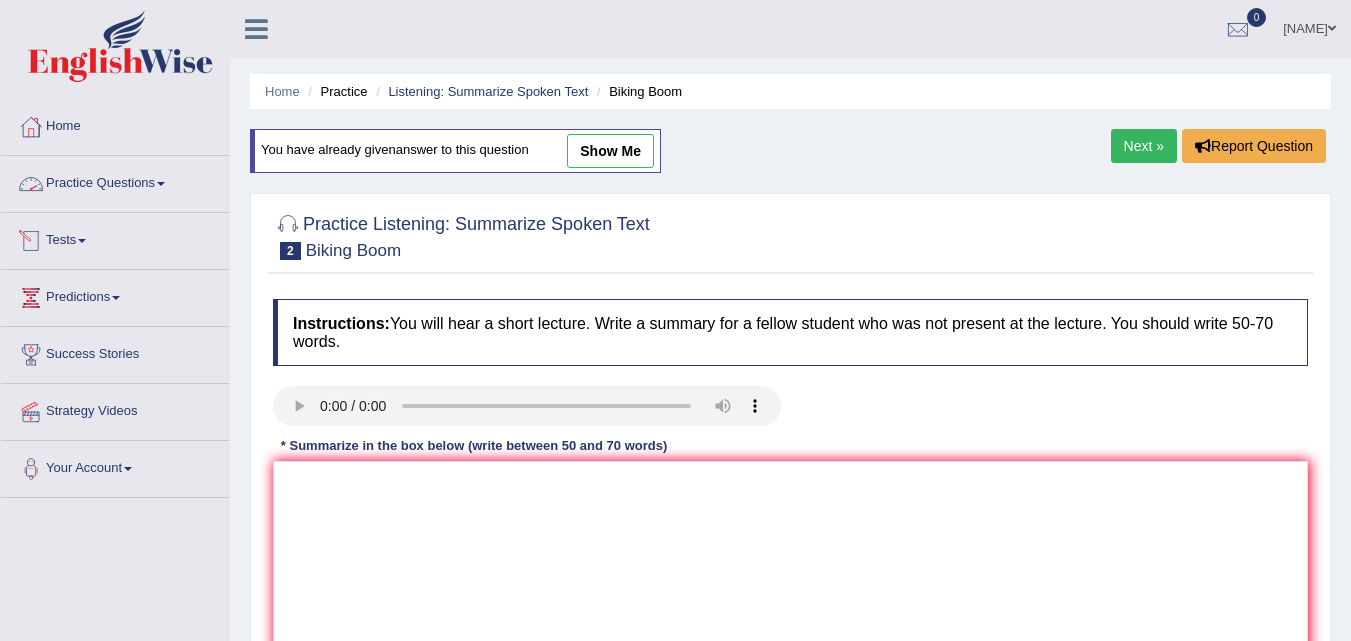 click on "Practice Questions" at bounding box center (115, 181) 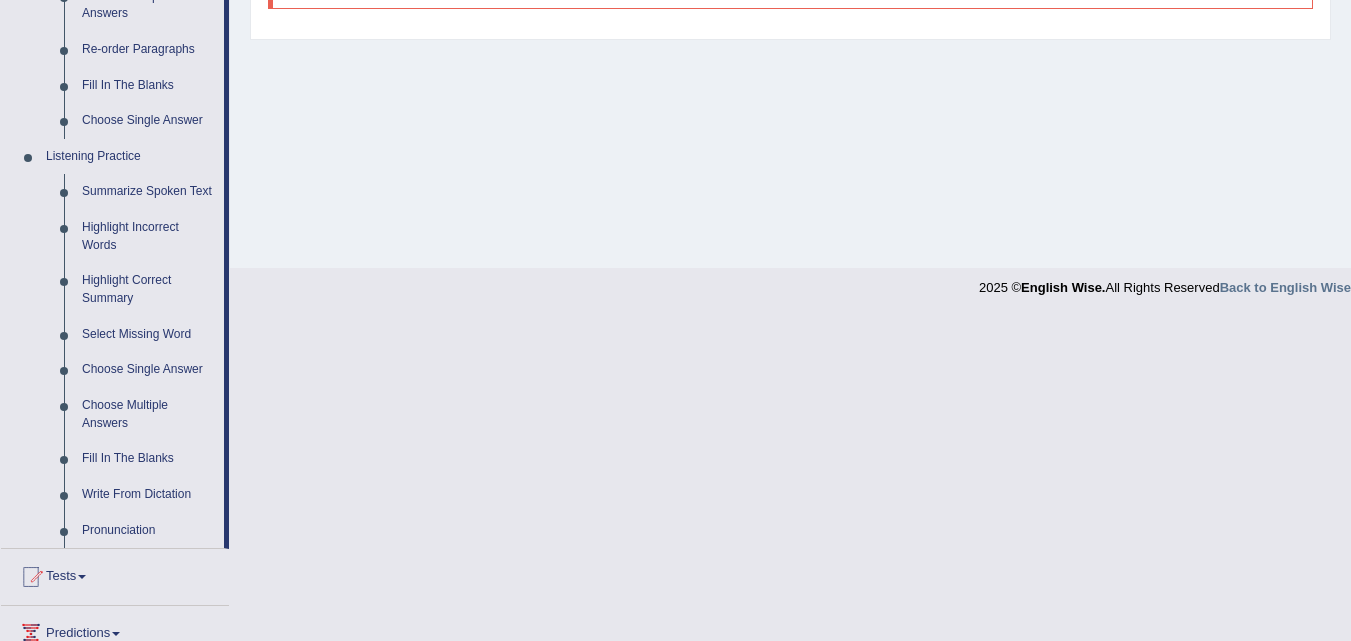 scroll, scrollTop: 726, scrollLeft: 0, axis: vertical 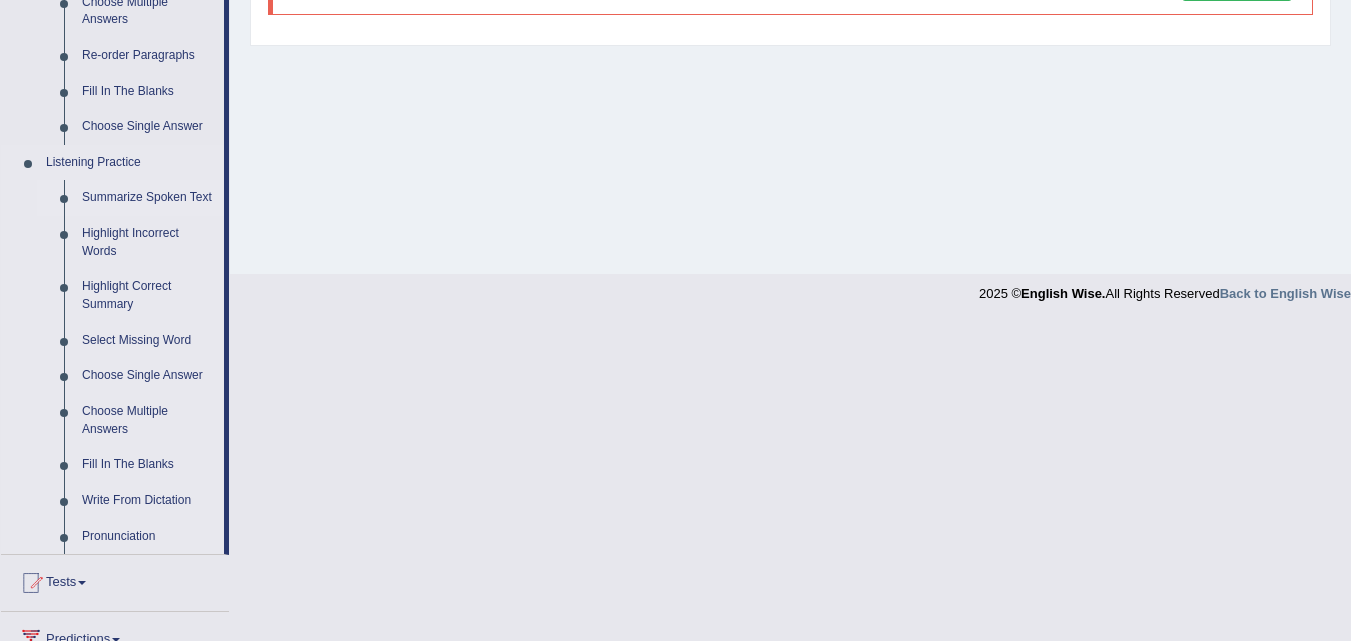 click on "Summarize Spoken Text" at bounding box center (148, 198) 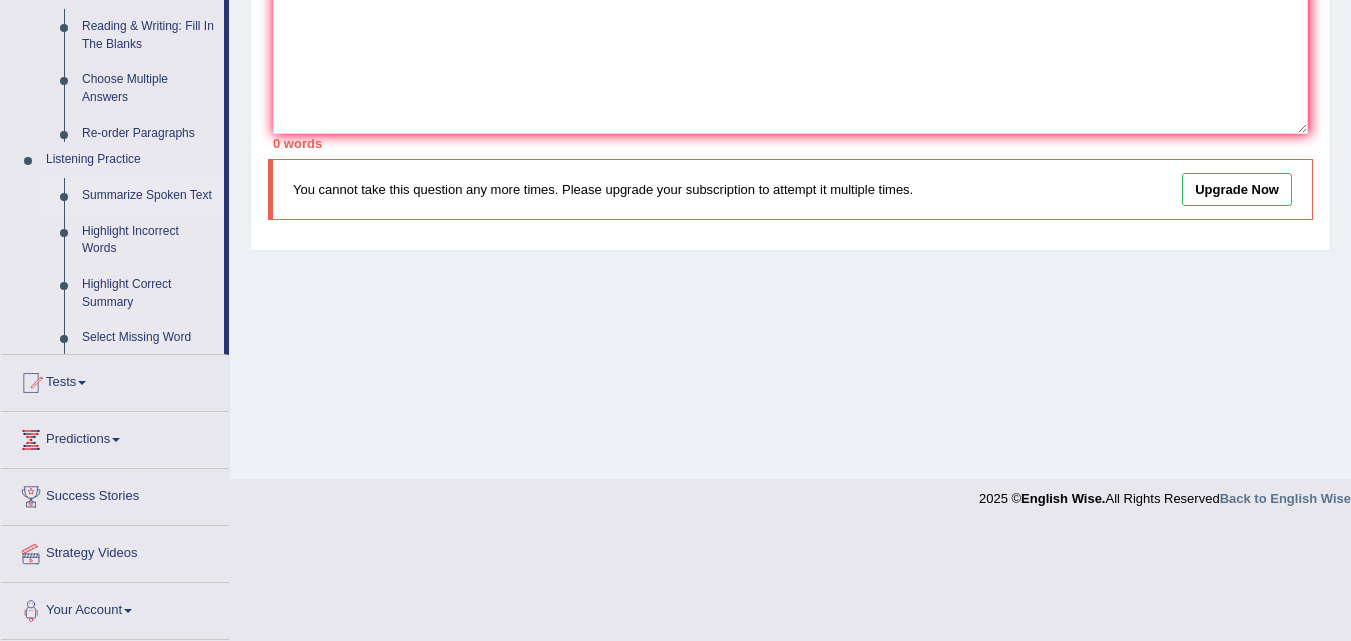 scroll, scrollTop: 409, scrollLeft: 0, axis: vertical 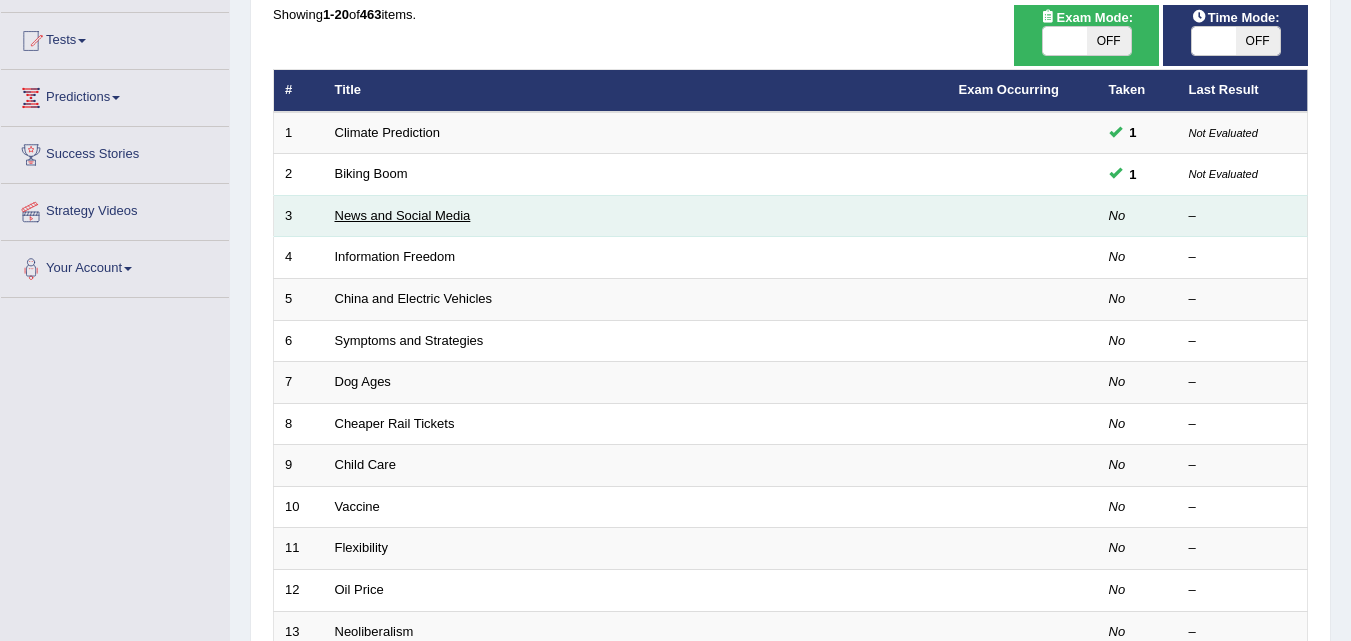 click on "News and Social Media" at bounding box center (403, 215) 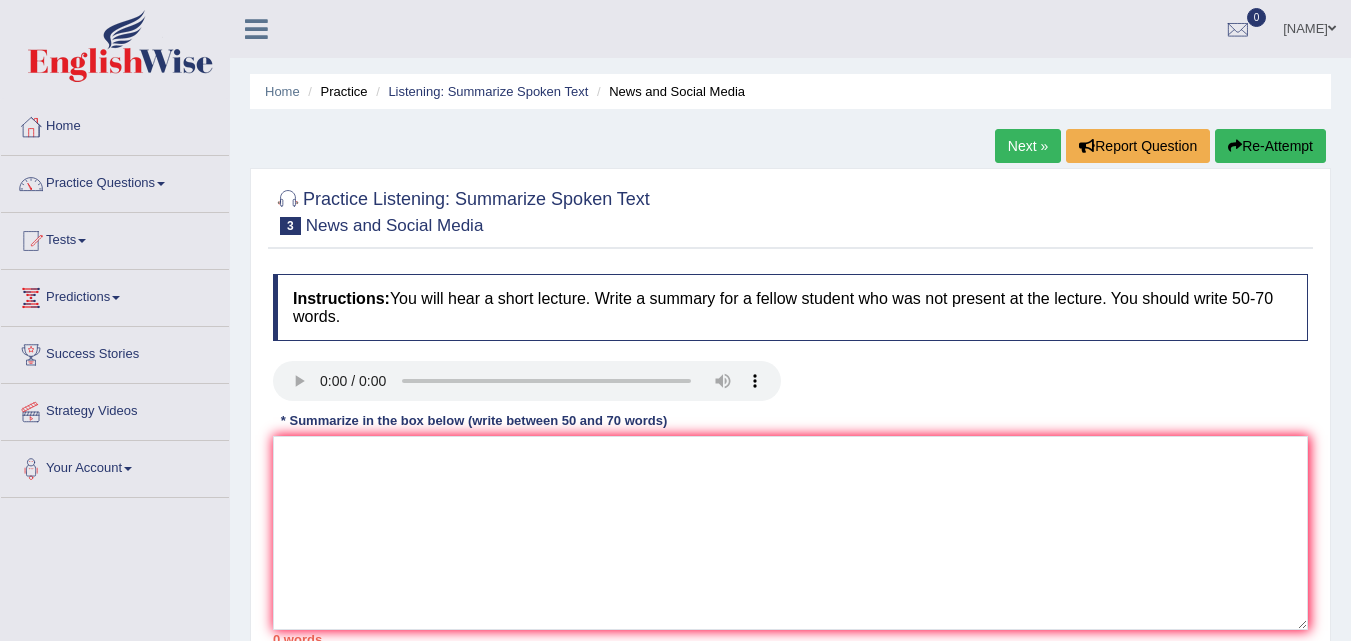 scroll, scrollTop: 0, scrollLeft: 0, axis: both 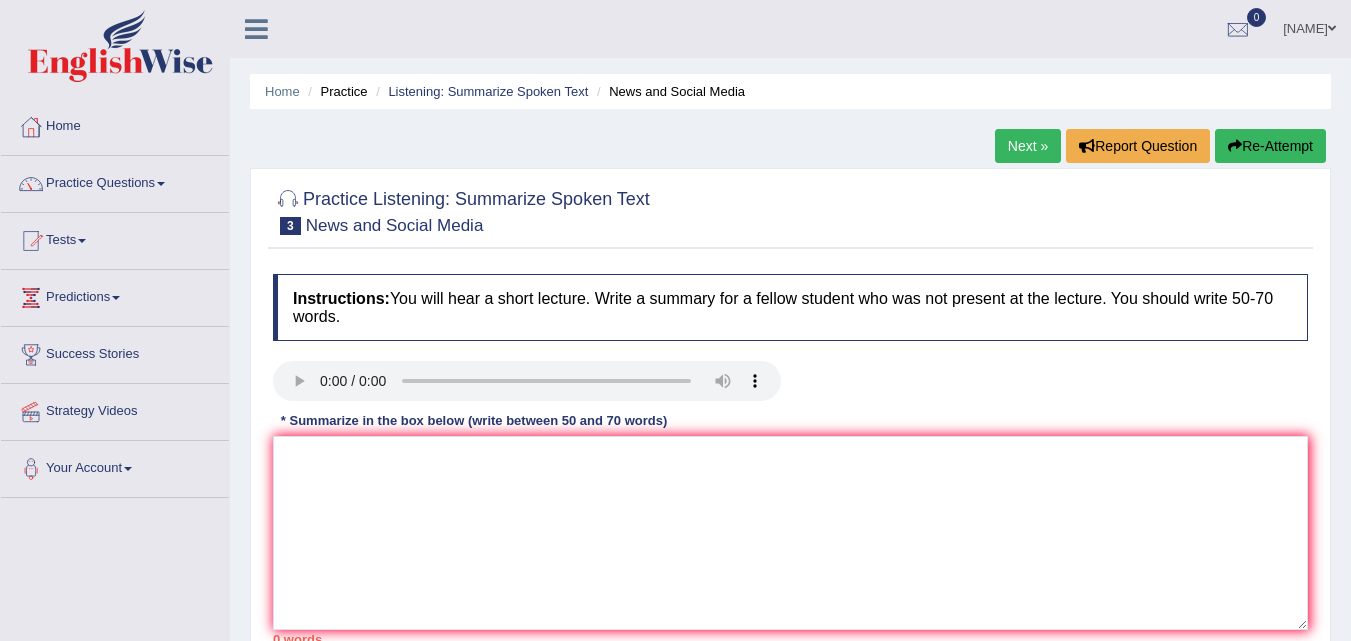type 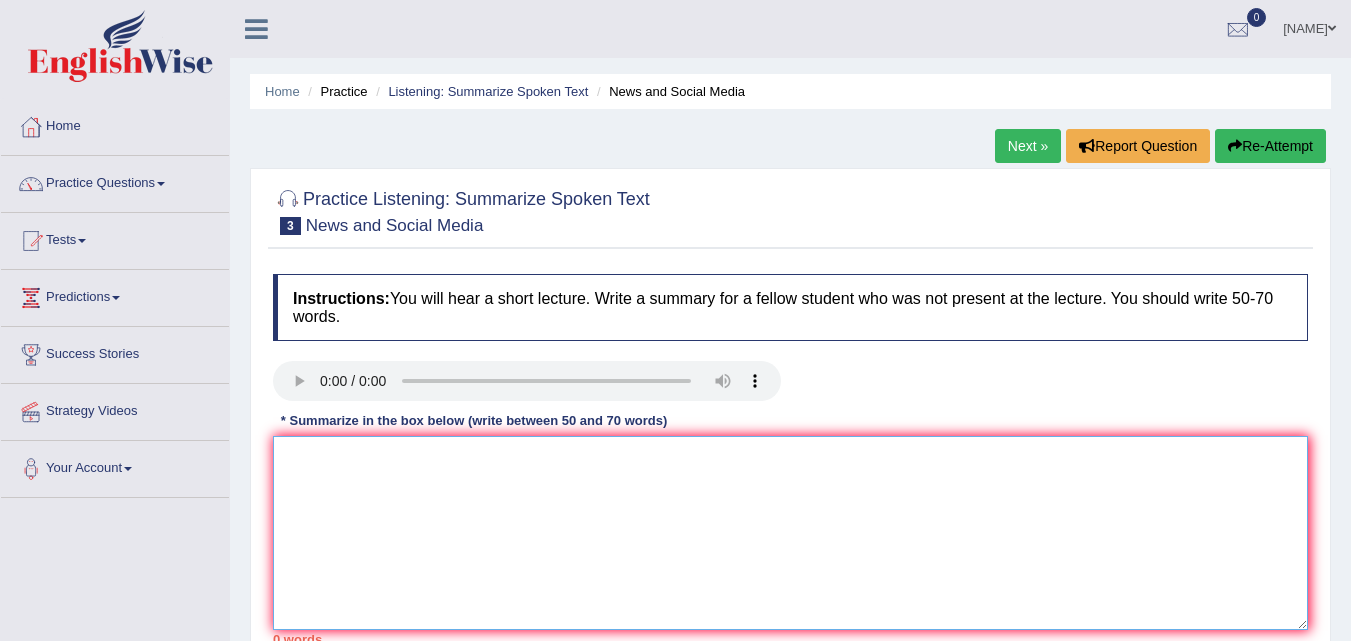 click at bounding box center (790, 533) 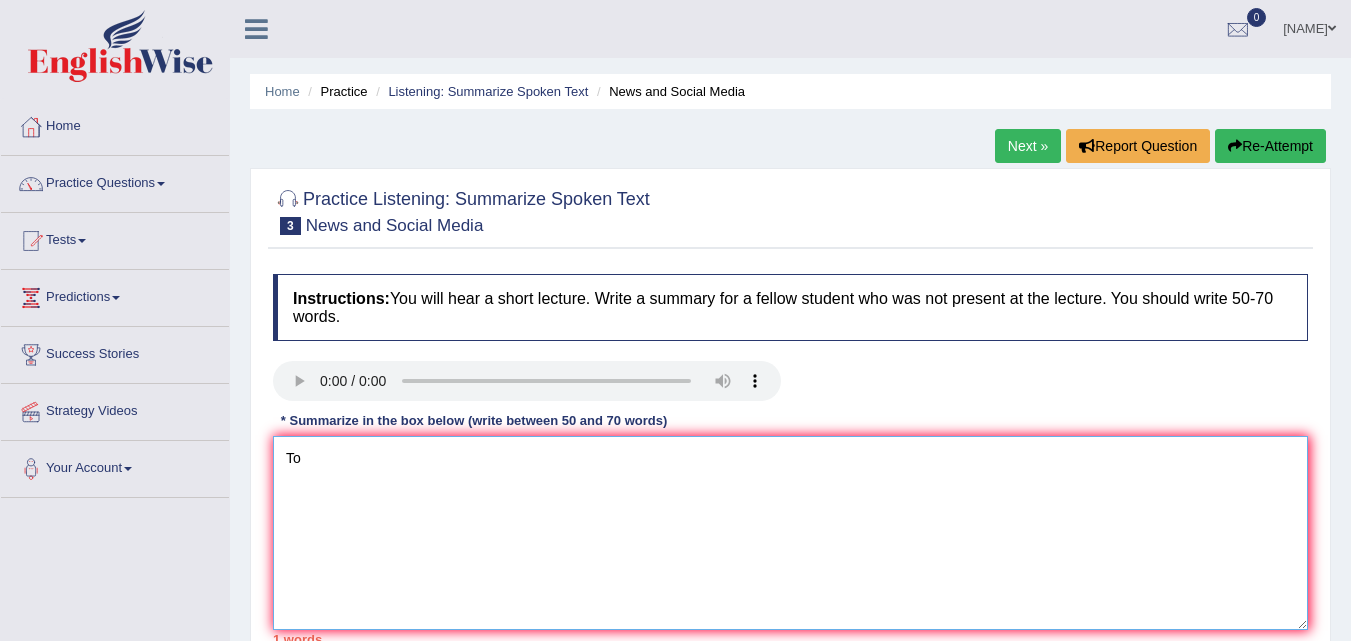 type on "T" 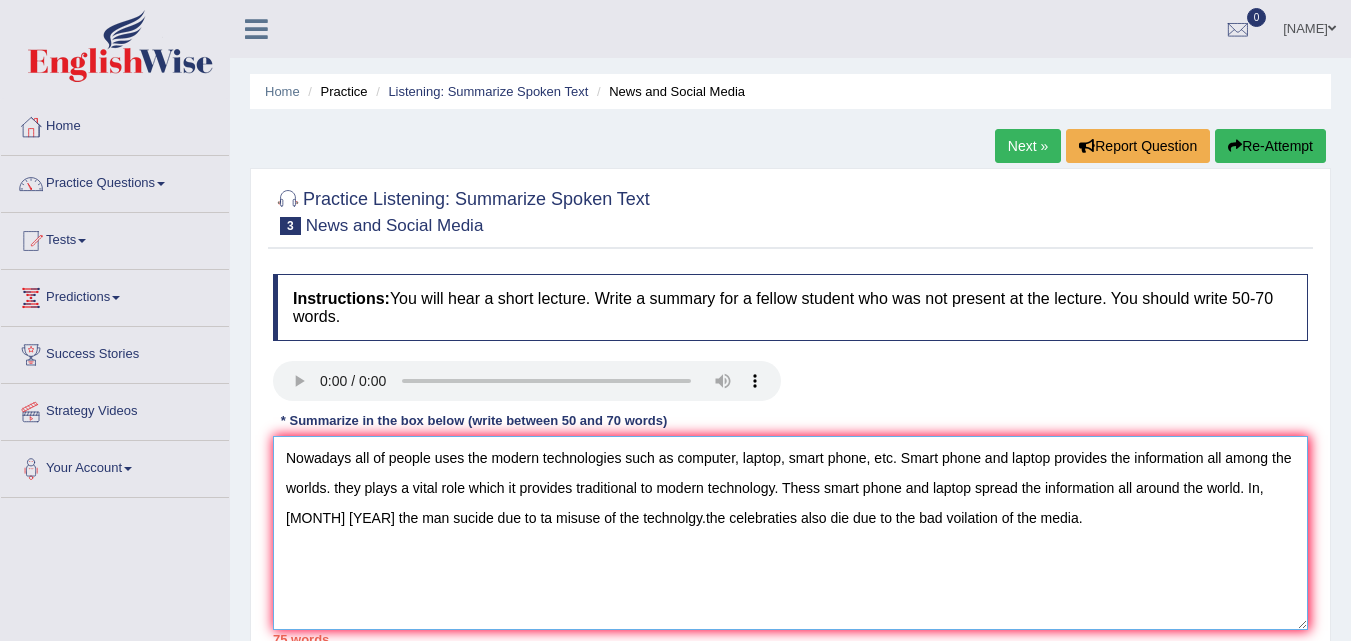 click on "Nowadays all of people uses the modern technologies such as computer, laptop, smart phone, etc. Smart phone and laptop provides the information all among the worlds. they plays a vital role which it provides traditional to modern technology. Thess smart phone and laptop spread the information all around the world. In, november 2015 the man sucide due to ta misuse of the technolgy.the celebraties also die due to the bad voilation of the media." at bounding box center (790, 533) 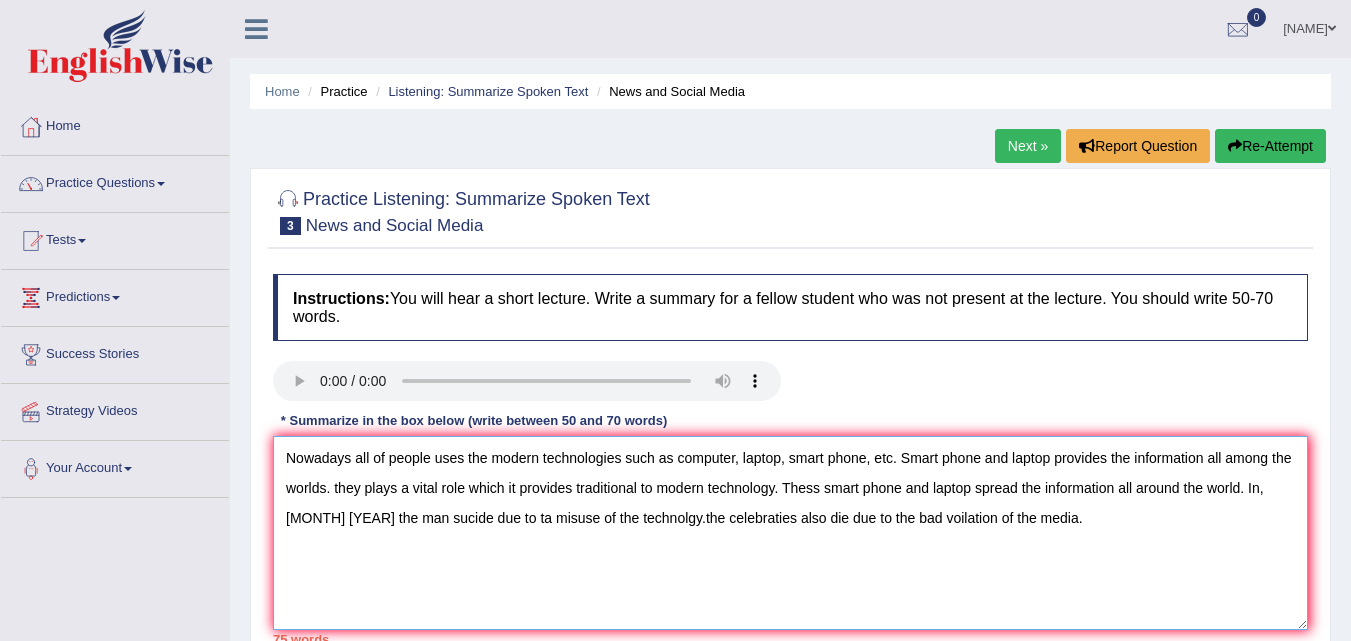 click on "Nowadays all of people uses the modern technologies such as computer, laptop, smart phone, etc. Smart phone and laptop provides the information all among the worlds. they plays a vital role which it provides traditional to modern technology. Thess smart phone and laptop spread the information all around the world. In, November 2015 the man sucide due to ta misuse of the technolgy.the celebraties also die due to the bad voilation of the media." at bounding box center (790, 533) 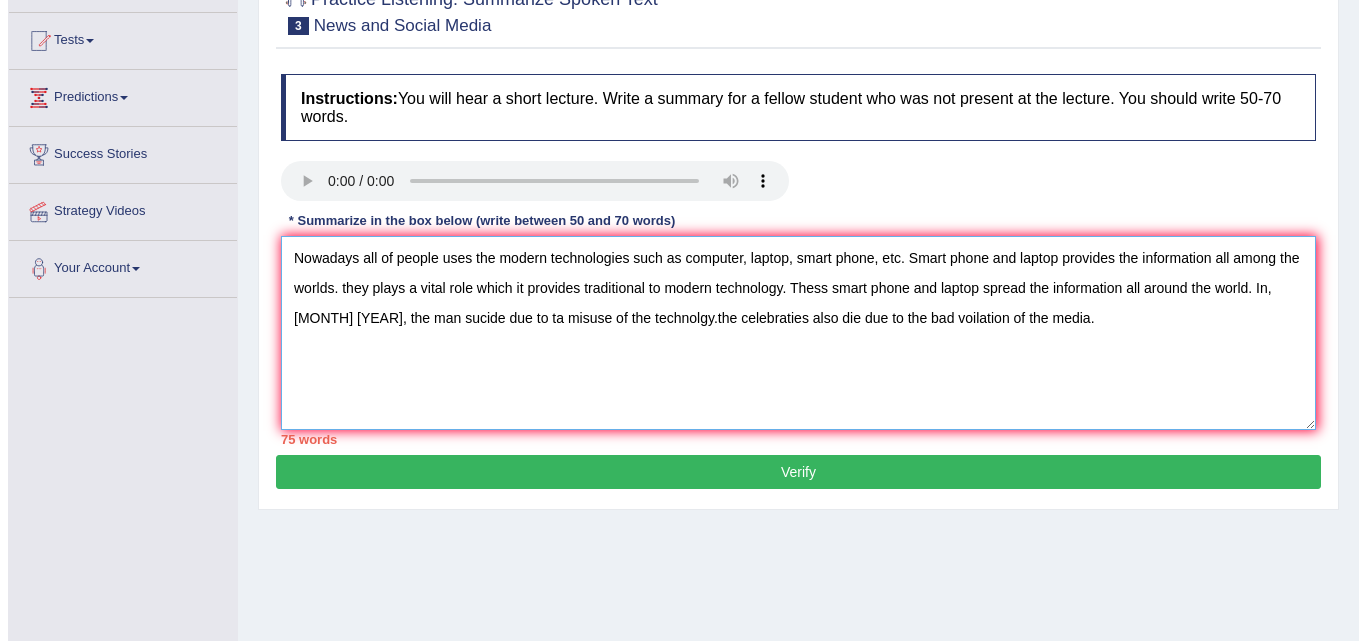 scroll, scrollTop: 300, scrollLeft: 0, axis: vertical 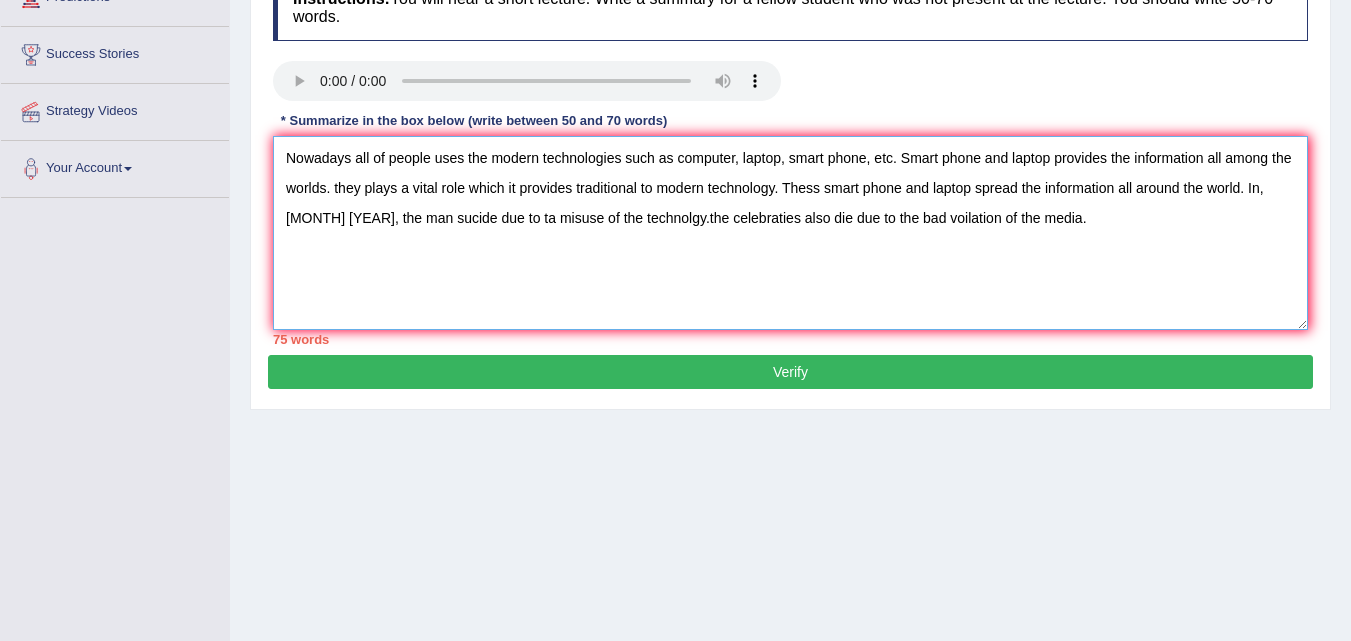 click on "Nowadays all of people uses the modern technologies such as computer, laptop, smart phone, etc. Smart phone and laptop provides the information all among the worlds. they plays a vital role which it provides traditional to modern technology. Thess smart phone and laptop spread the information all around the world. In, November 2015, the man sucide due to ta misuse of the technolgy.the celebraties also die due to the bad voilation of the media." at bounding box center [790, 233] 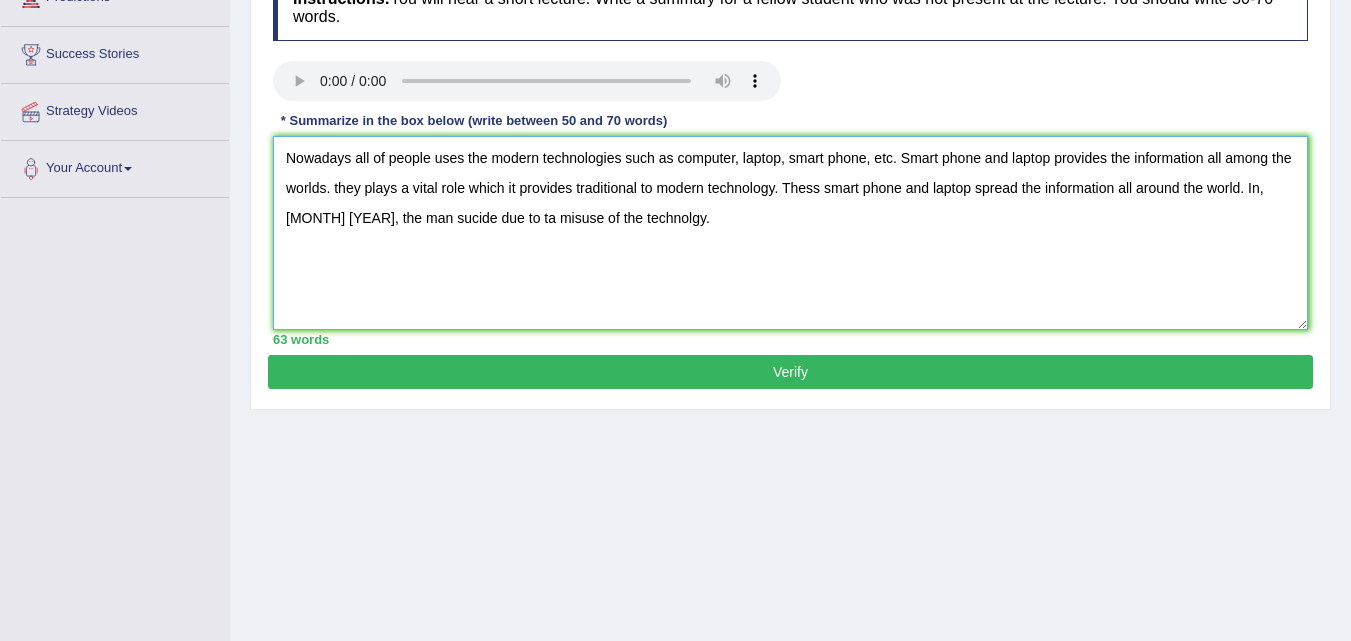 type on "Nowadays all of people uses the modern technologies such as computer, laptop, smart phone, etc. Smart phone and laptop provides the information all among the worlds. they plays a vital role which it provides traditional to modern technology. Thess smart phone and laptop spread the information all around the world. In, November 2015, the man sucide due to ta misuse of the technolgy." 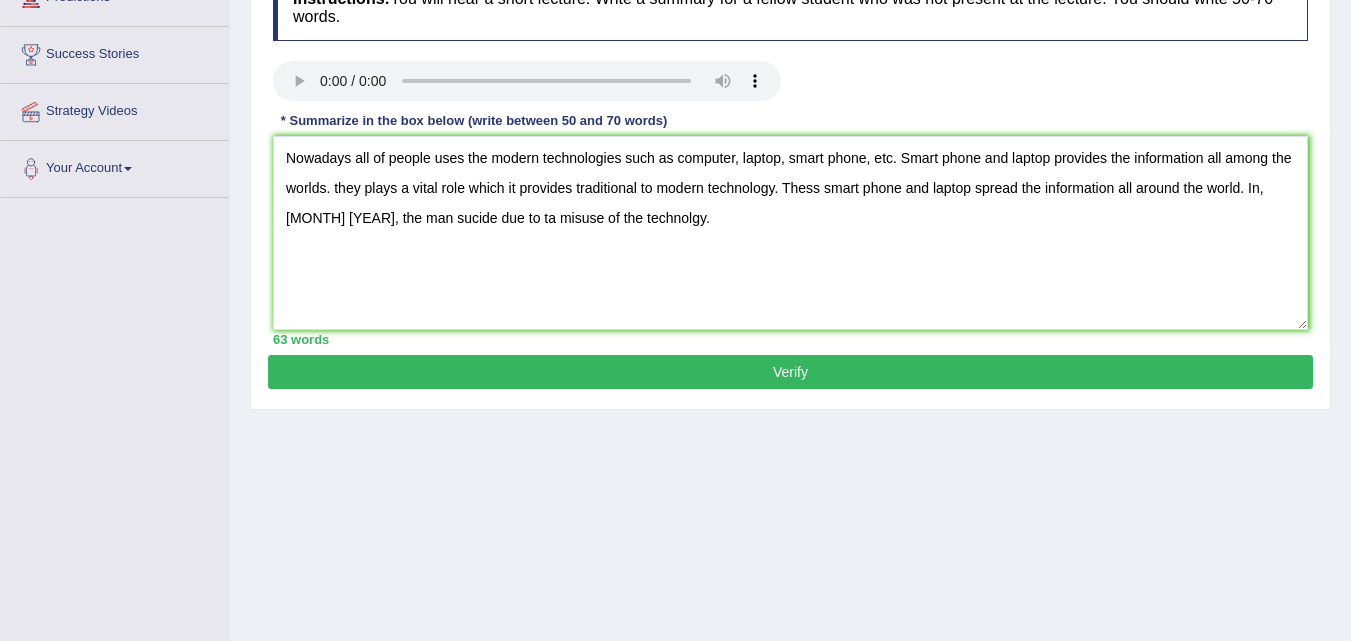 click on "Verify" at bounding box center [790, 372] 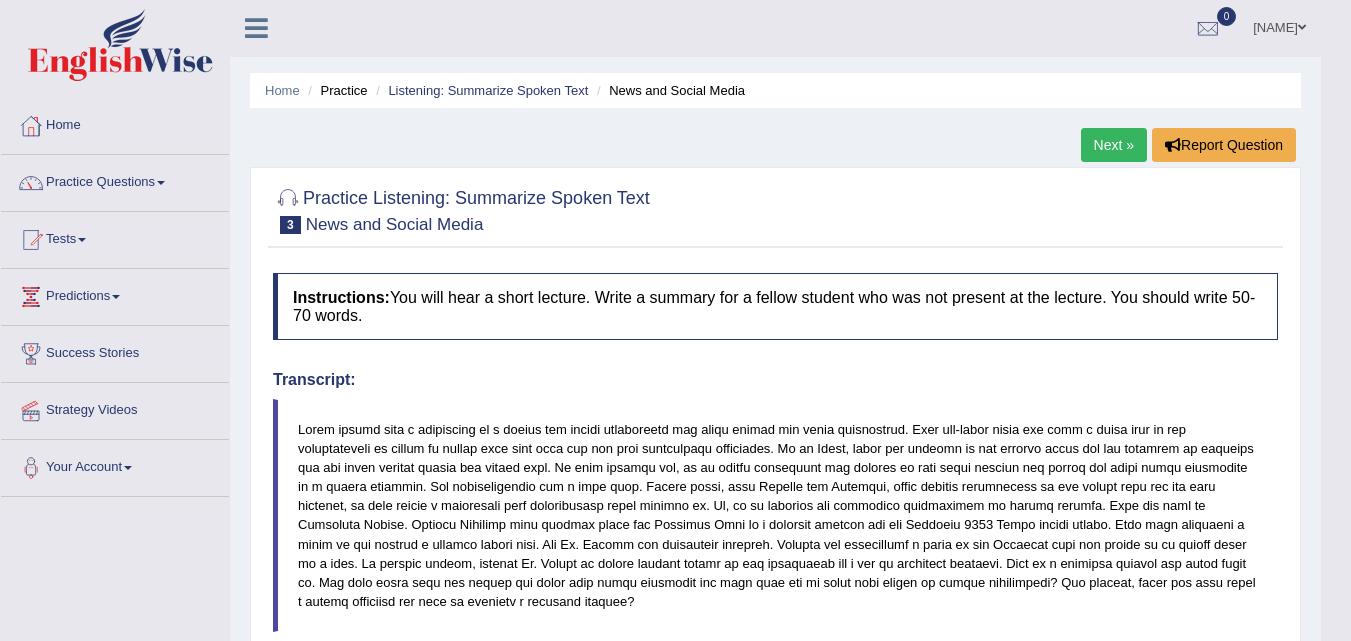 scroll, scrollTop: 0, scrollLeft: 0, axis: both 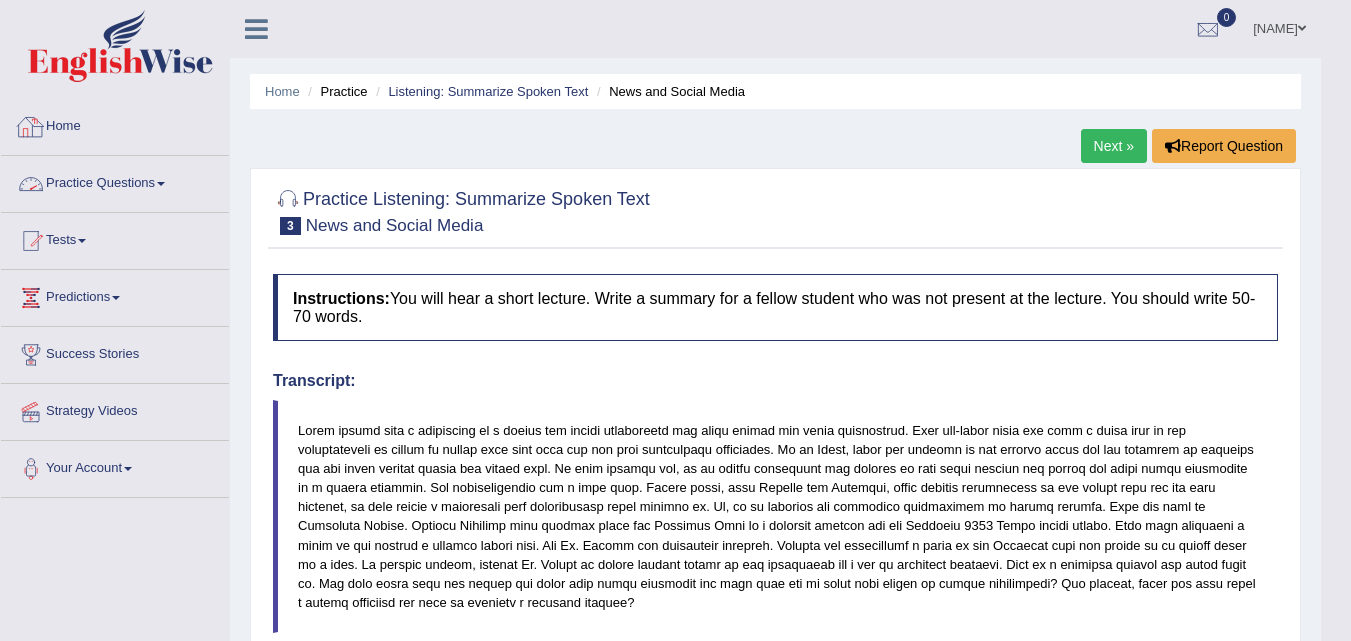 click on "Practice Questions" at bounding box center [115, 181] 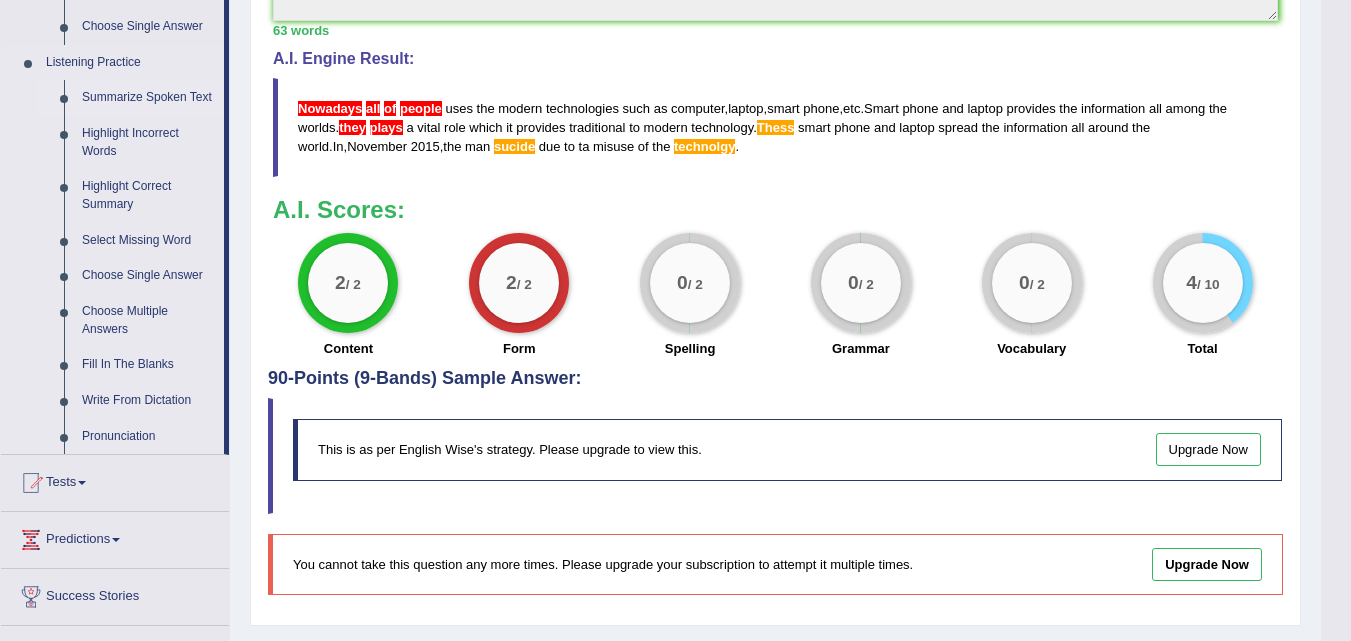 scroll, scrollTop: 726, scrollLeft: 0, axis: vertical 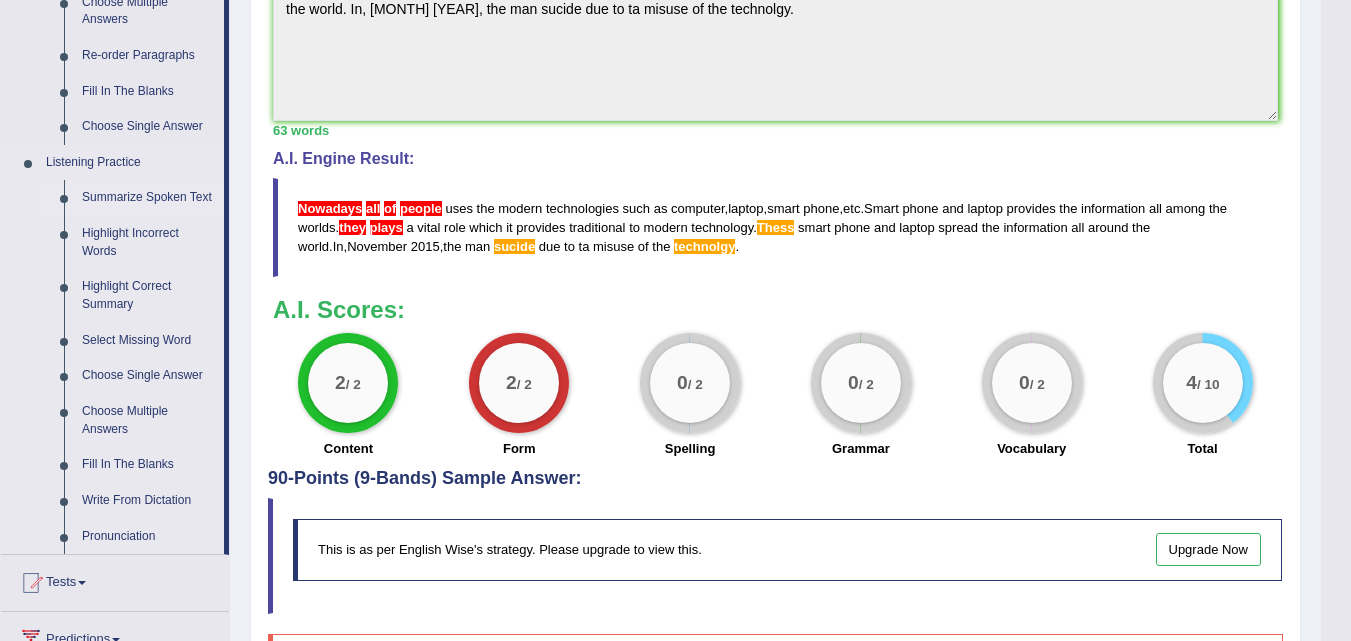 click on "Summarize Spoken Text" at bounding box center [148, 198] 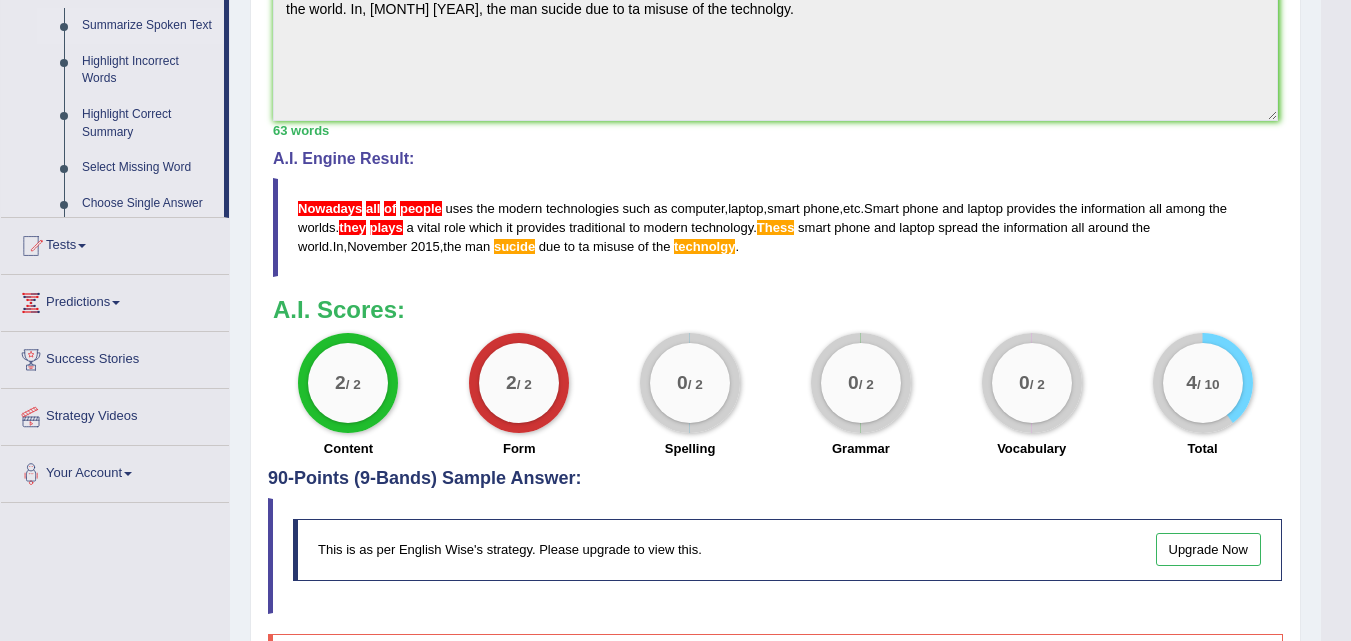 scroll, scrollTop: 306, scrollLeft: 0, axis: vertical 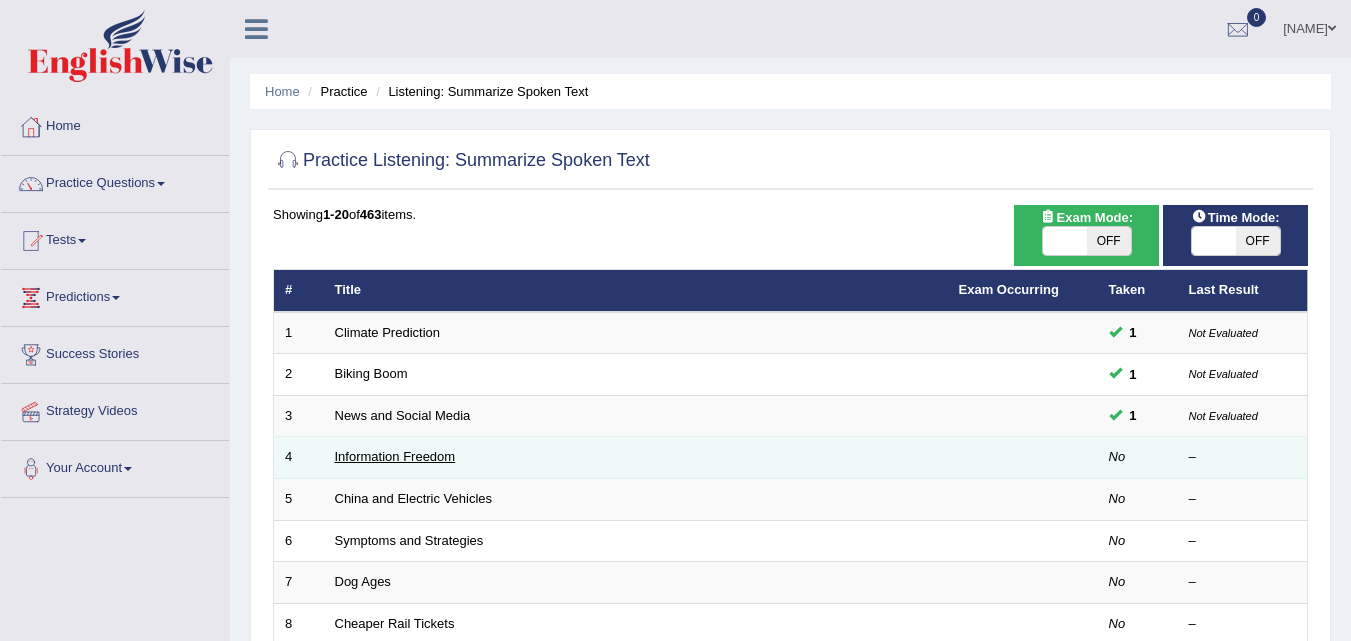 click on "Information Freedom" at bounding box center [395, 456] 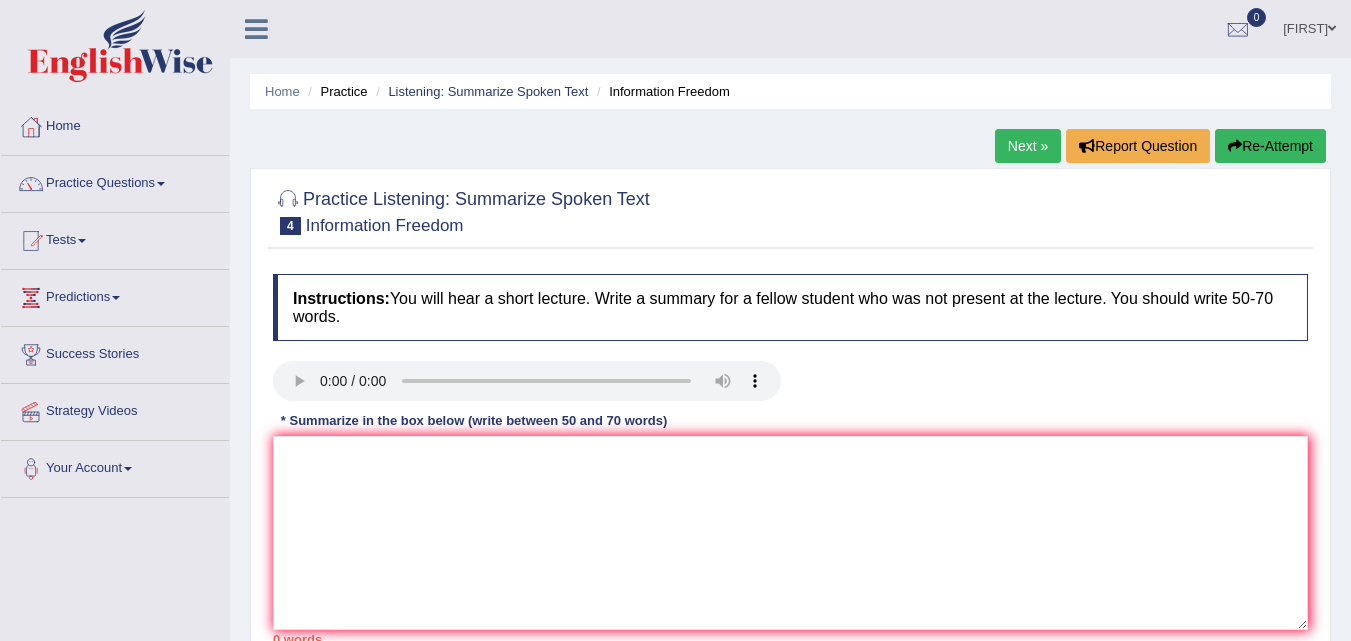 scroll, scrollTop: 0, scrollLeft: 0, axis: both 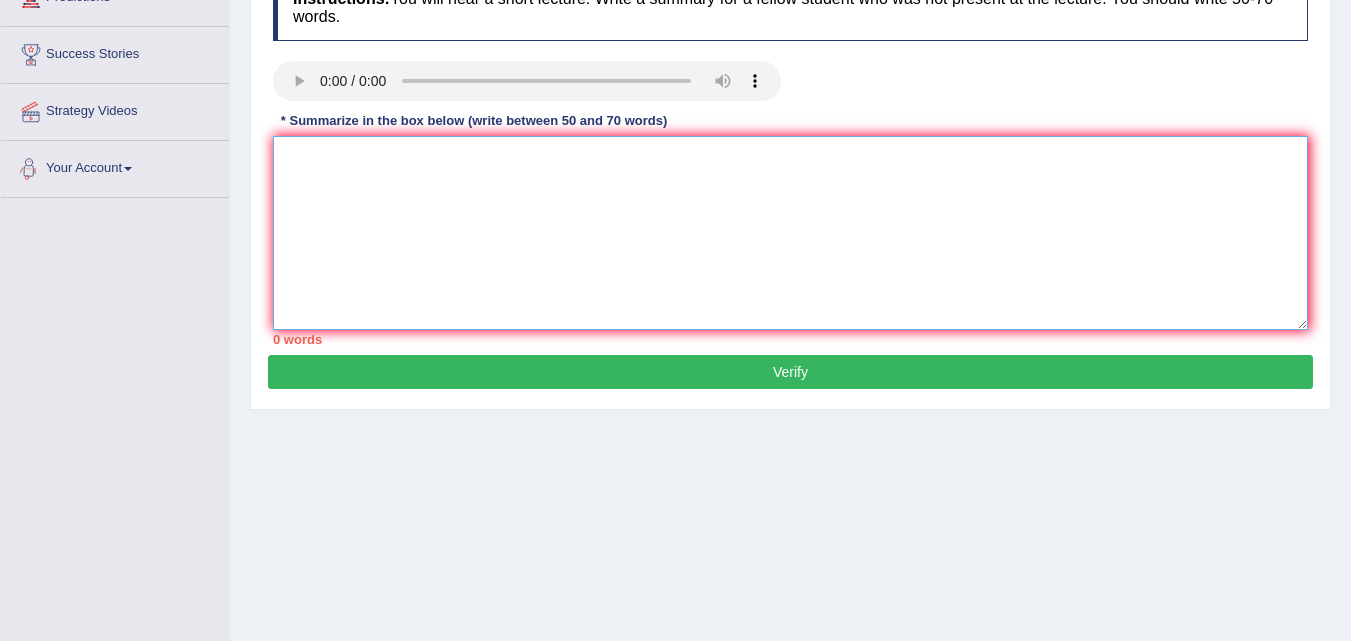click at bounding box center (790, 233) 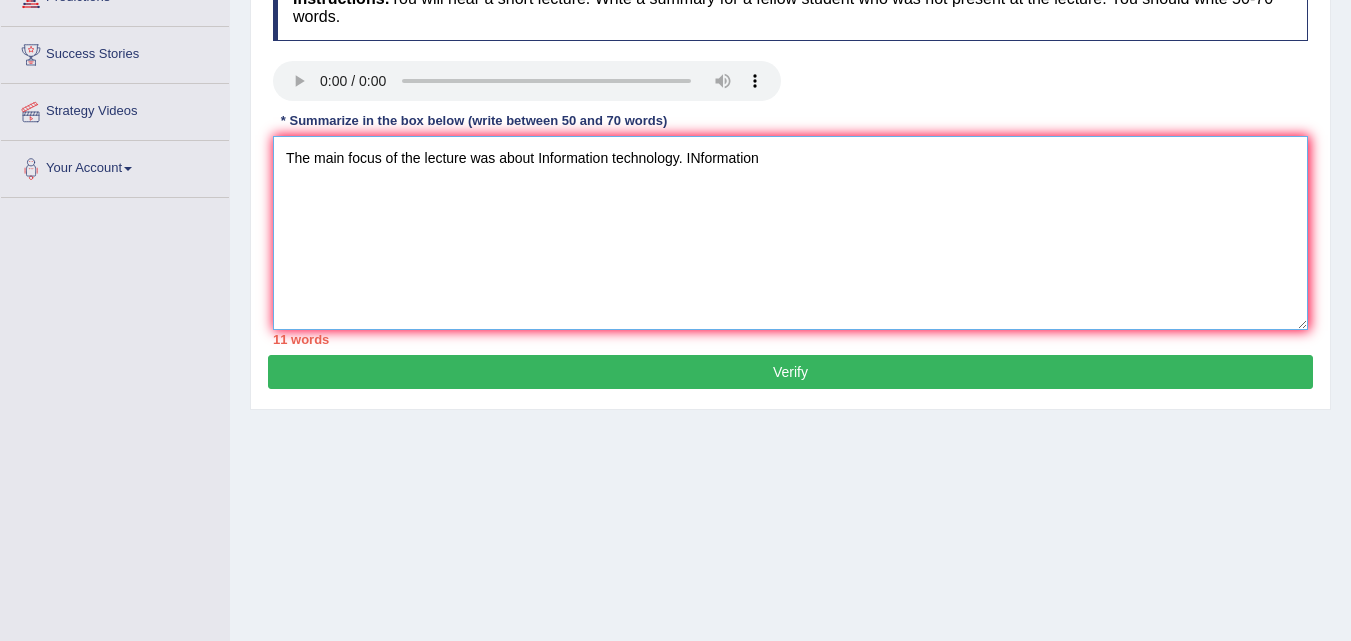 click on "The main focus of the lecture was about Information technology. INformation" at bounding box center (790, 233) 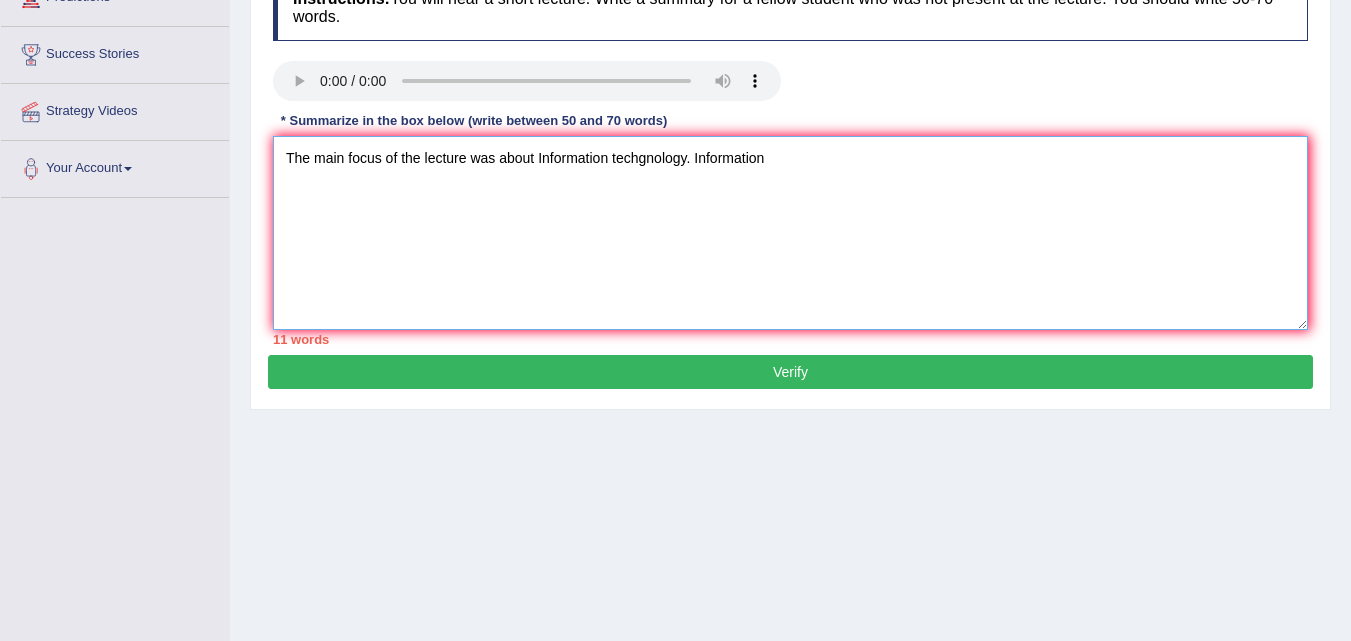 click on "The main focus of the lecture was about Information techgnology. Information" at bounding box center (790, 233) 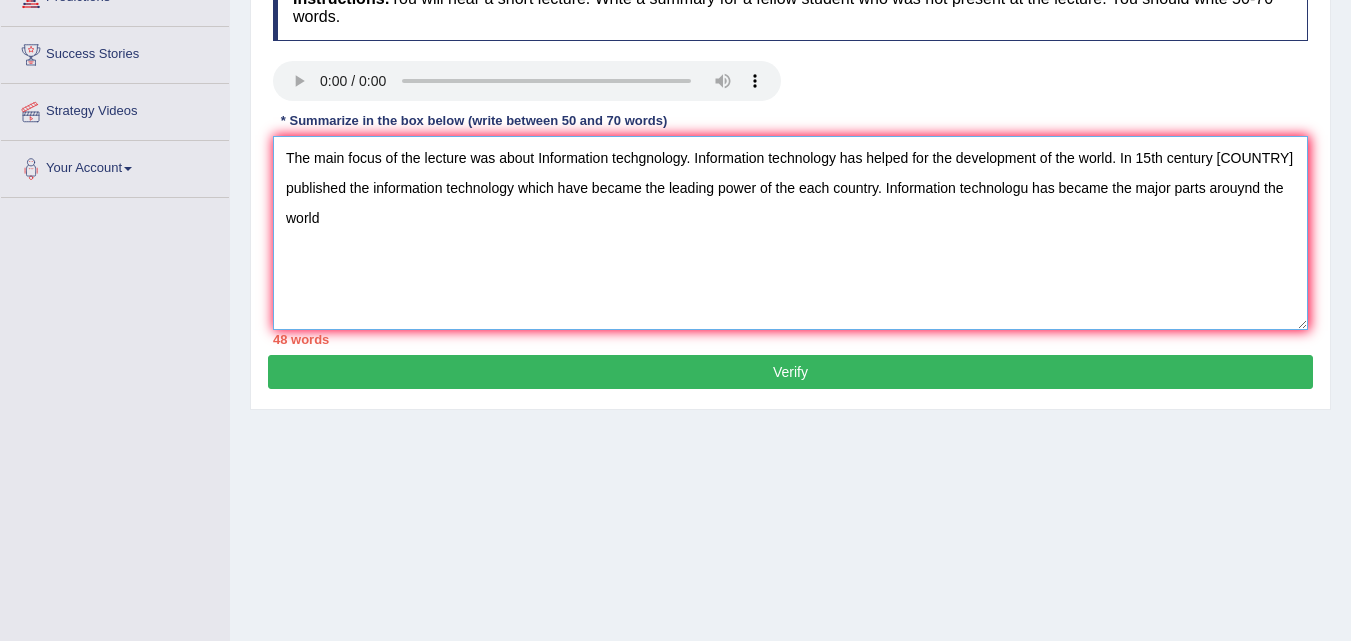 click on "The main focus of the lecture was about Information techgnology. Information technology has helped for the development of the world. In 15th century [COUNTRY] published the information technology which have became the leading power of the each country. Information technologu has became the major parts arouynd the world" at bounding box center [790, 233] 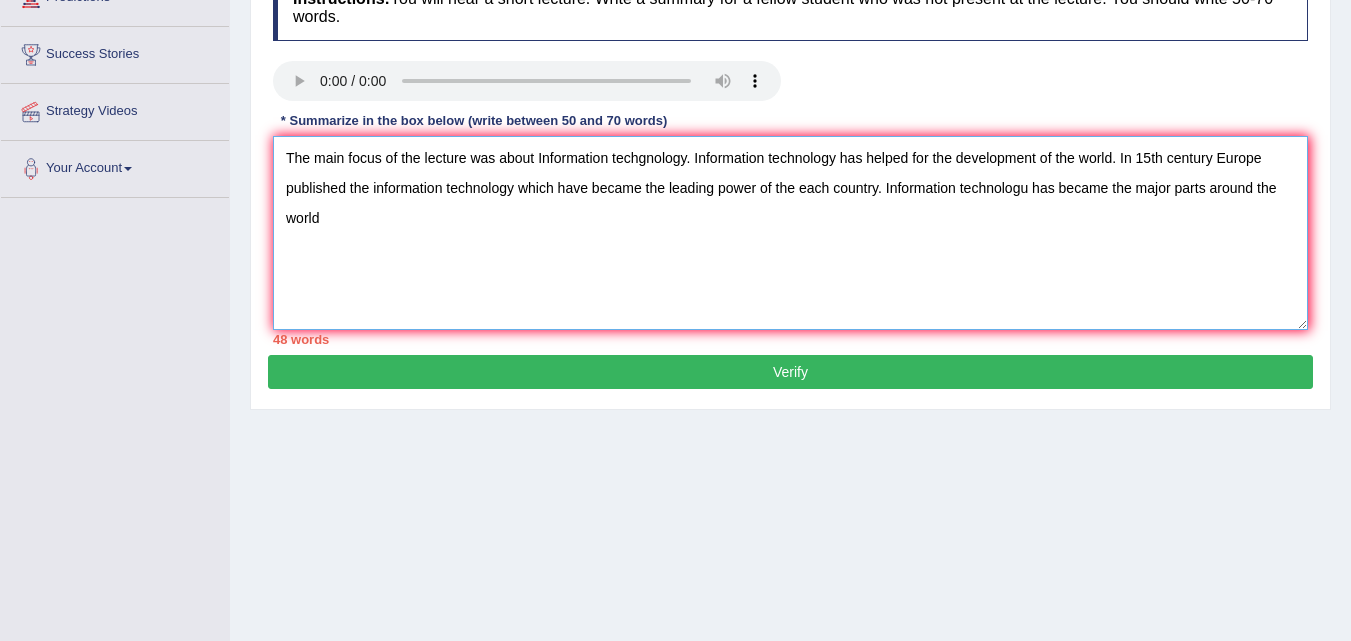 click on "The main focus of the lecture was about Information techgnology. Information technology has helped for the development of the world. In 15th century Europe published the information technology which have became the leading power of the each country. Information technologu has became the major parts around the world" at bounding box center (790, 233) 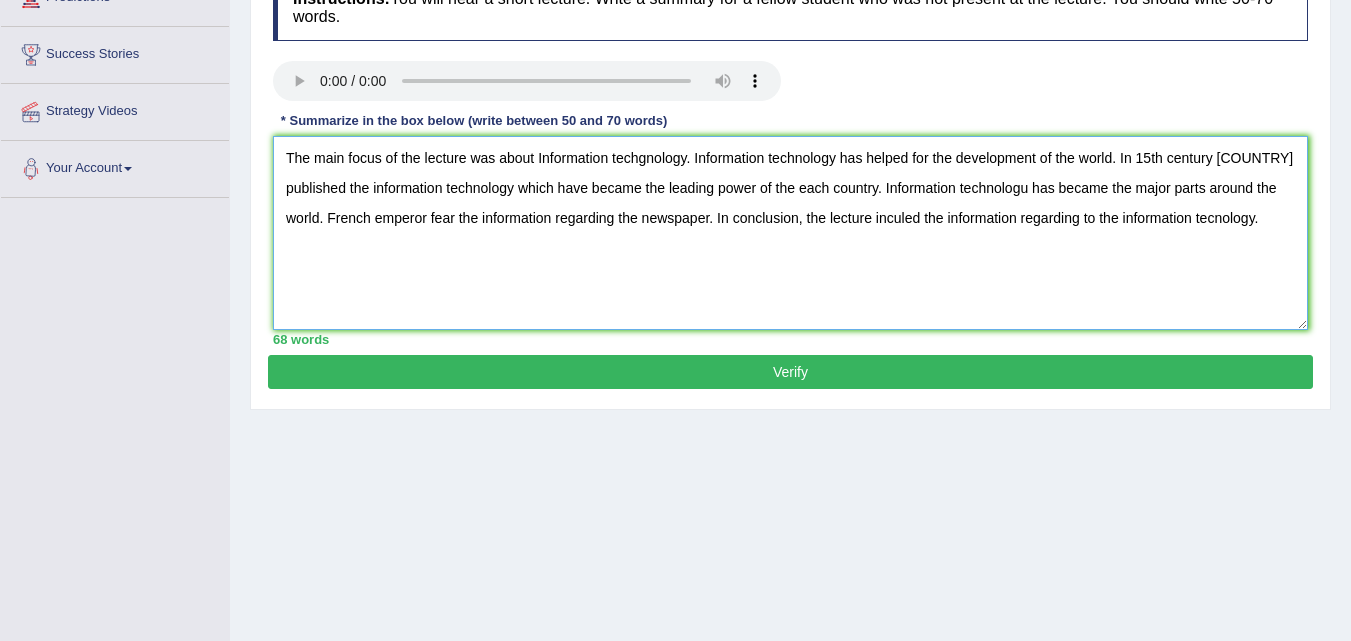 type on "The main focus of the lecture was about Information techgnology. Information technology has helped for the development of the world. In 15th century [COUNTRY] published the information technology which have became the leading power of the each country. Information technologu has became the major parts around the world. French emperor fear the information regarding the newspaper. In conclusion, the lecture inculed the information regarding to the information tecnology." 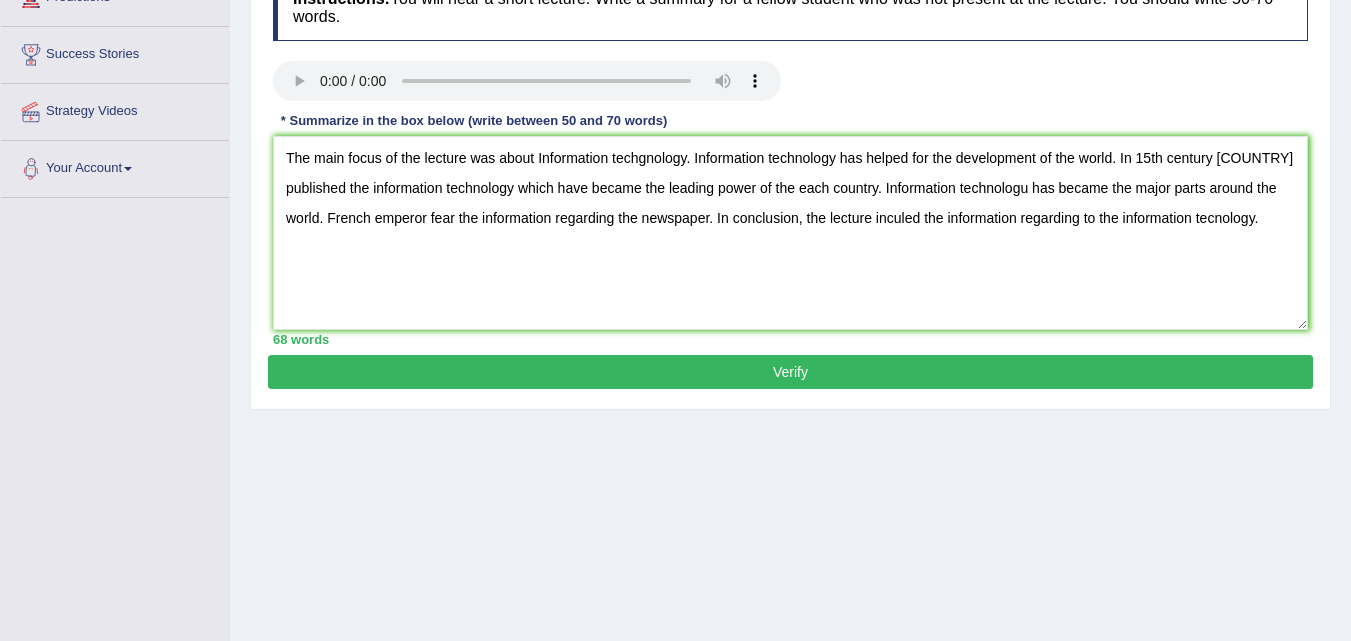 click on "Verify" at bounding box center [790, 372] 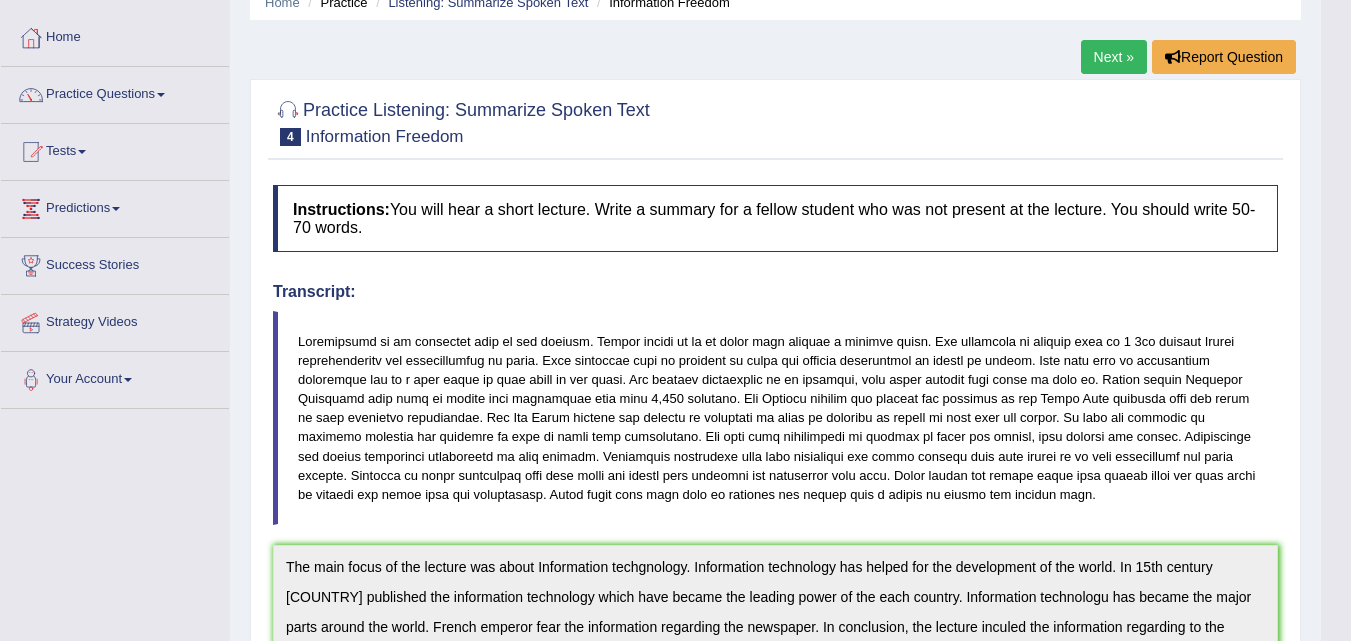 scroll, scrollTop: 0, scrollLeft: 0, axis: both 